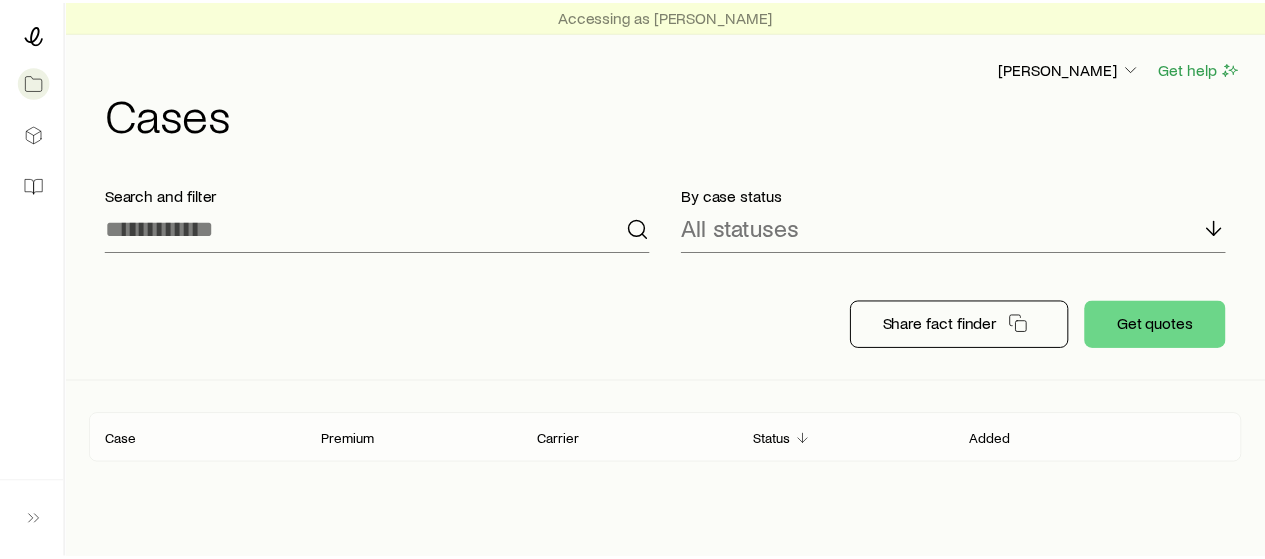 scroll, scrollTop: 0, scrollLeft: 0, axis: both 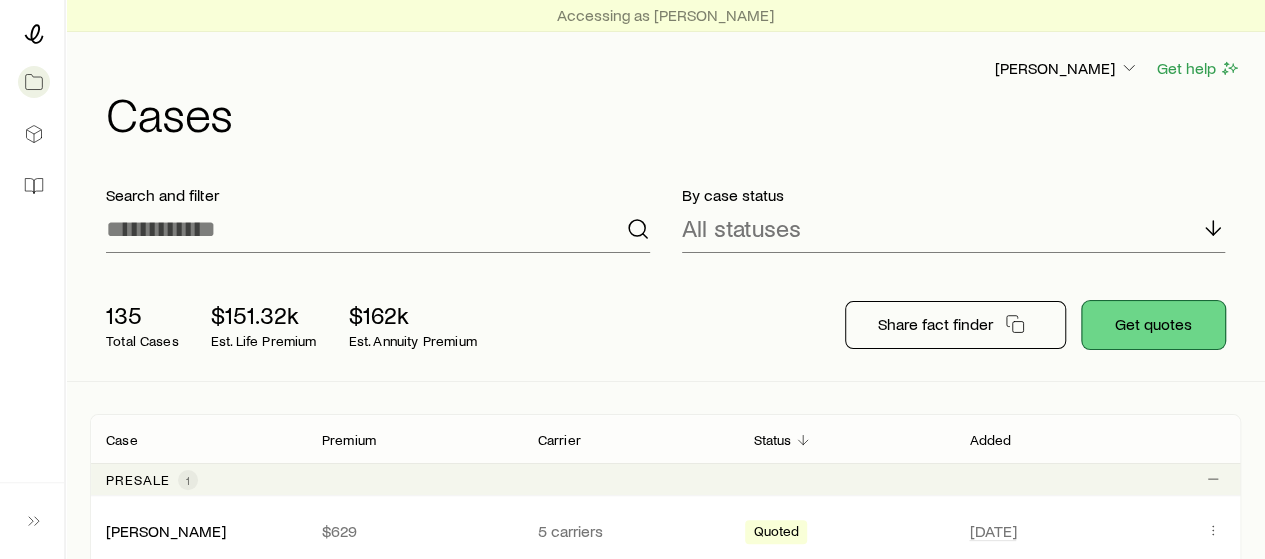 click on "Get quotes" at bounding box center [1153, 325] 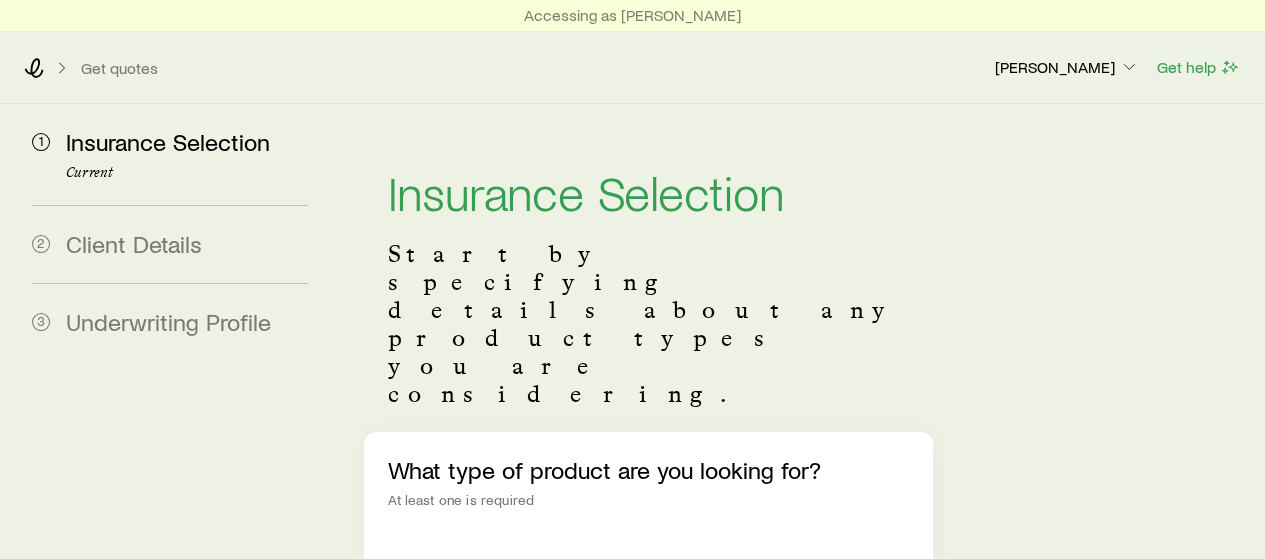 click on "Permanent life" at bounding box center [502, 570] 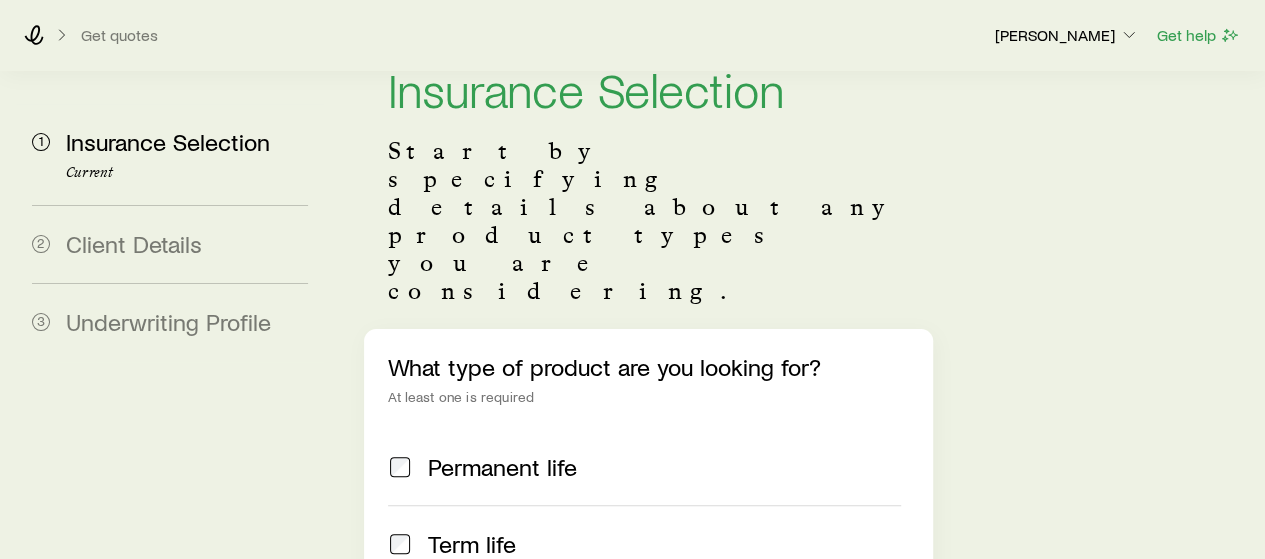 scroll, scrollTop: 178, scrollLeft: 0, axis: vertical 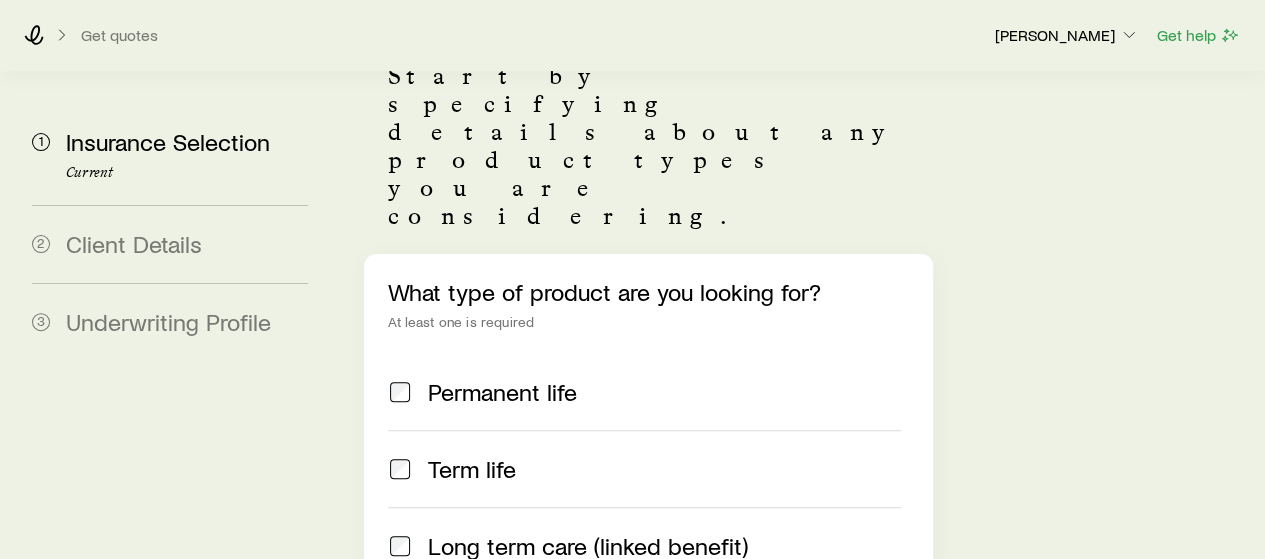 click on "Term life" at bounding box center [472, 469] 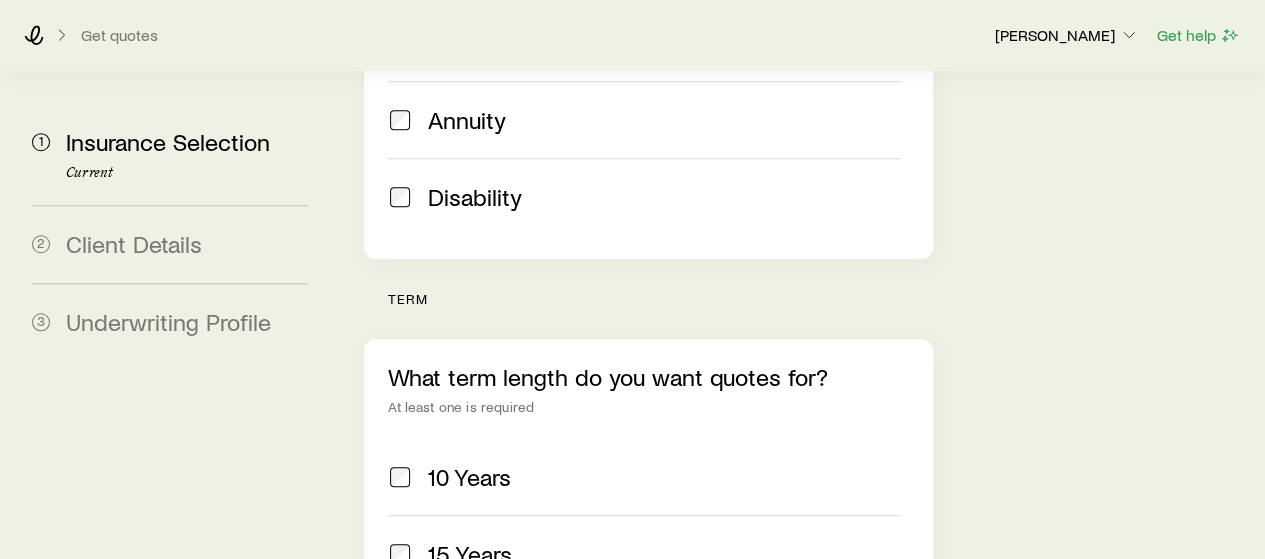 scroll, scrollTop: 684, scrollLeft: 0, axis: vertical 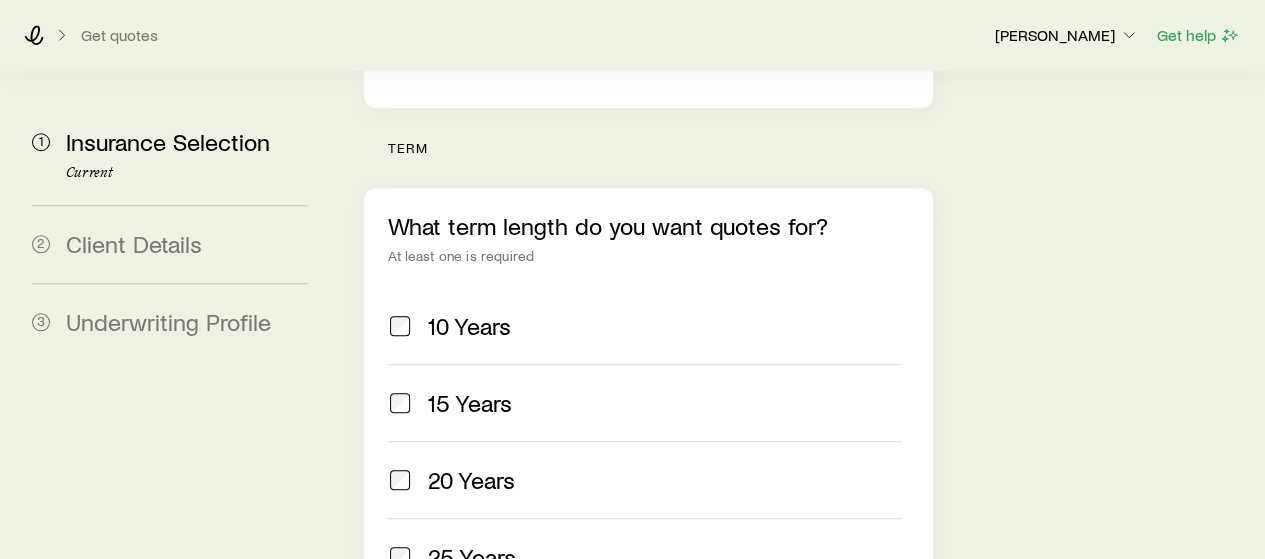 click on "30 Years" at bounding box center (472, 634) 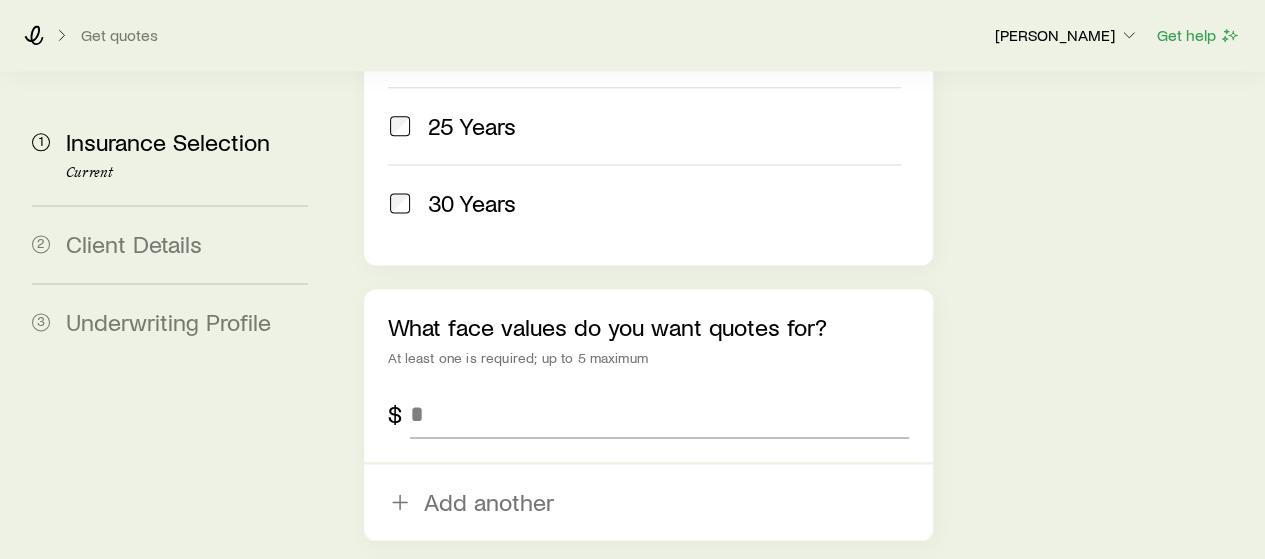 scroll, scrollTop: 1268, scrollLeft: 0, axis: vertical 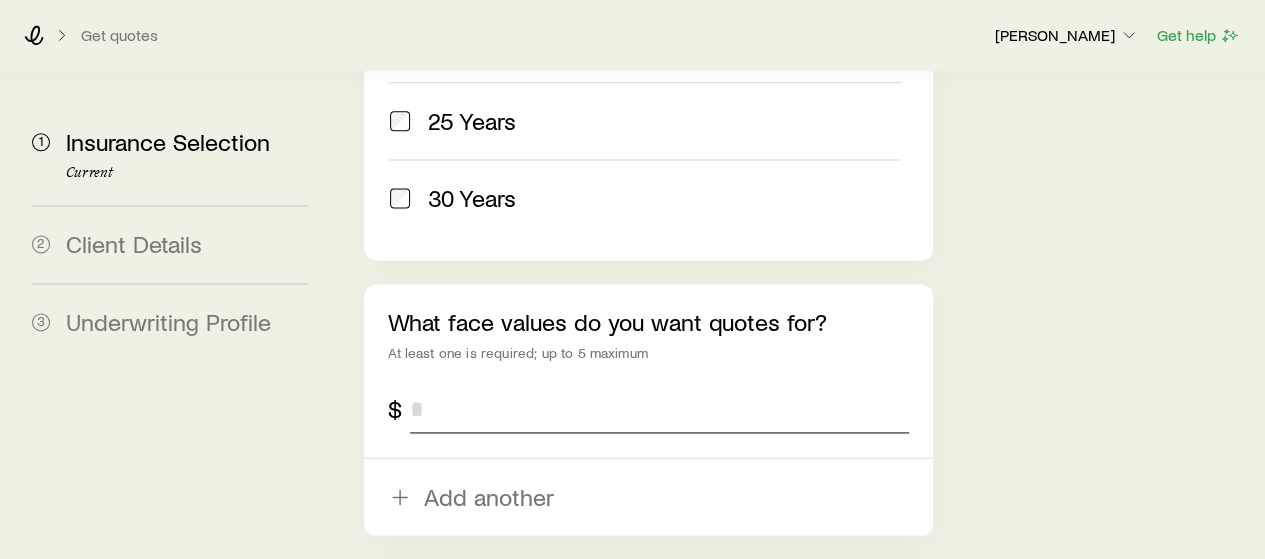 click at bounding box center [659, 409] 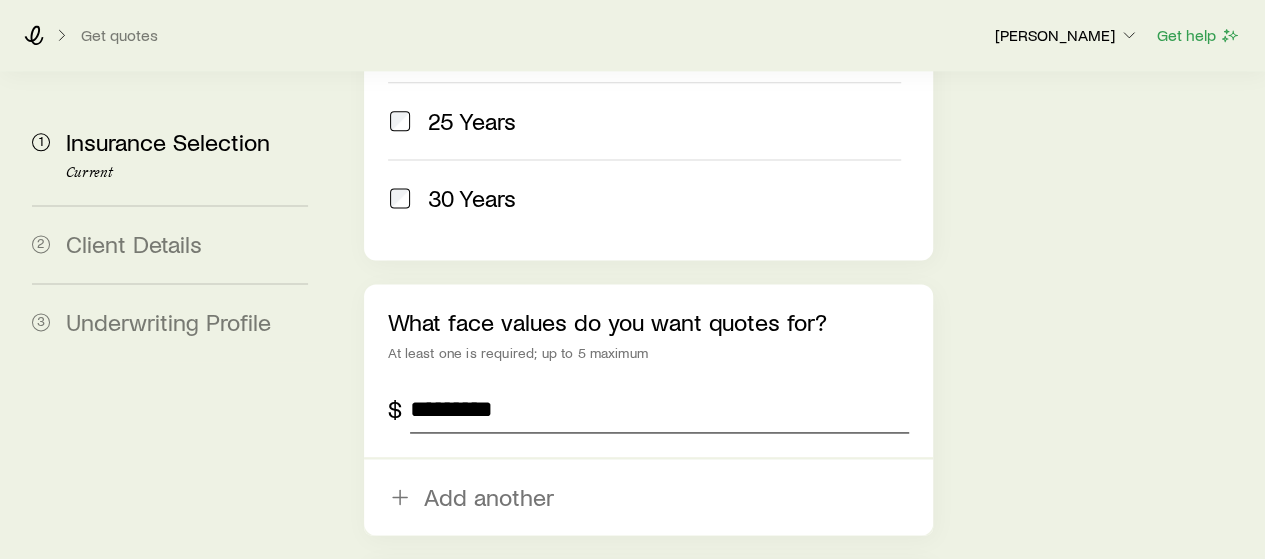 type on "*********" 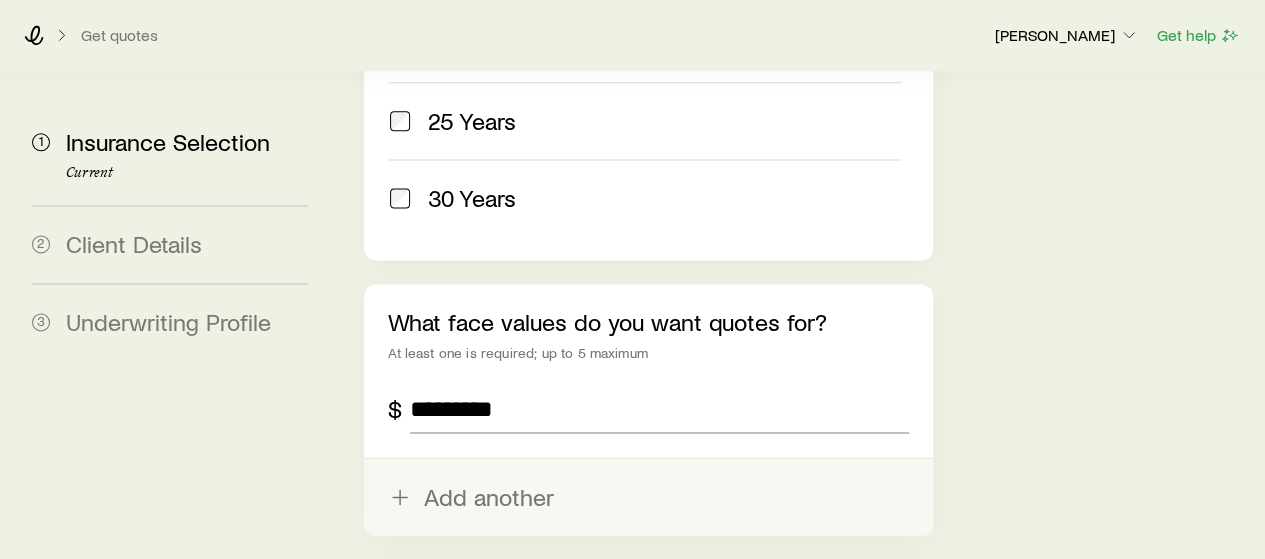 click on "Add another" at bounding box center (648, 497) 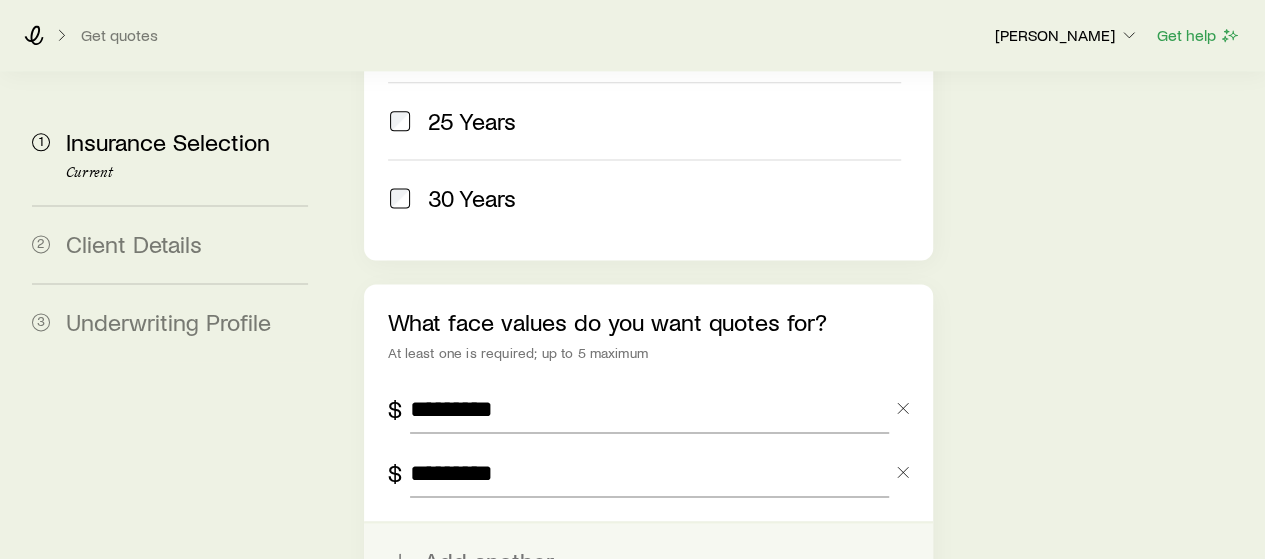 type on "*********" 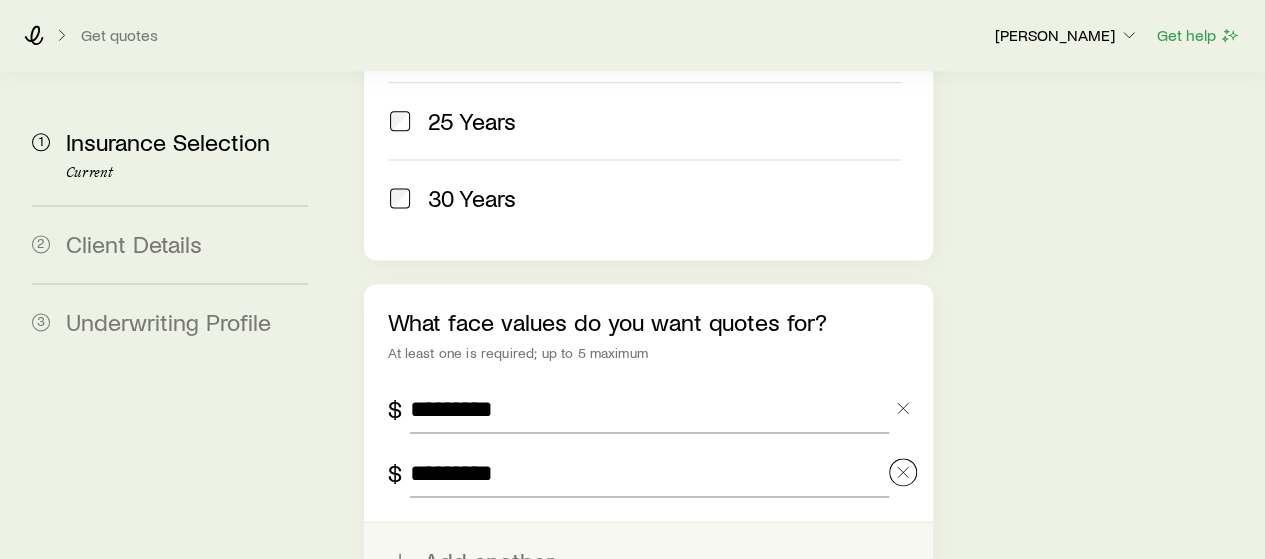 type 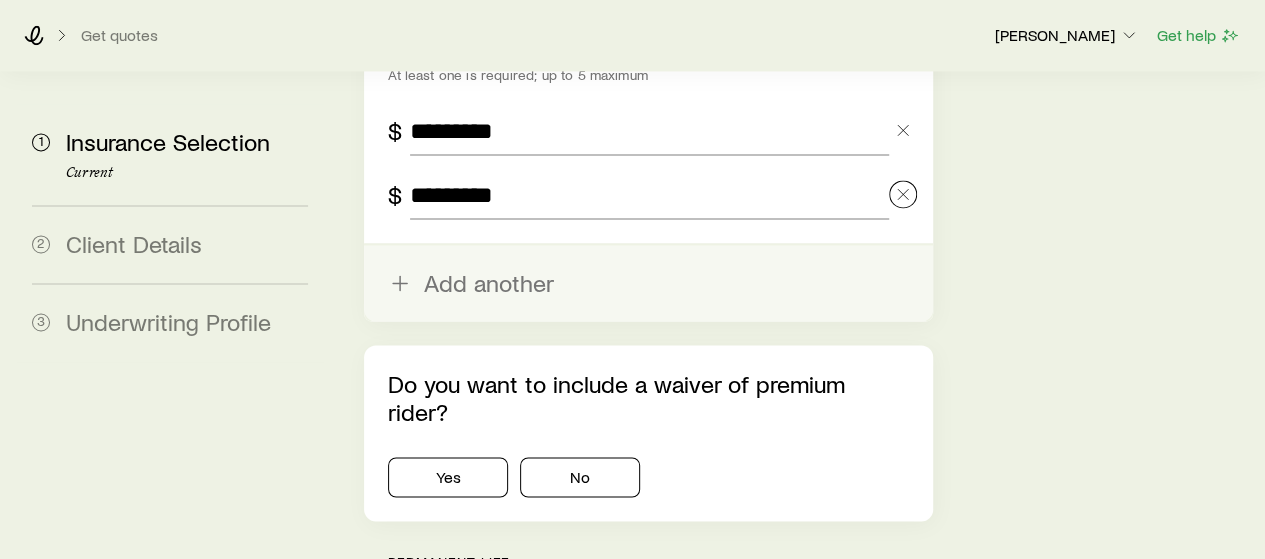 scroll, scrollTop: 1548, scrollLeft: 0, axis: vertical 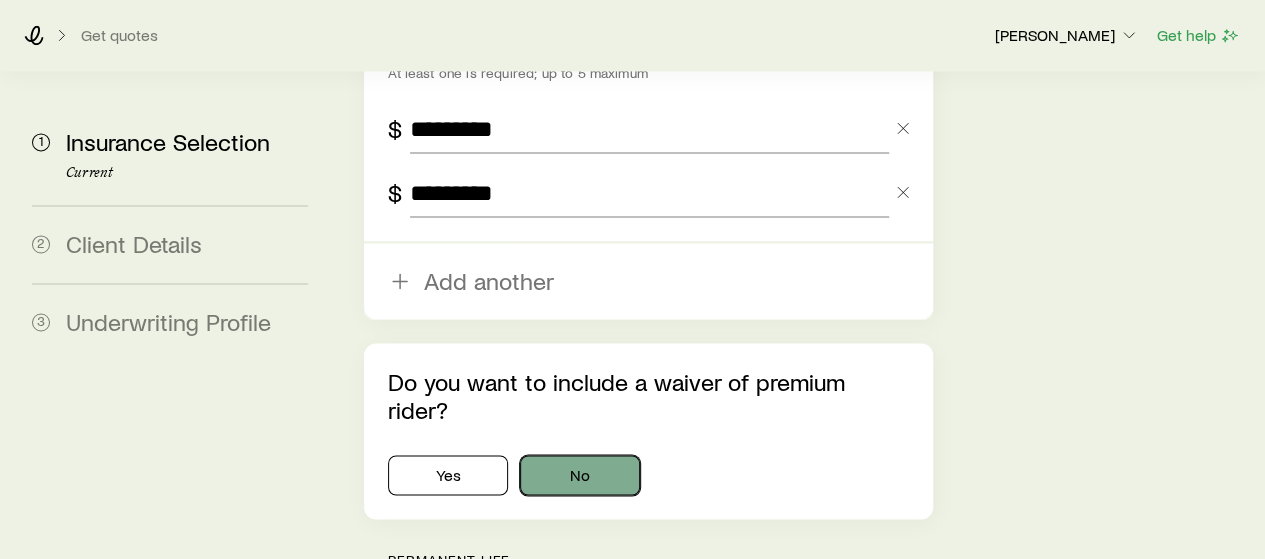 click on "No" at bounding box center (580, 475) 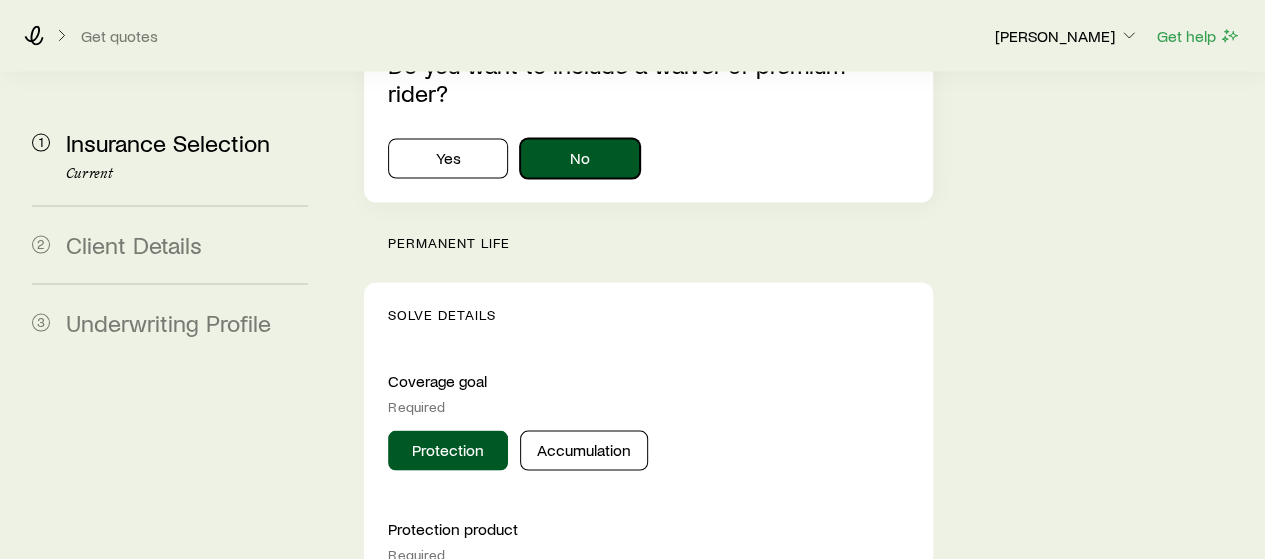 scroll, scrollTop: 1866, scrollLeft: 0, axis: vertical 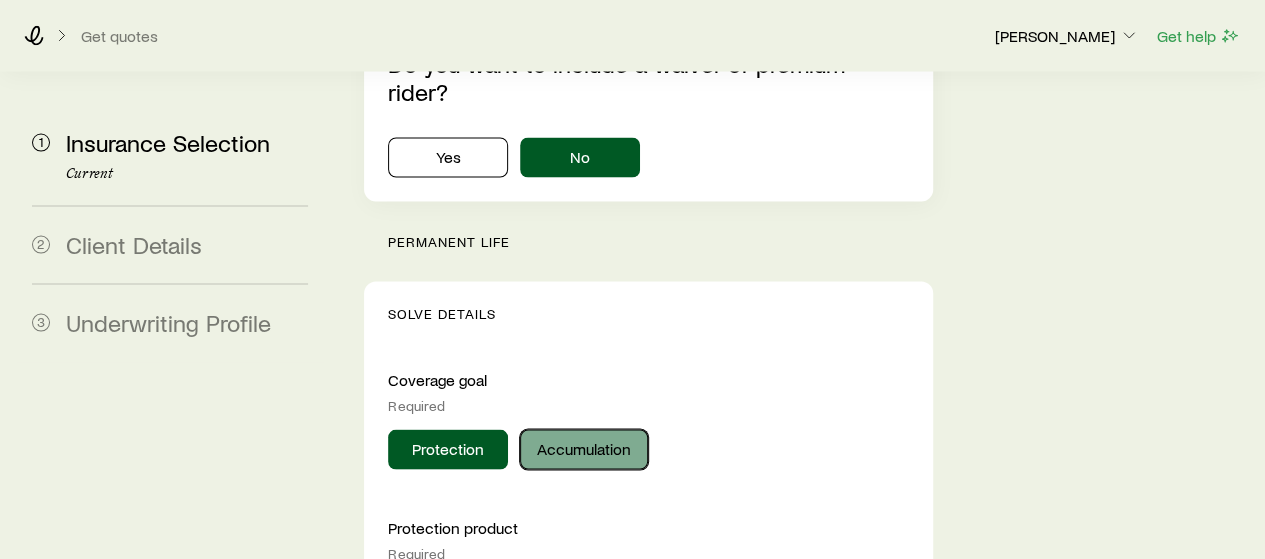 click on "Accumulation" at bounding box center [584, 449] 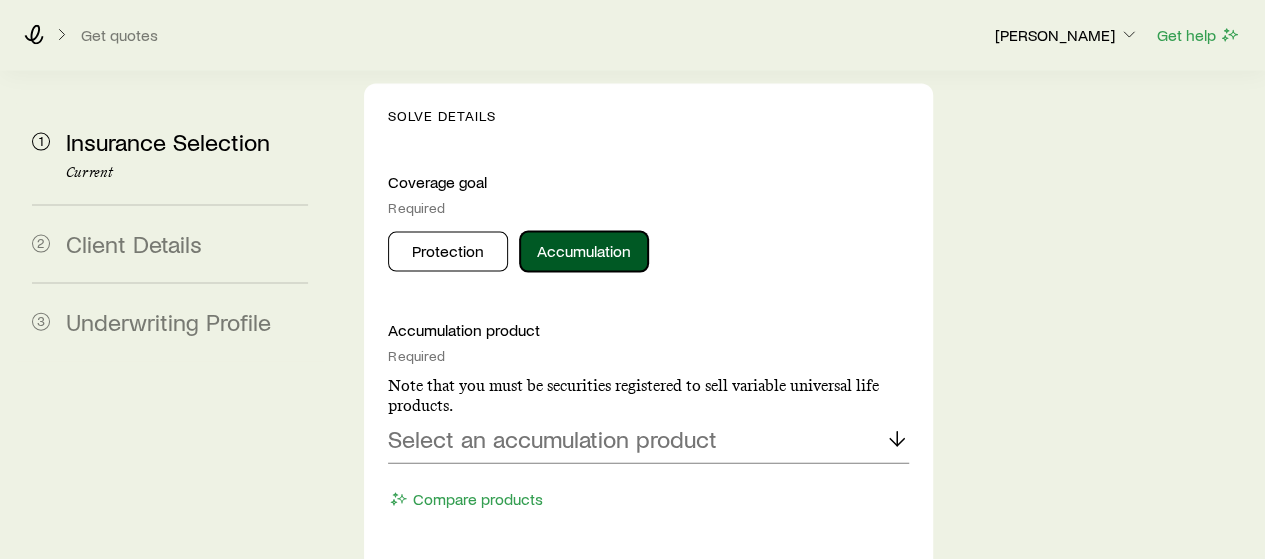 scroll, scrollTop: 2068, scrollLeft: 0, axis: vertical 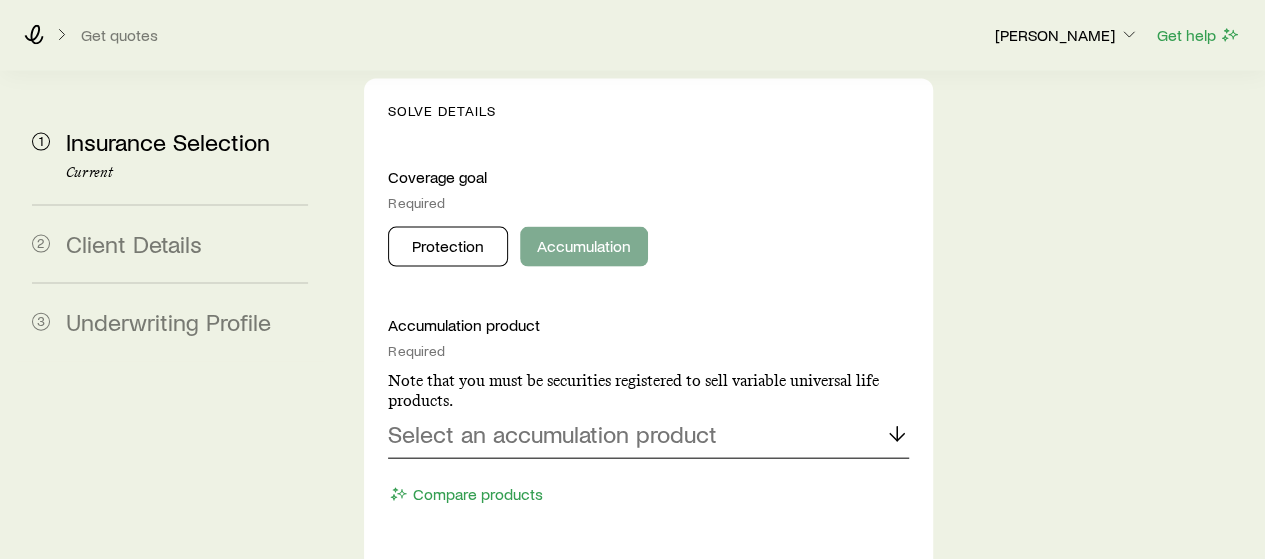 click on "Select an accumulation product" at bounding box center [648, 435] 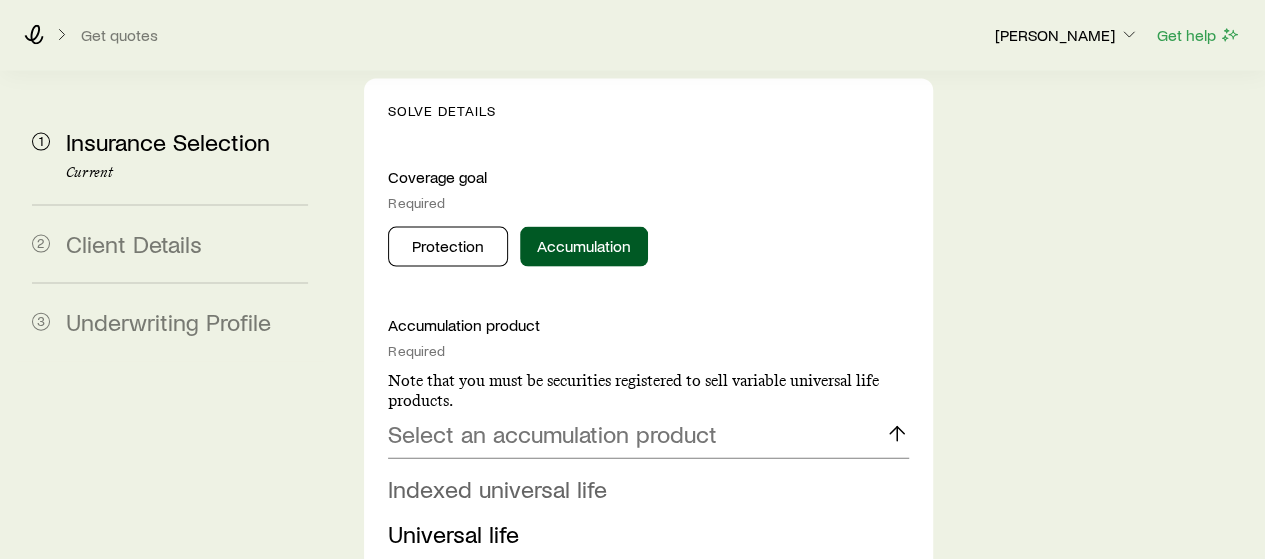 click on "Indexed universal life" at bounding box center (497, 488) 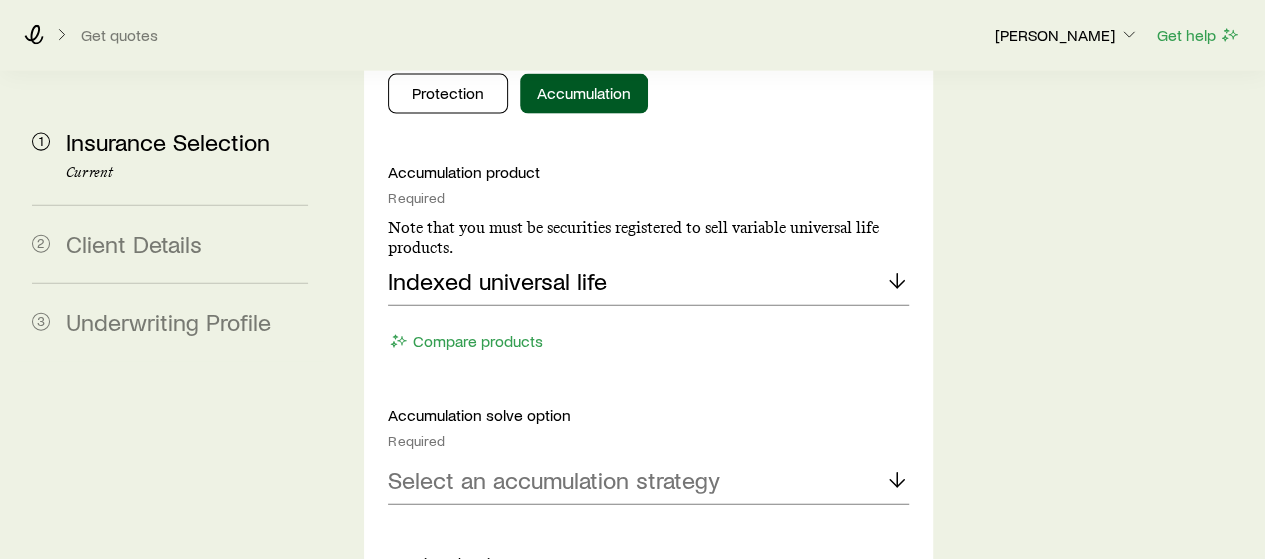 scroll, scrollTop: 2232, scrollLeft: 0, axis: vertical 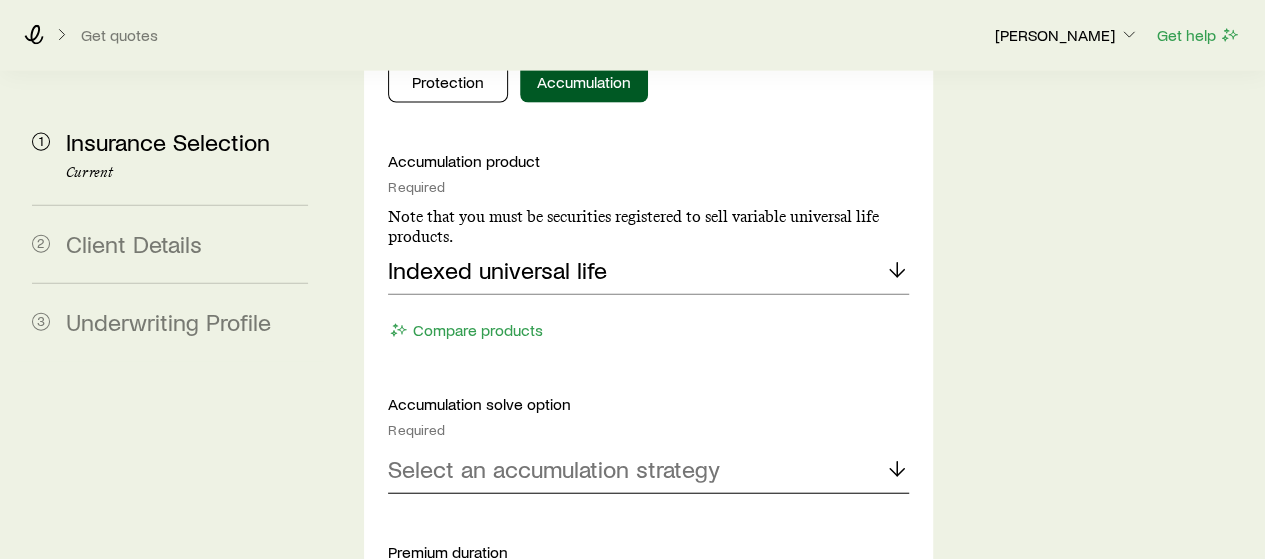 click on "Select an accumulation strategy" at bounding box center [648, 470] 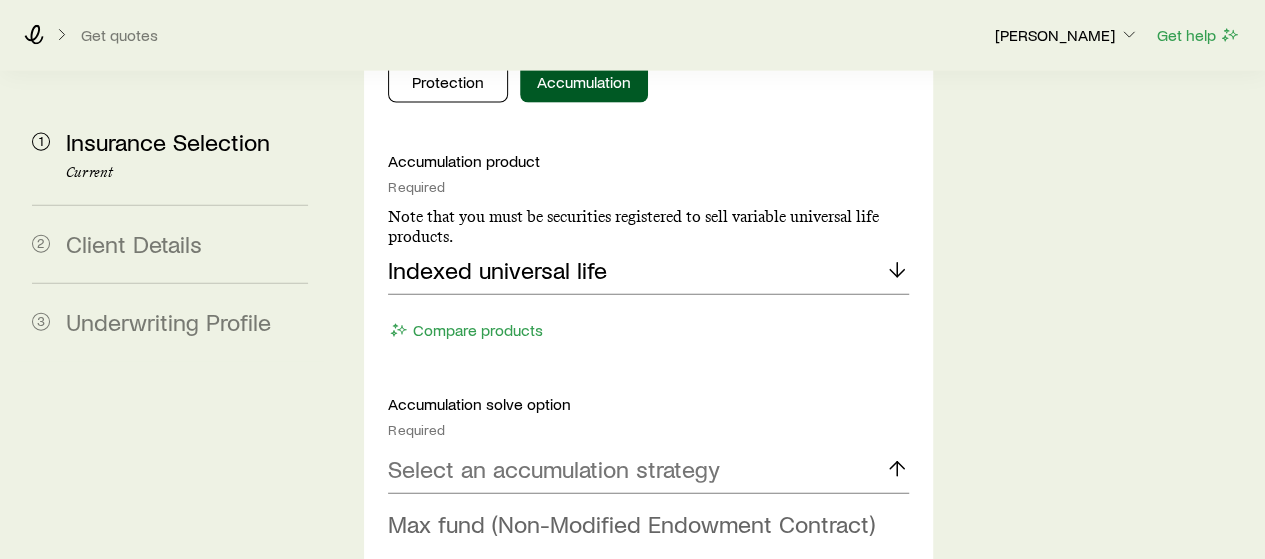 click on "Max fund (Non-Modified Endowment Contract)" at bounding box center [631, 523] 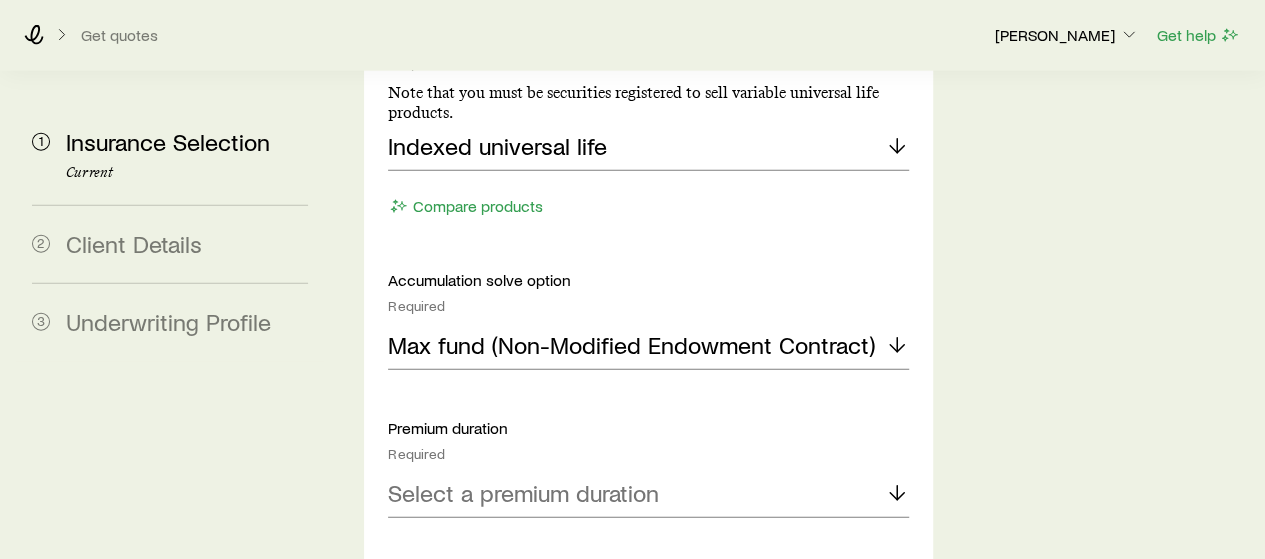 scroll, scrollTop: 2356, scrollLeft: 0, axis: vertical 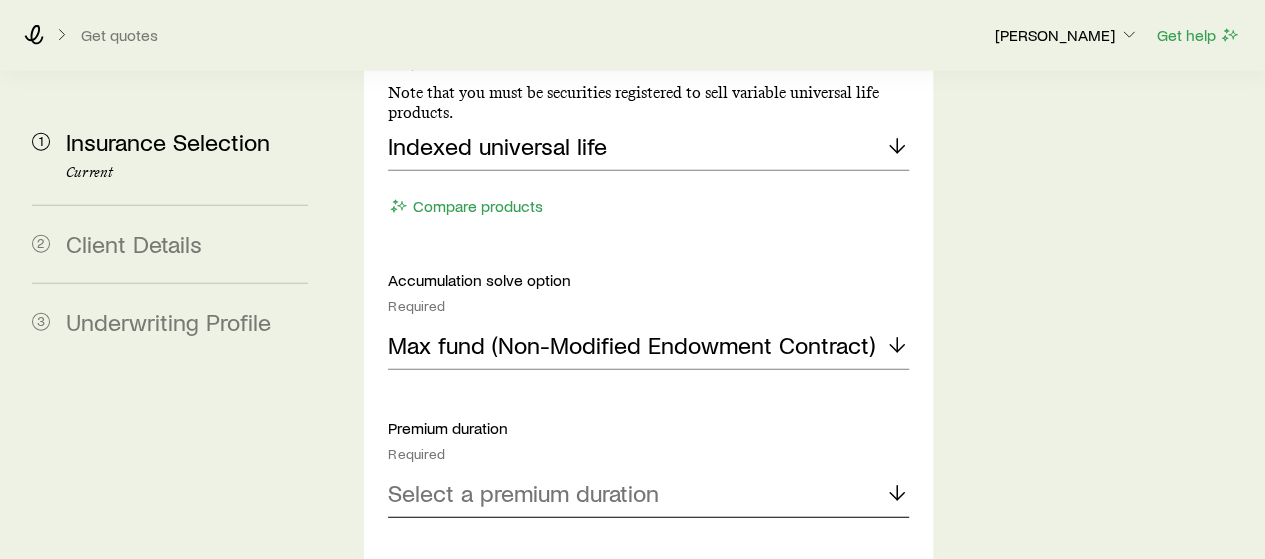 click on "Select a premium duration" at bounding box center (648, 494) 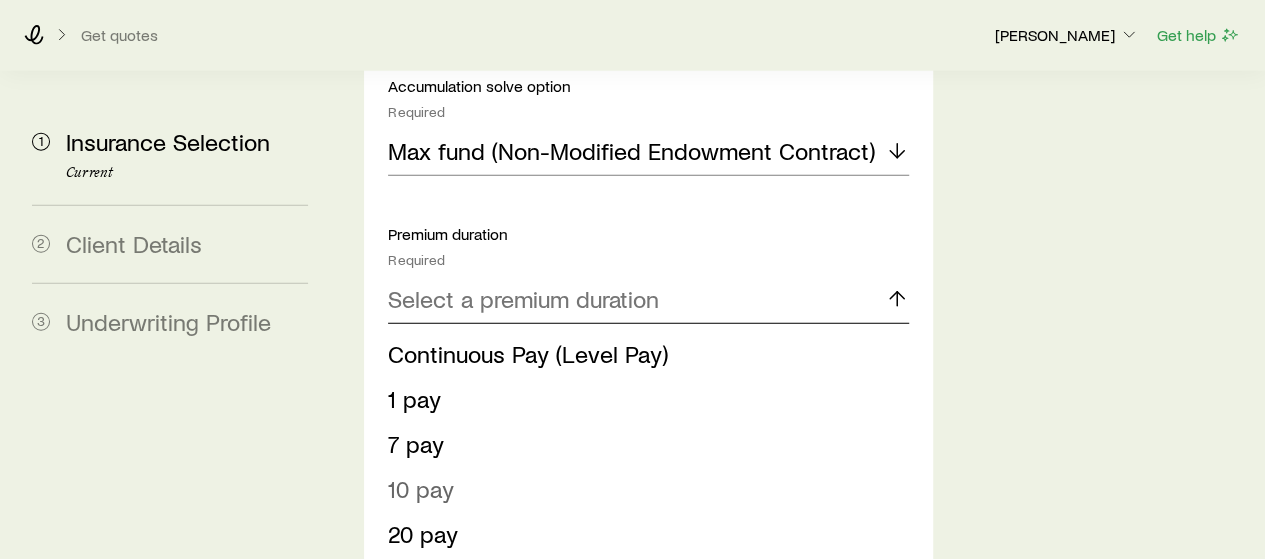 scroll, scrollTop: 2551, scrollLeft: 0, axis: vertical 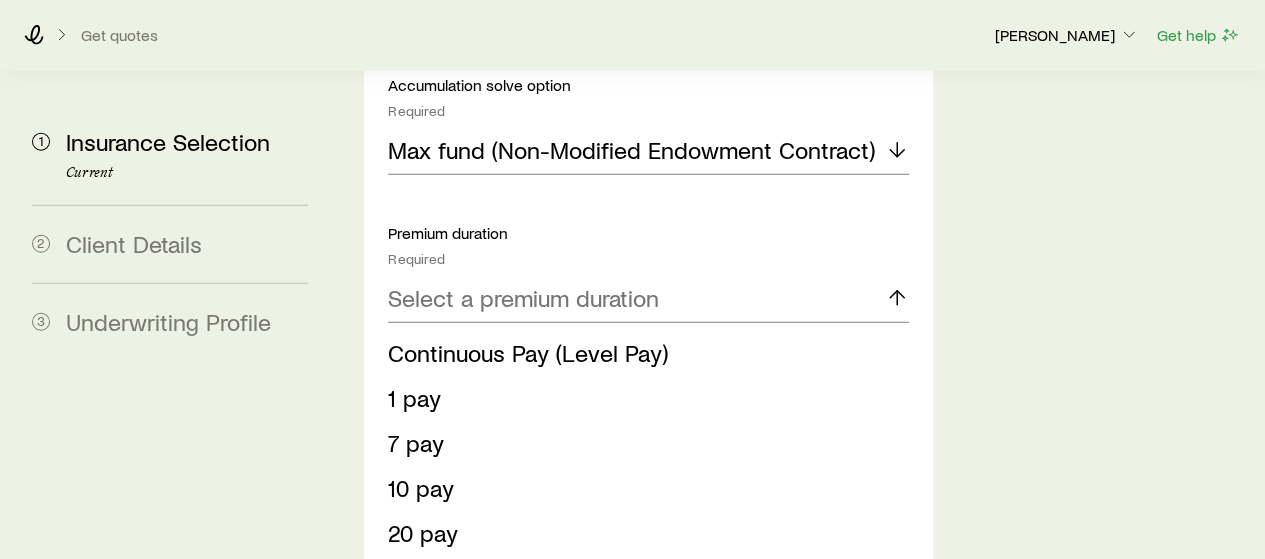 click on "Until a specific age" at bounding box center [488, 577] 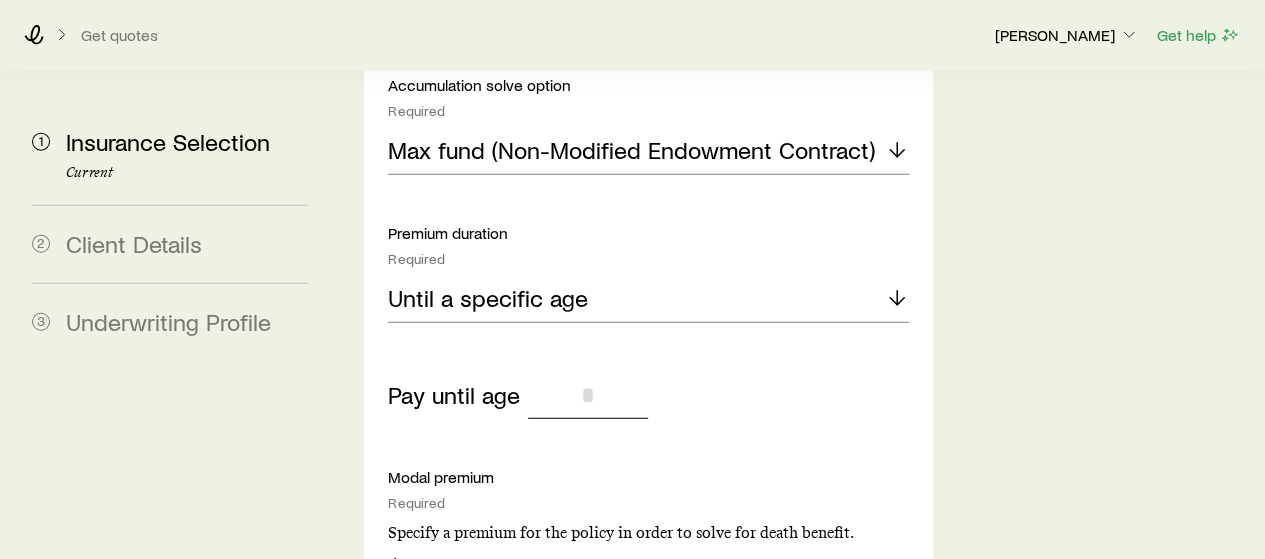 click at bounding box center [588, 395] 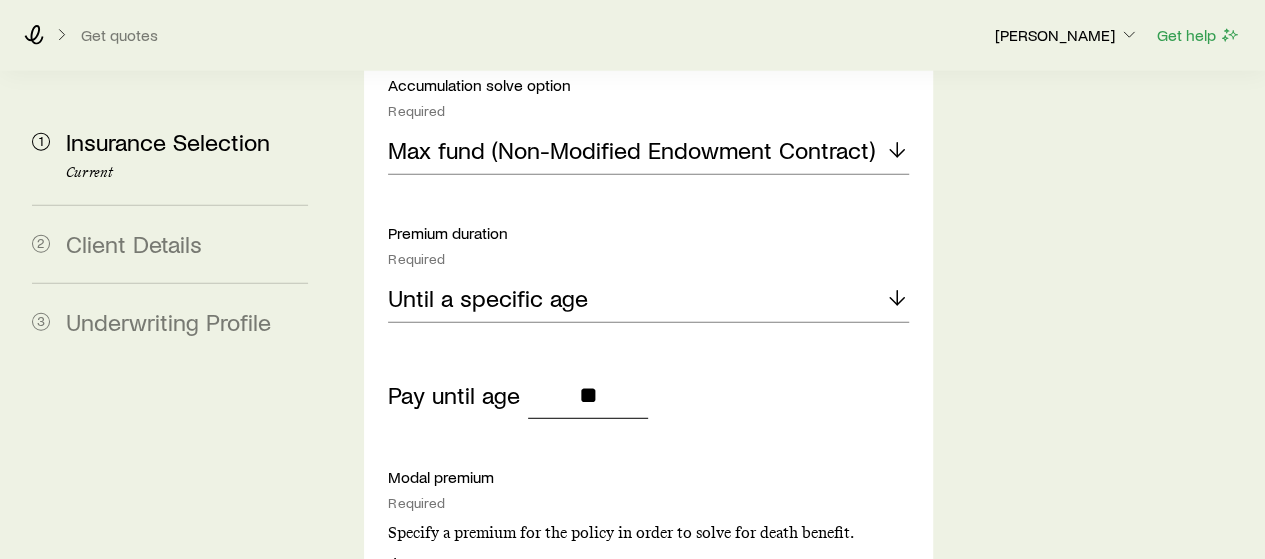 type on "**" 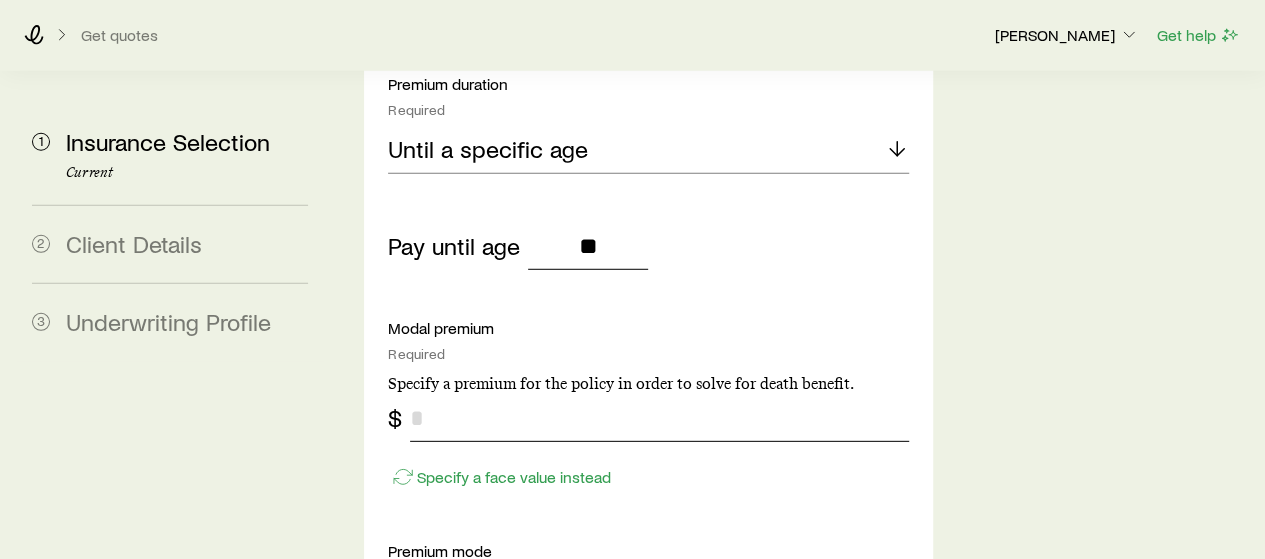 scroll, scrollTop: 2714, scrollLeft: 0, axis: vertical 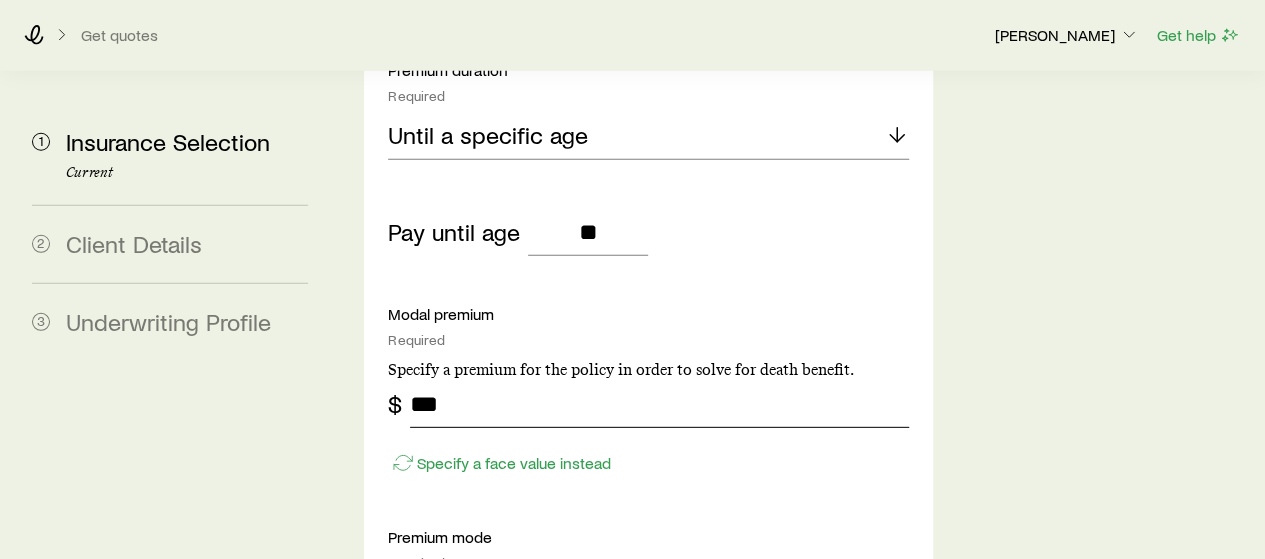 type on "***" 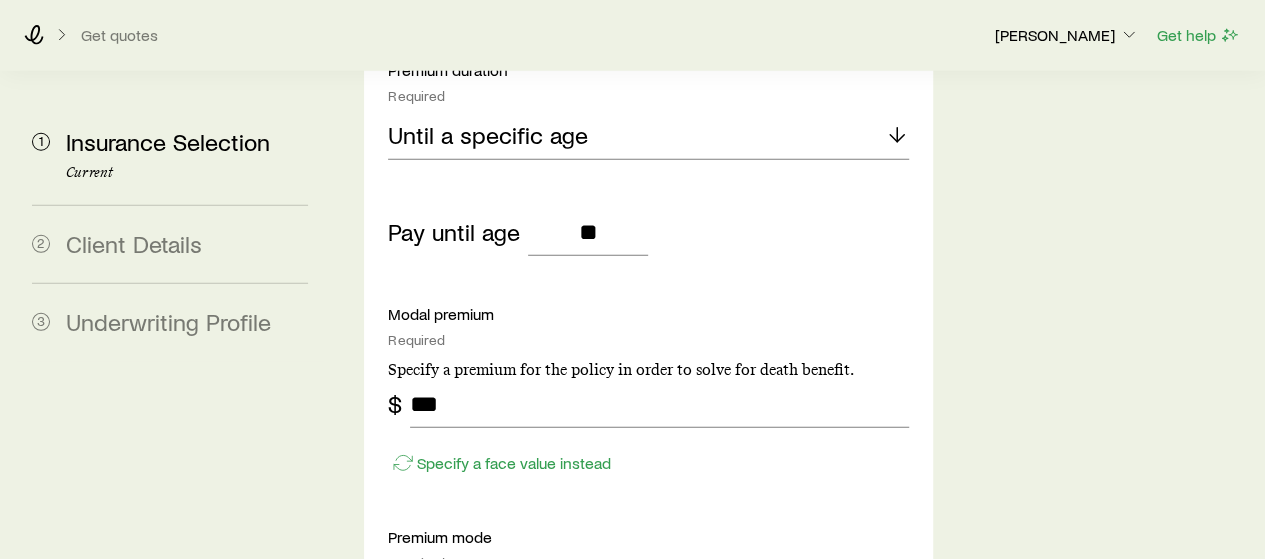 click on "Select a premium mode" at bounding box center [511, 602] 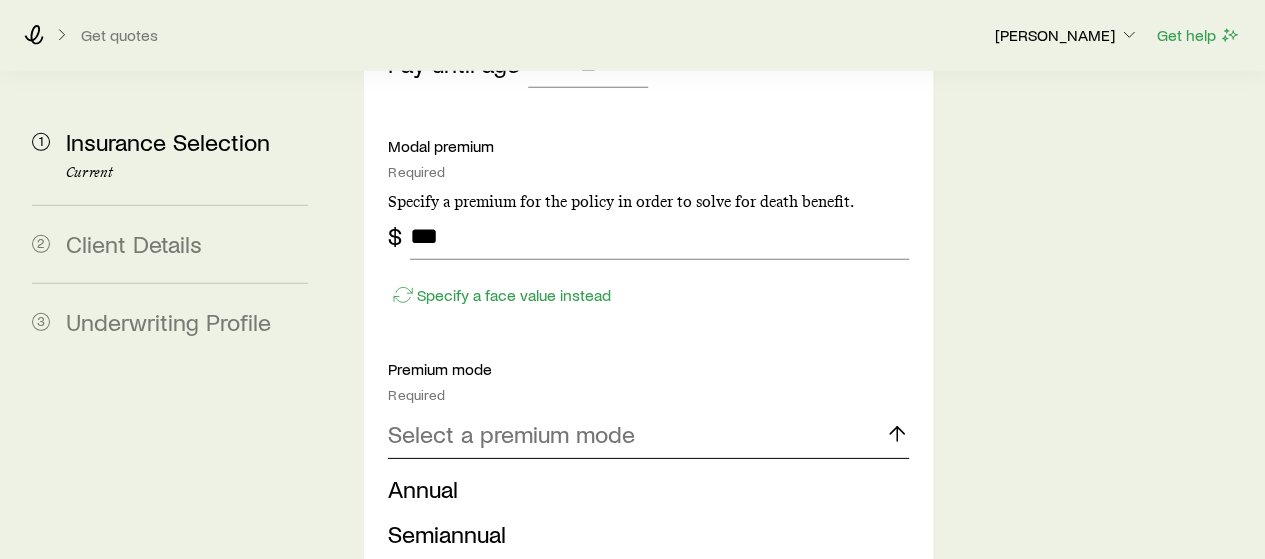 scroll, scrollTop: 2885, scrollLeft: 0, axis: vertical 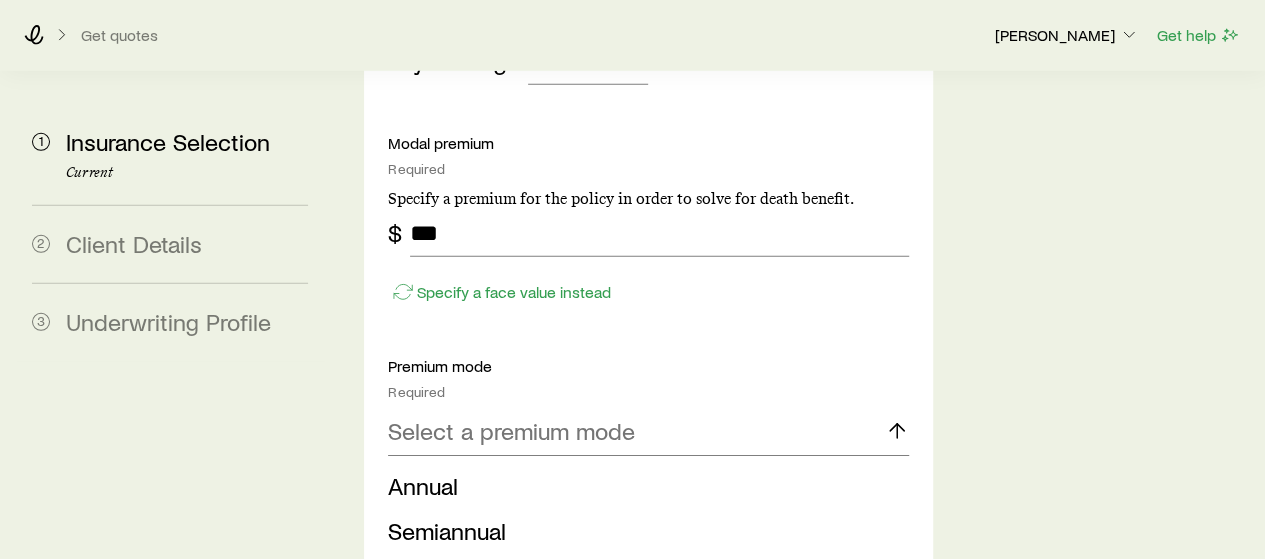 click on "Monthly" at bounding box center (429, 620) 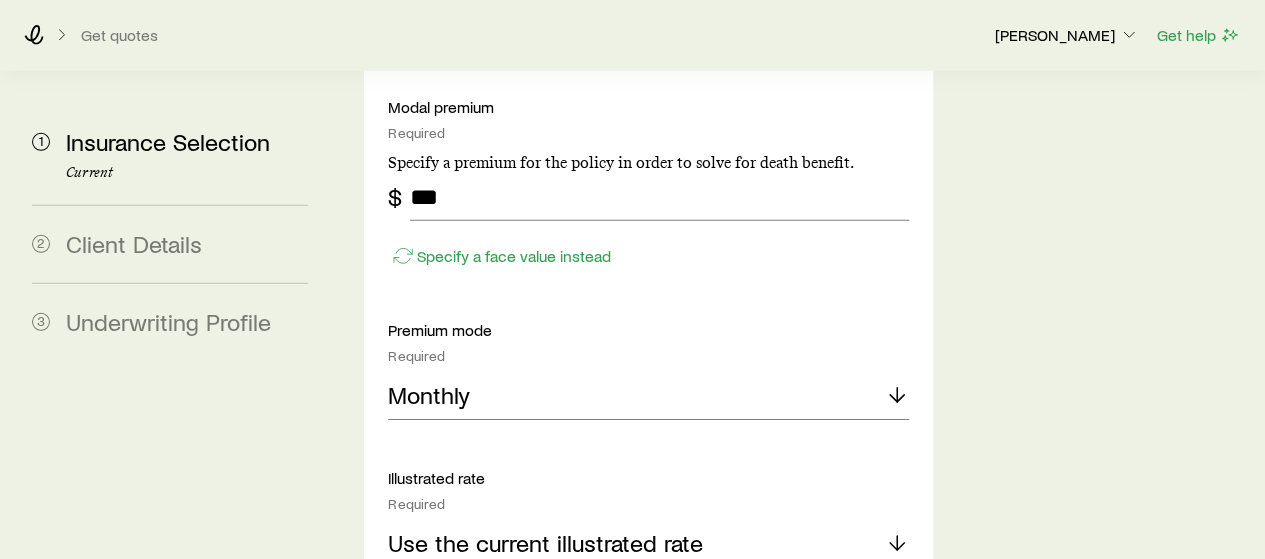 scroll, scrollTop: 2924, scrollLeft: 0, axis: vertical 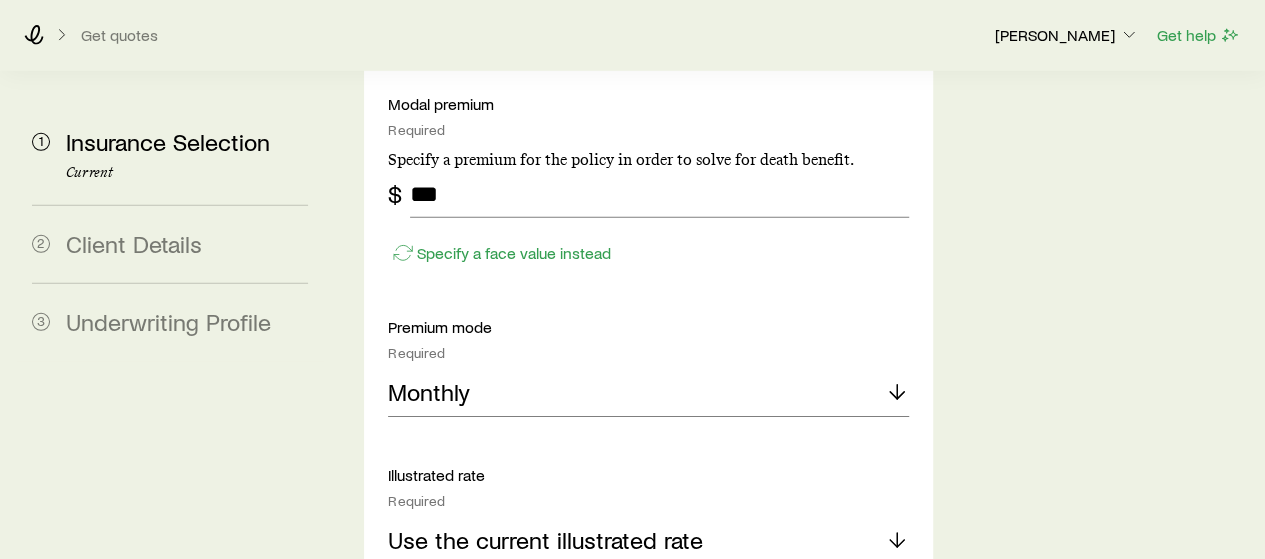 click on "Use the current illustrated rate" at bounding box center [545, 540] 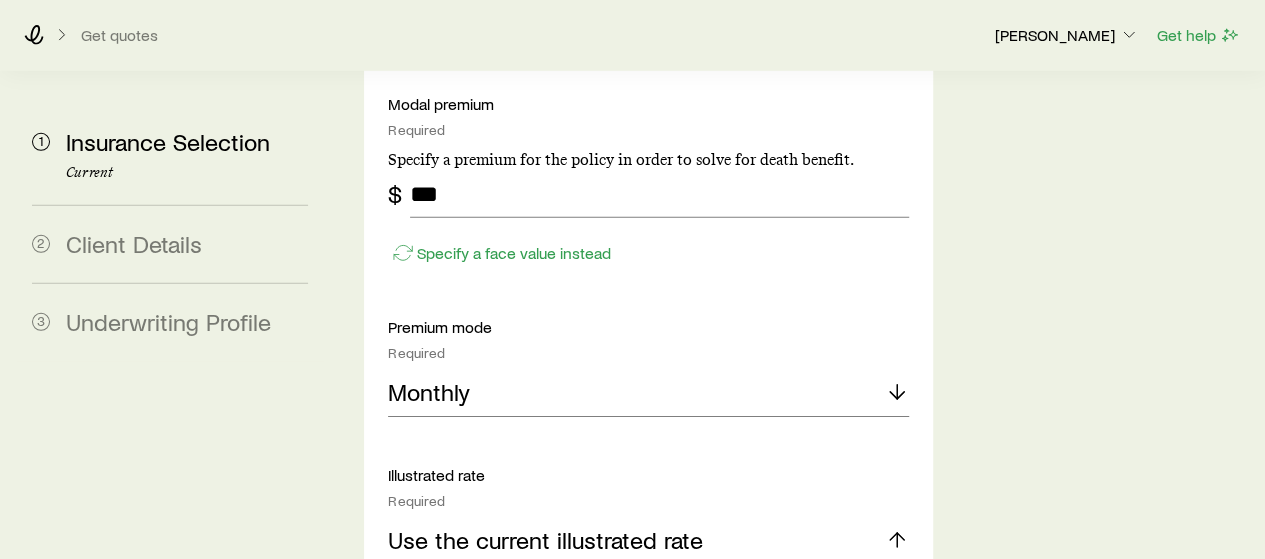 click on "Use the current illustrated rate" at bounding box center [545, 540] 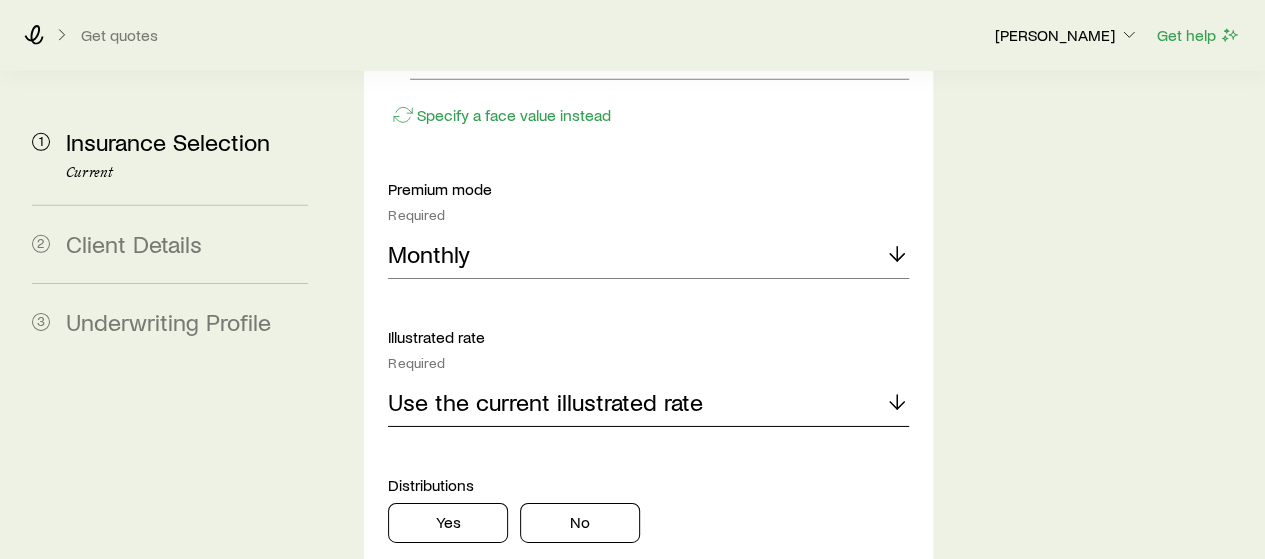 scroll, scrollTop: 3064, scrollLeft: 0, axis: vertical 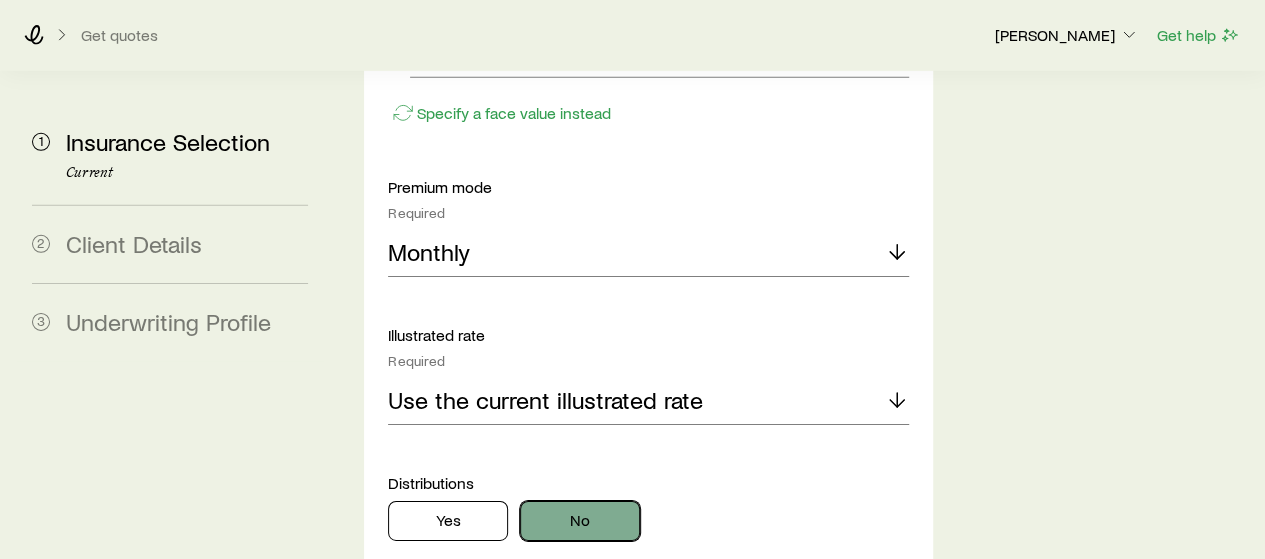 click on "No" at bounding box center [580, 521] 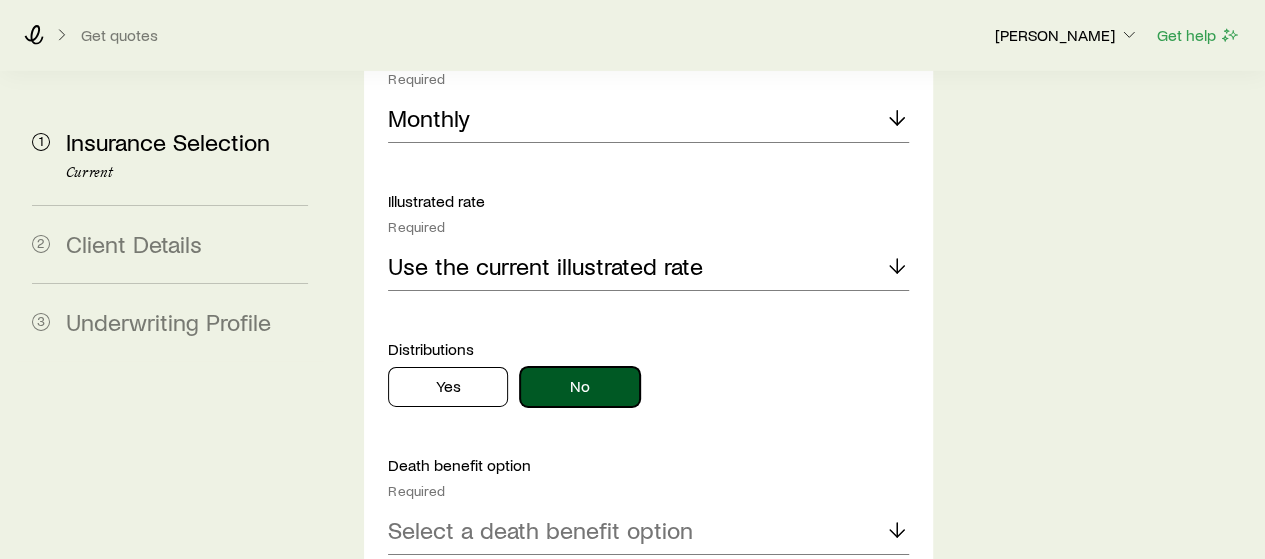 scroll, scrollTop: 3199, scrollLeft: 0, axis: vertical 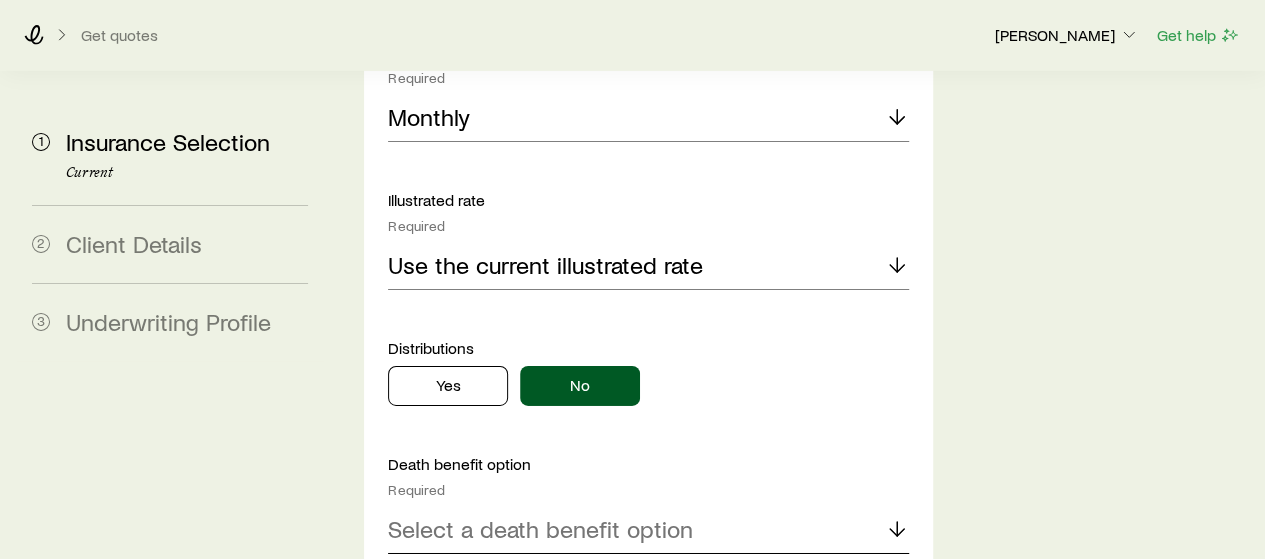 click on "Select a death benefit option" at bounding box center (540, 529) 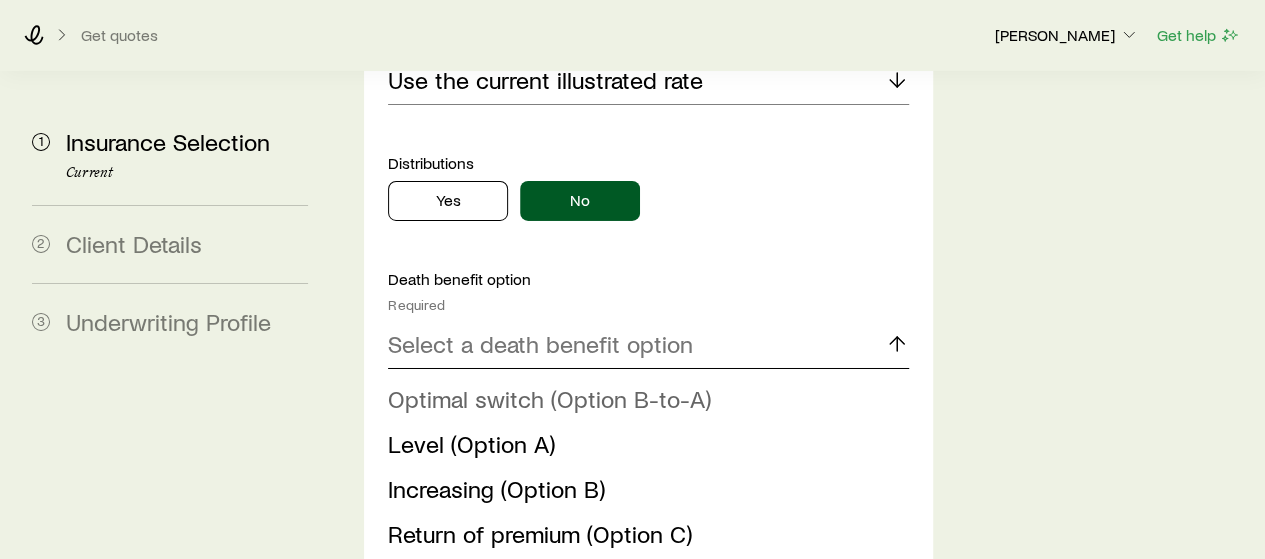 scroll, scrollTop: 3386, scrollLeft: 0, axis: vertical 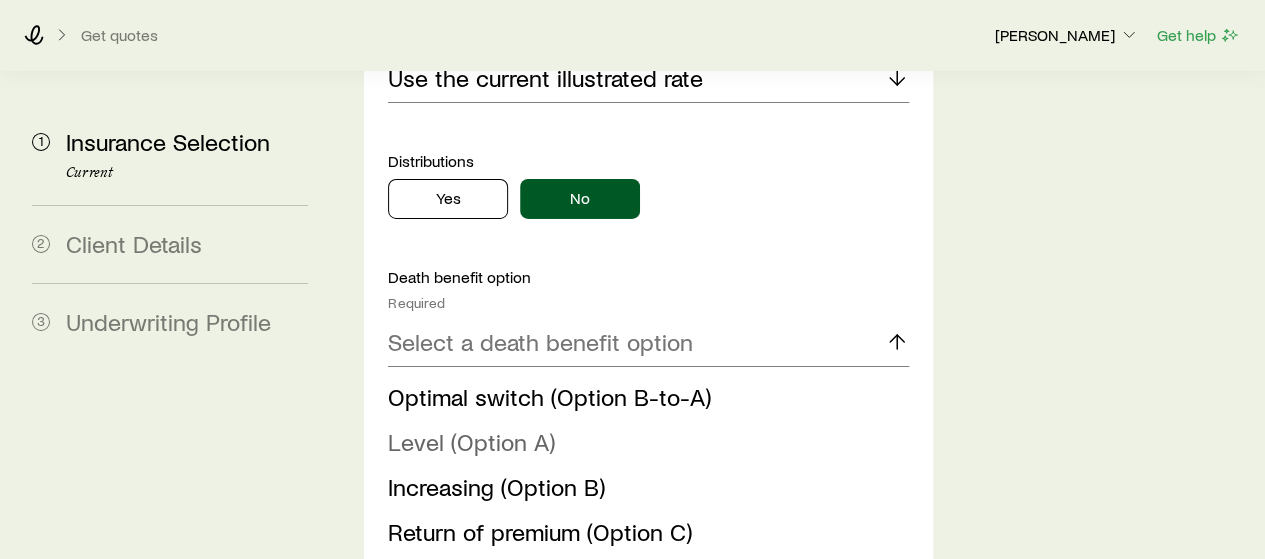 click on "Level (Option A)" at bounding box center [642, 442] 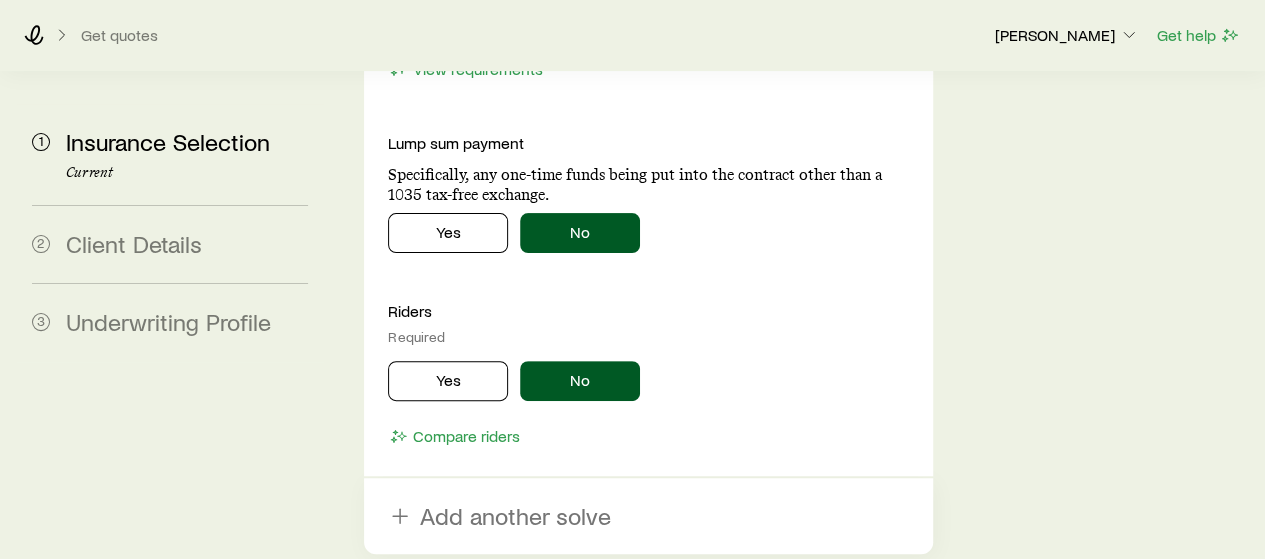 scroll, scrollTop: 3938, scrollLeft: 0, axis: vertical 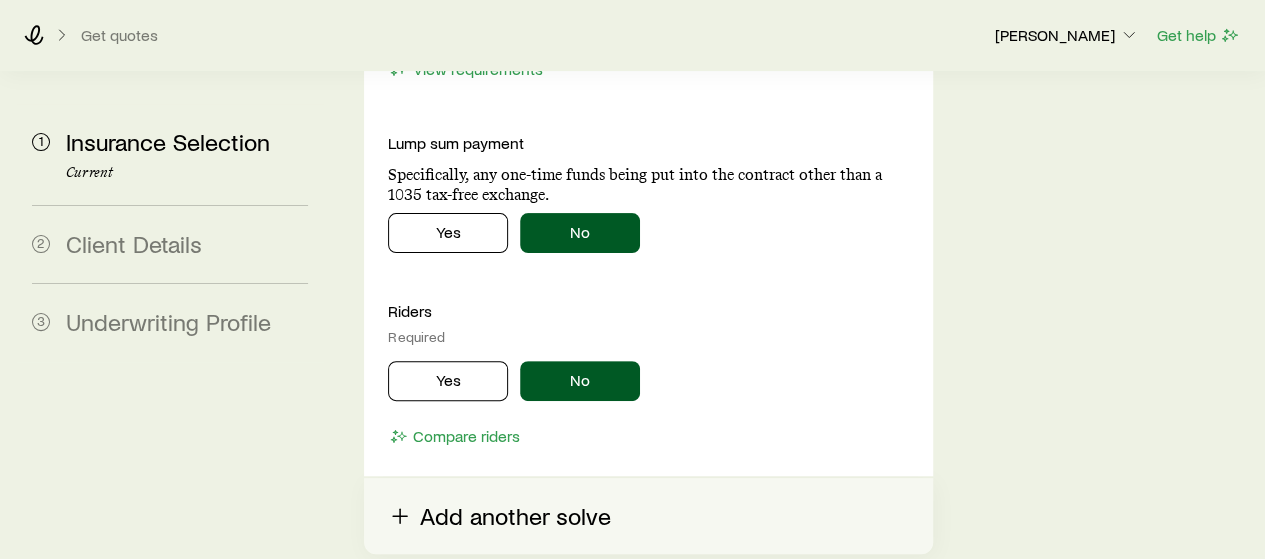 click on "Add another solve" at bounding box center (648, 516) 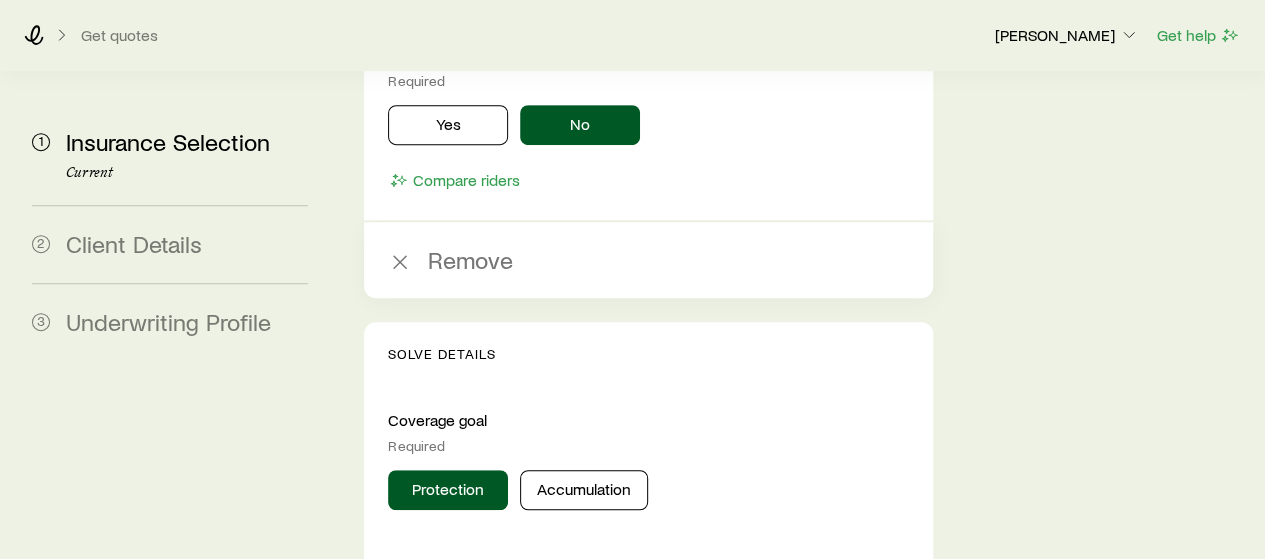 scroll, scrollTop: 4195, scrollLeft: 0, axis: vertical 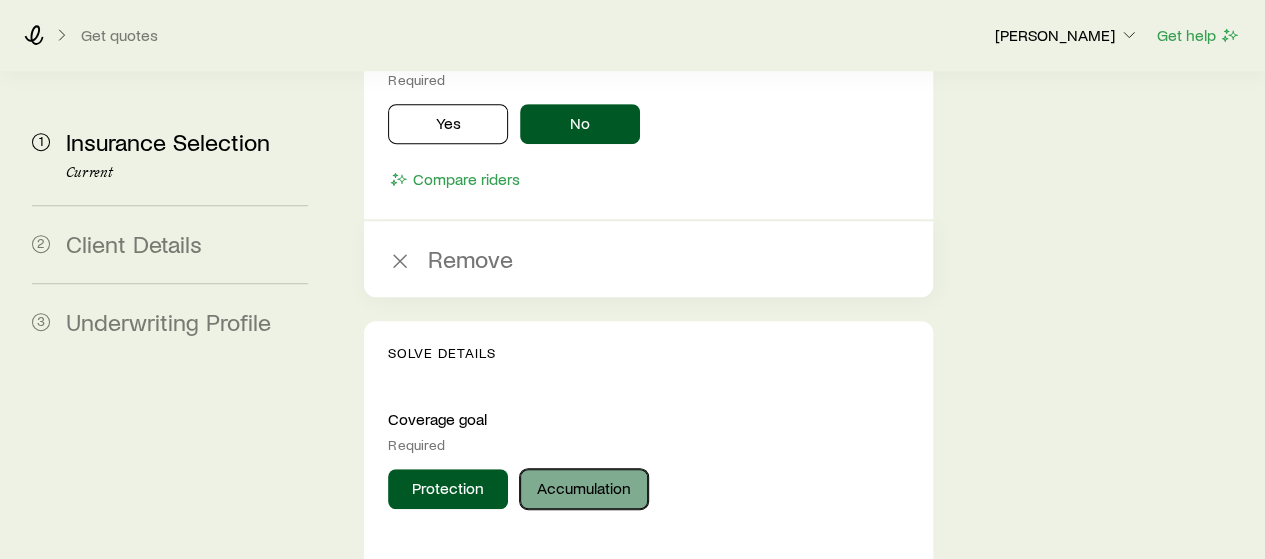 click on "Accumulation" at bounding box center (584, 489) 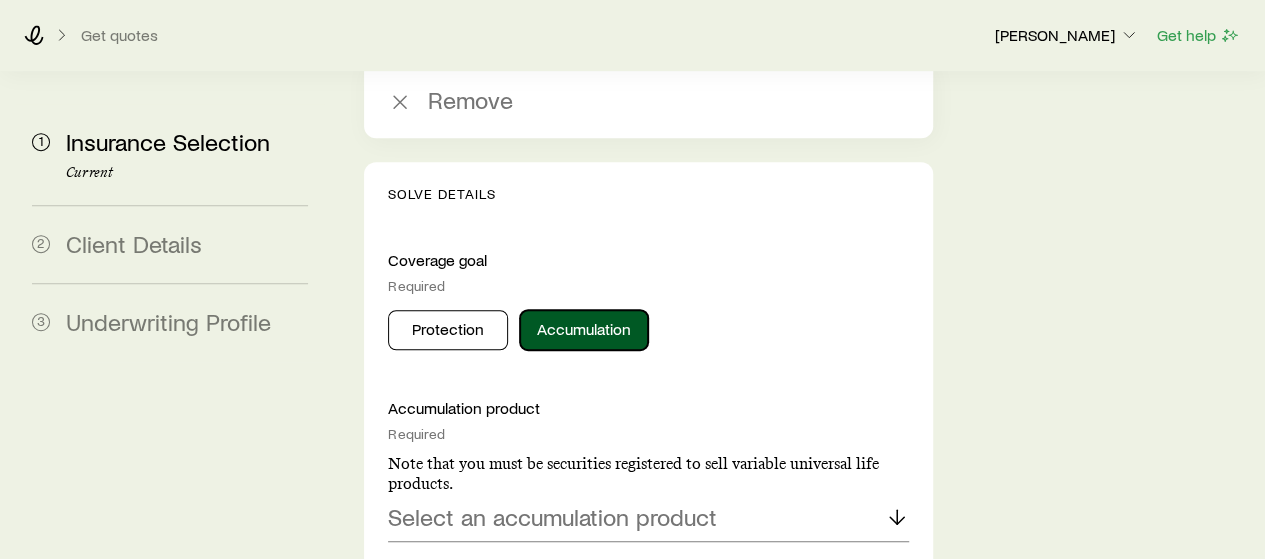 scroll, scrollTop: 4382, scrollLeft: 0, axis: vertical 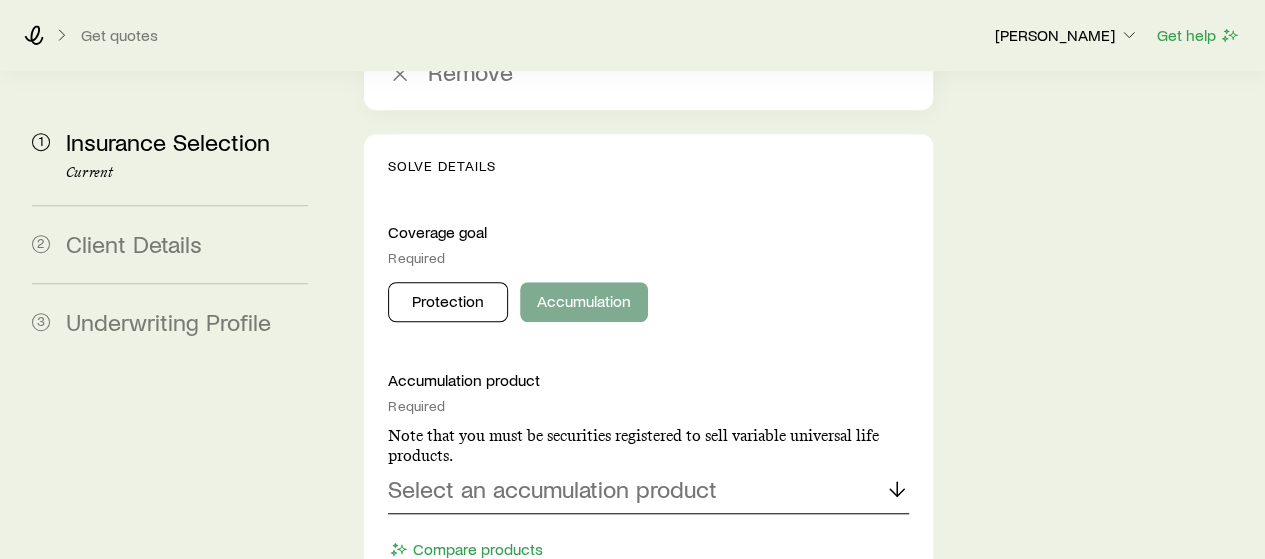 click on "Select an accumulation product" at bounding box center [648, 490] 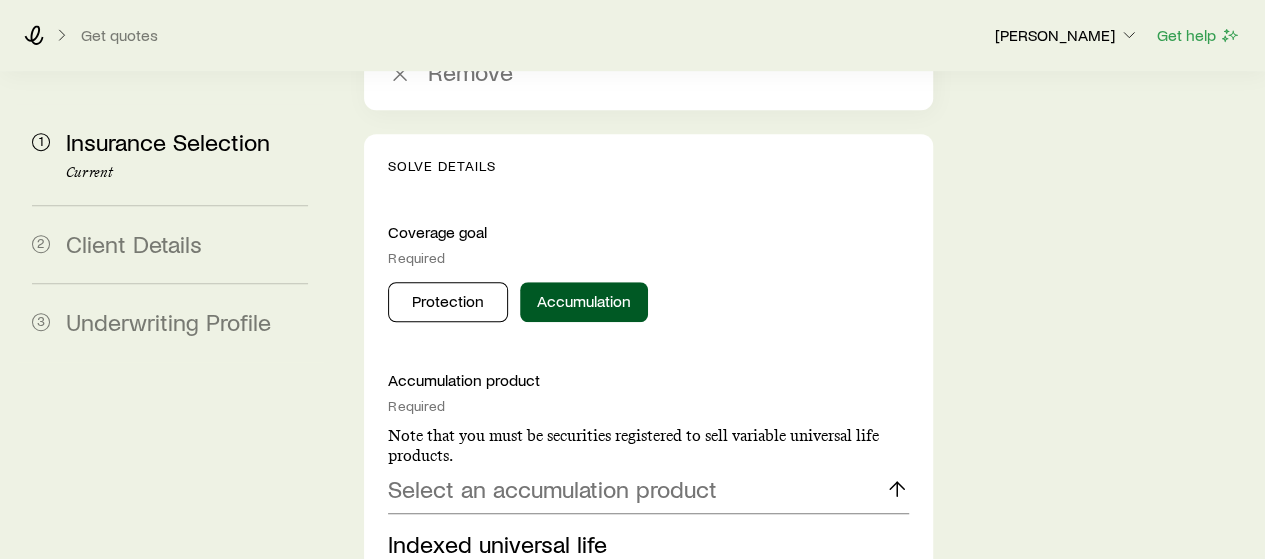 click on "Variable universal life" at bounding box center [496, 633] 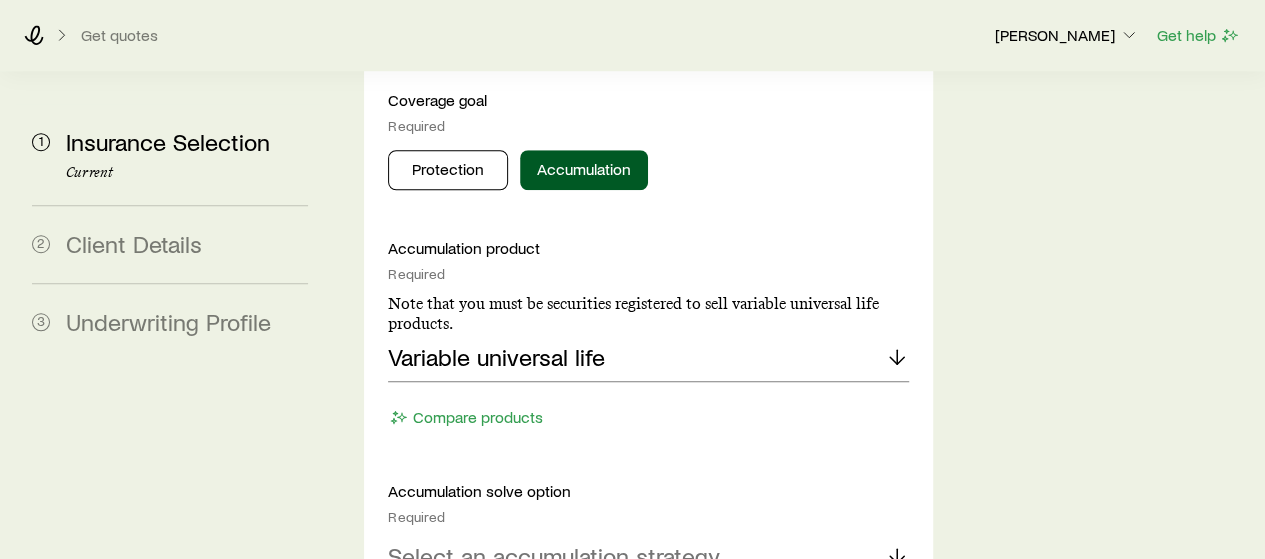 scroll, scrollTop: 4522, scrollLeft: 0, axis: vertical 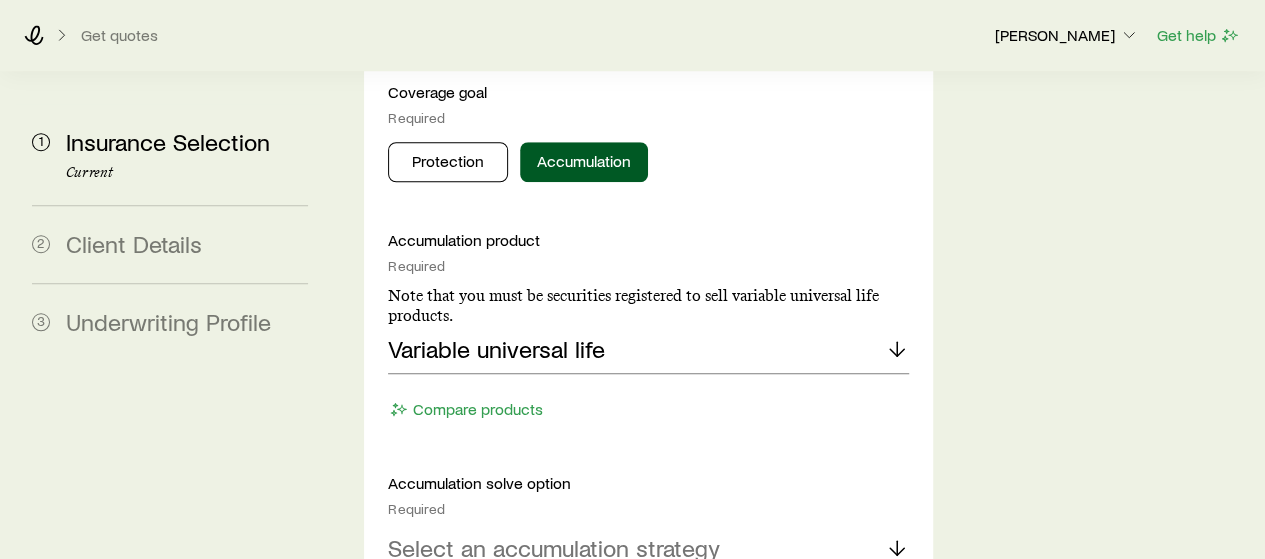 click on "Select an accumulation strategy" at bounding box center (648, 549) 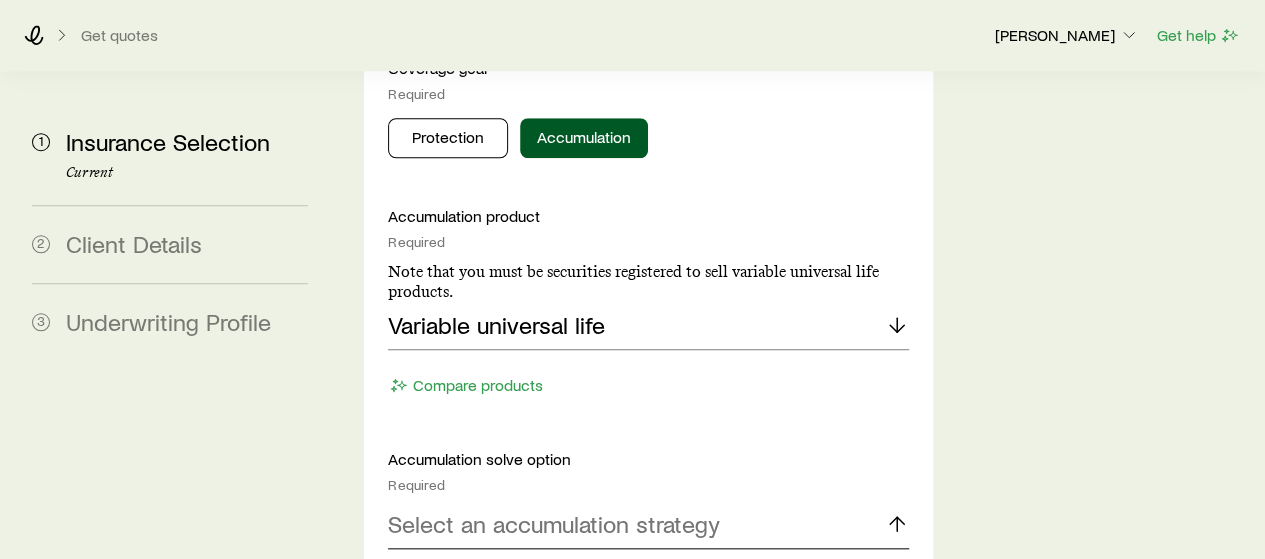 scroll, scrollTop: 4552, scrollLeft: 0, axis: vertical 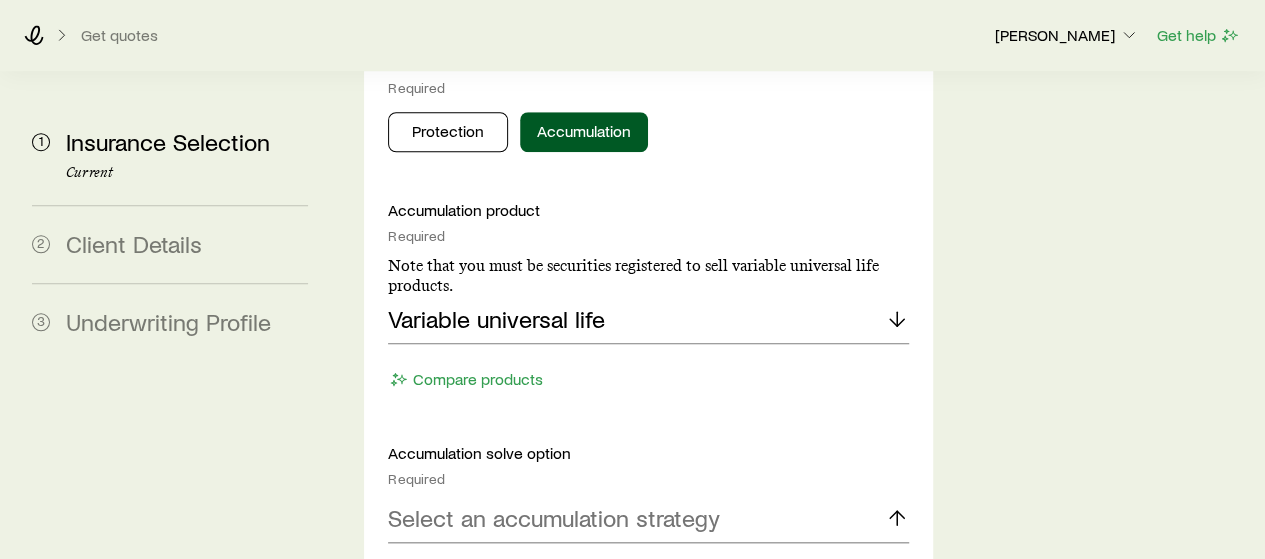 click on "Max fund (Non-Modified Endowment Contract)" at bounding box center [631, 572] 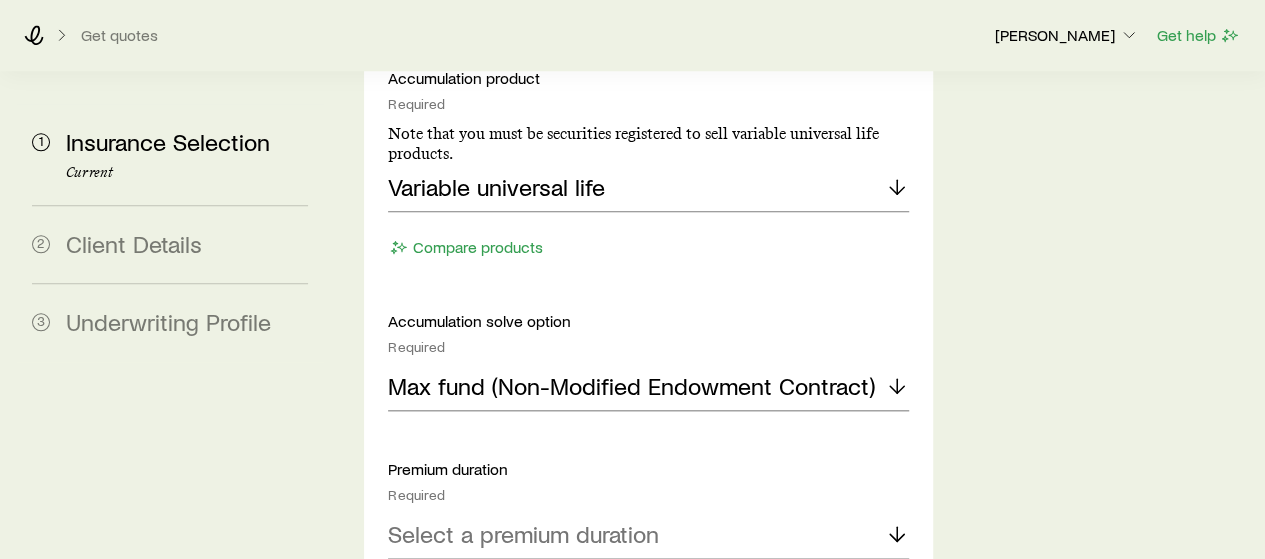 scroll, scrollTop: 4692, scrollLeft: 0, axis: vertical 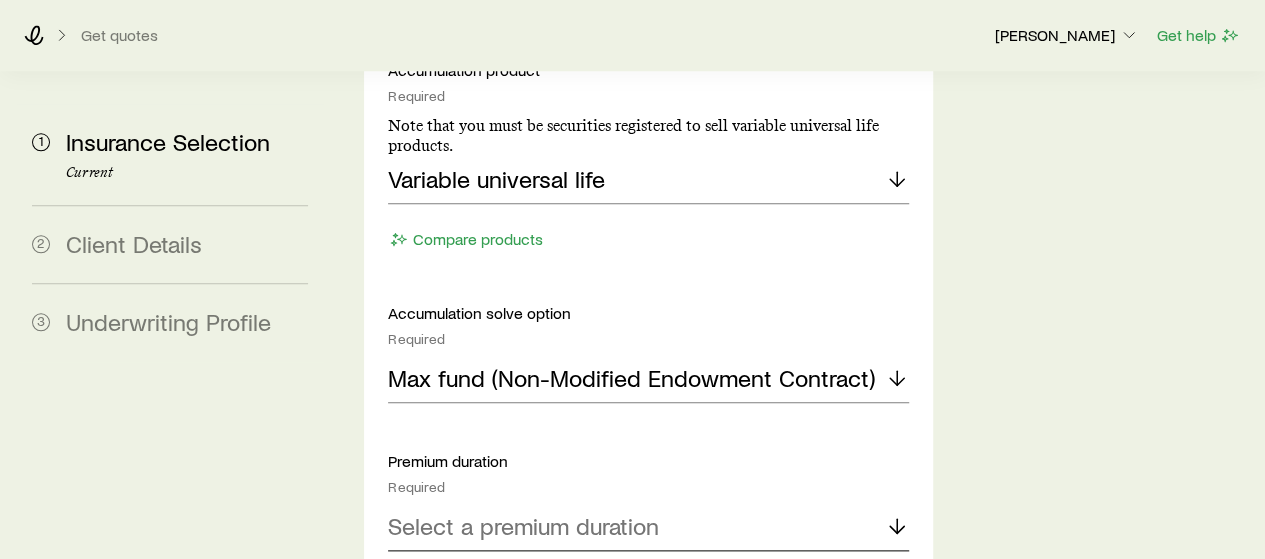 click on "Select a premium duration" at bounding box center [523, 526] 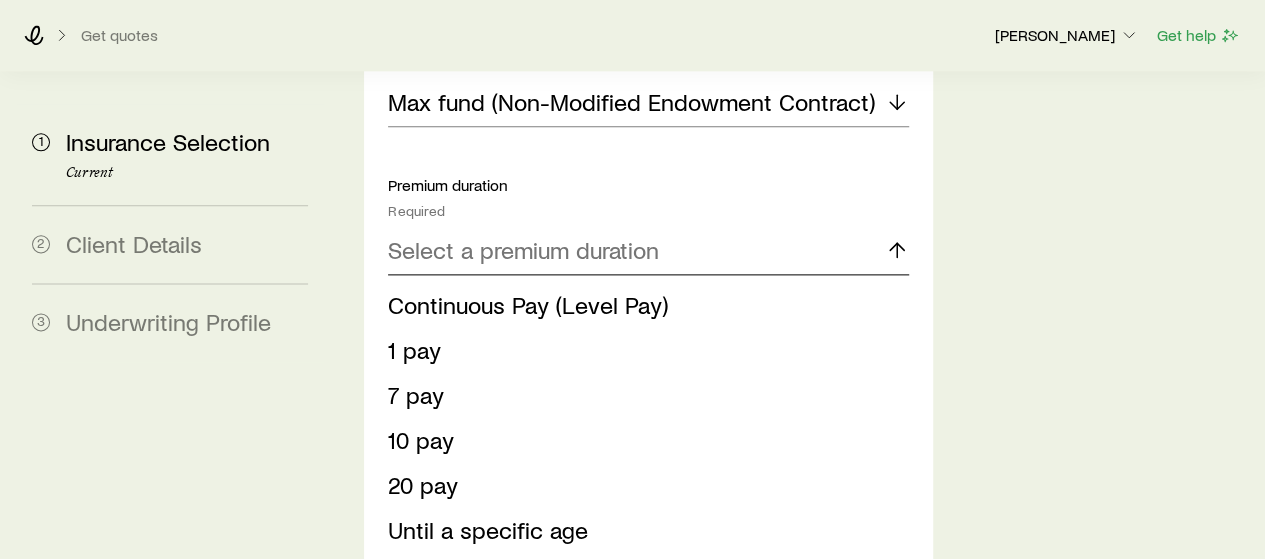 scroll, scrollTop: 4972, scrollLeft: 0, axis: vertical 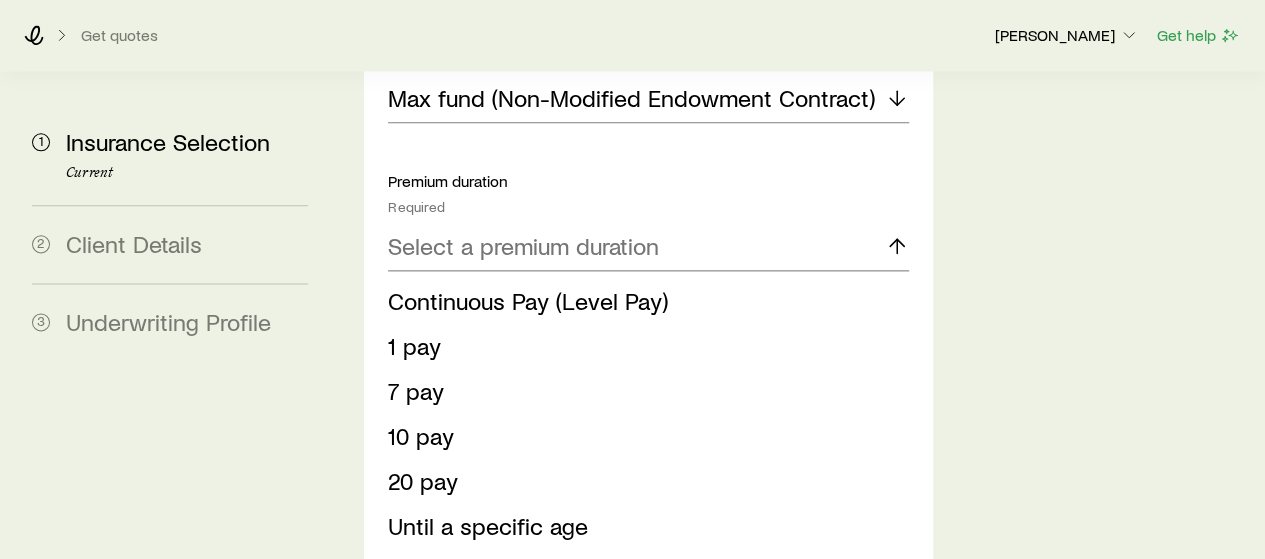 click on "Until a specific age" at bounding box center [488, 525] 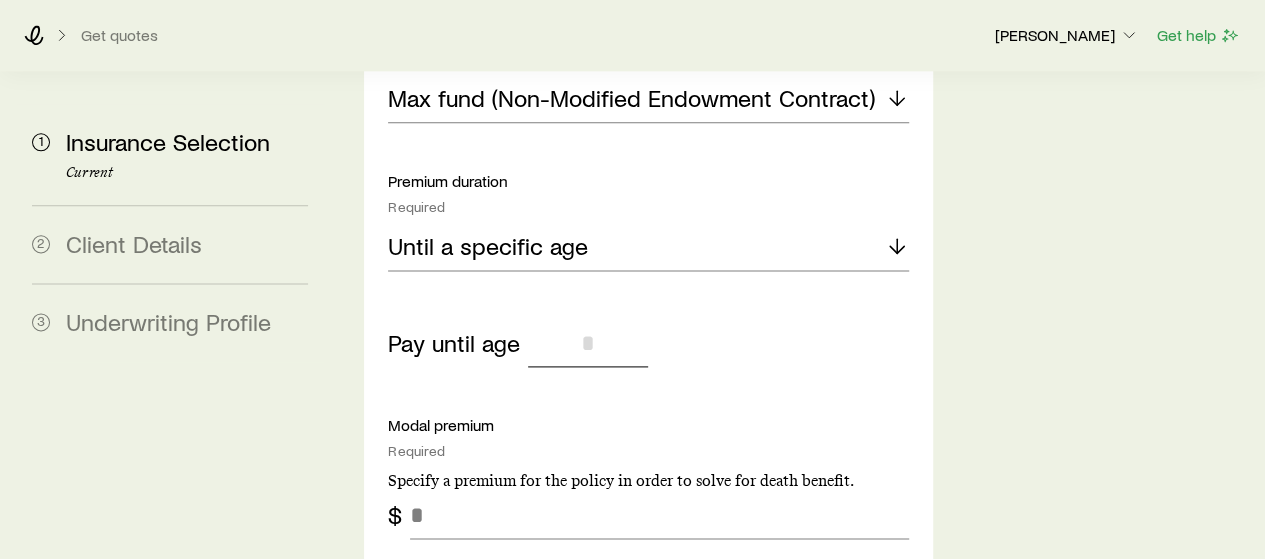 click at bounding box center (588, 343) 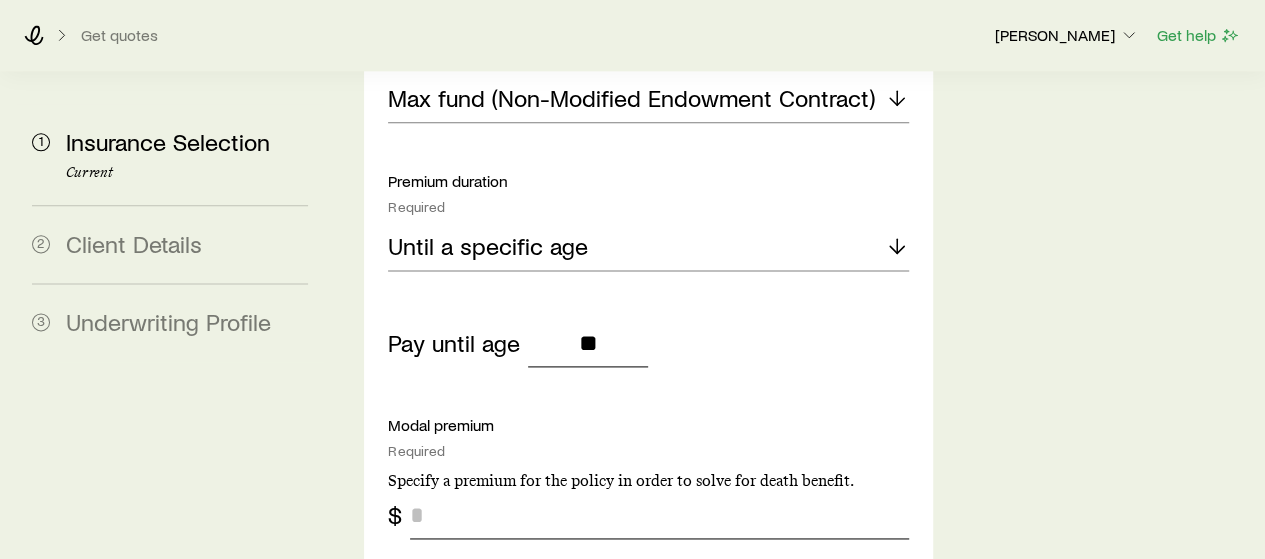 type on "**" 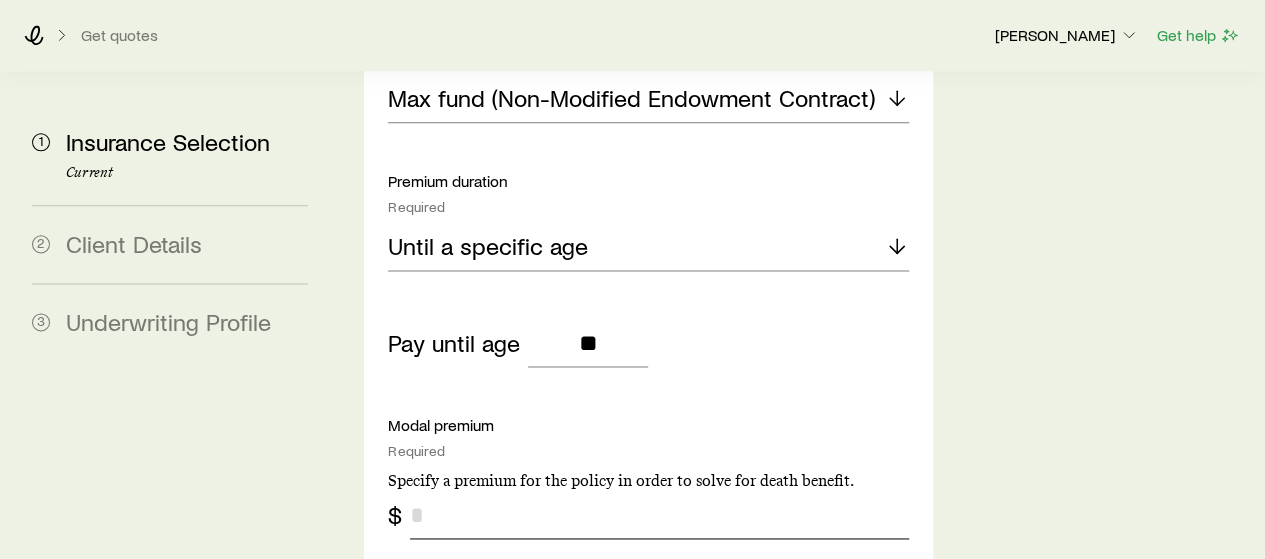 click at bounding box center (659, 515) 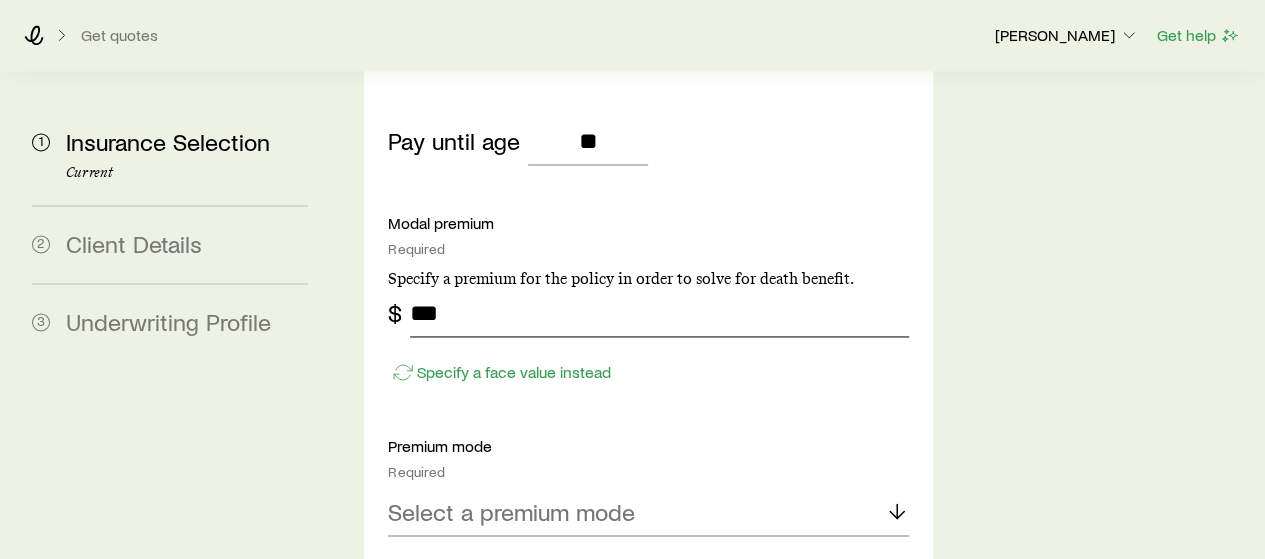 scroll, scrollTop: 5175, scrollLeft: 0, axis: vertical 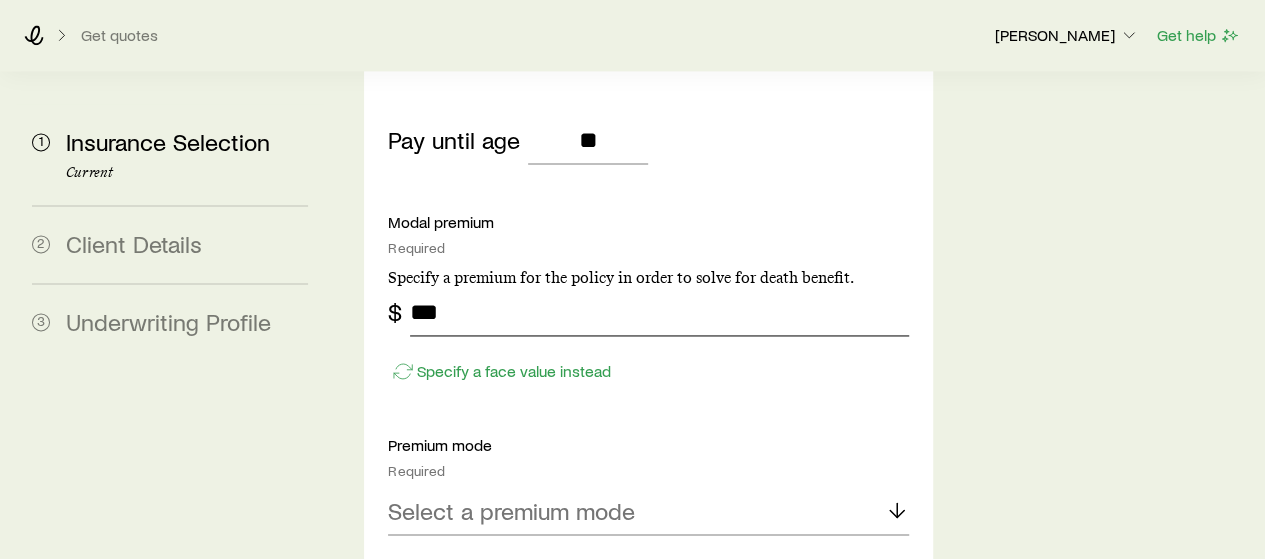 type on "***" 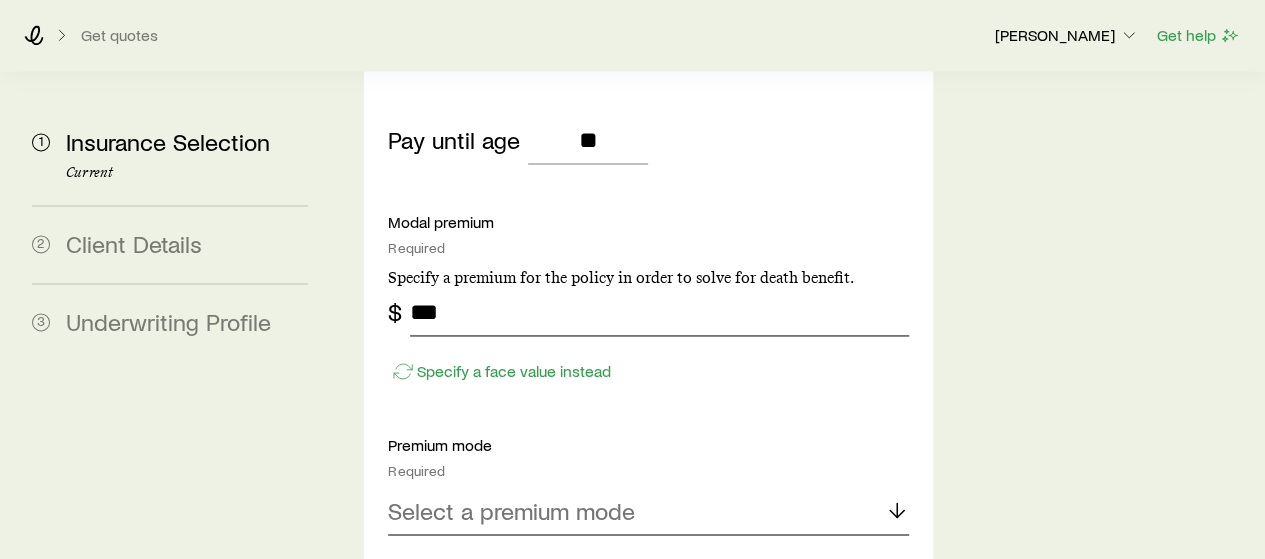 click on "Select a premium mode" at bounding box center (648, 511) 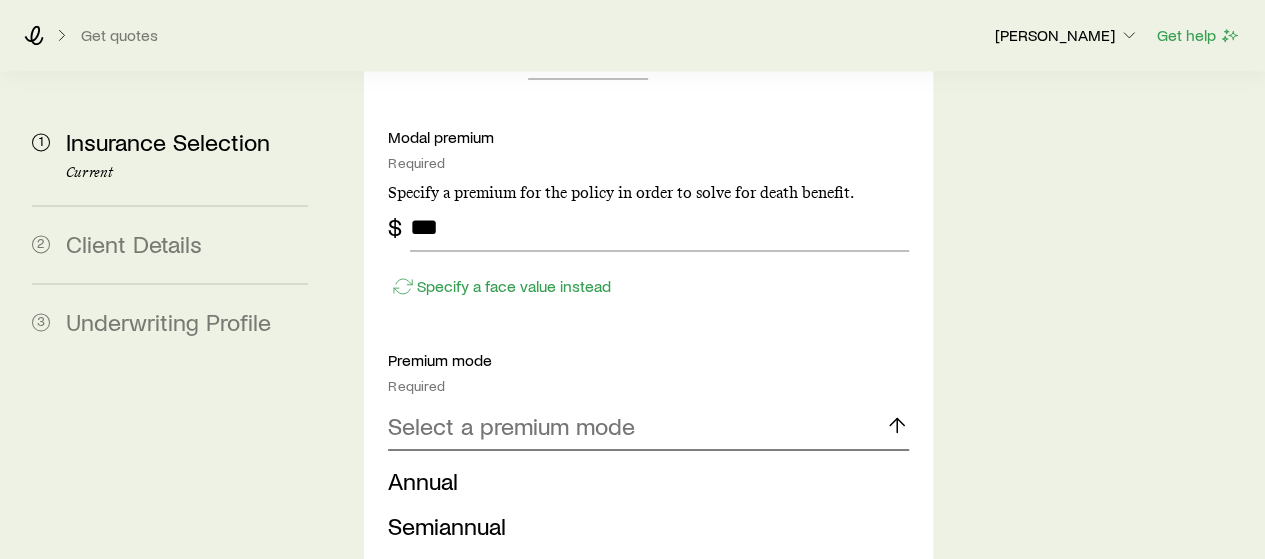 scroll, scrollTop: 5260, scrollLeft: 0, axis: vertical 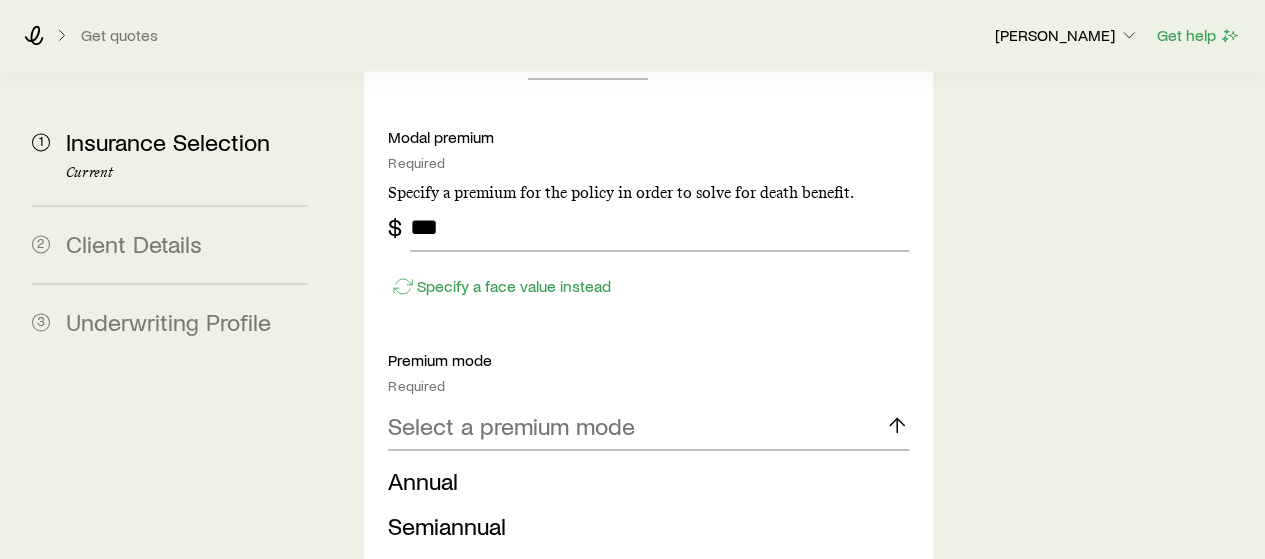 click on "Monthly" at bounding box center (429, 614) 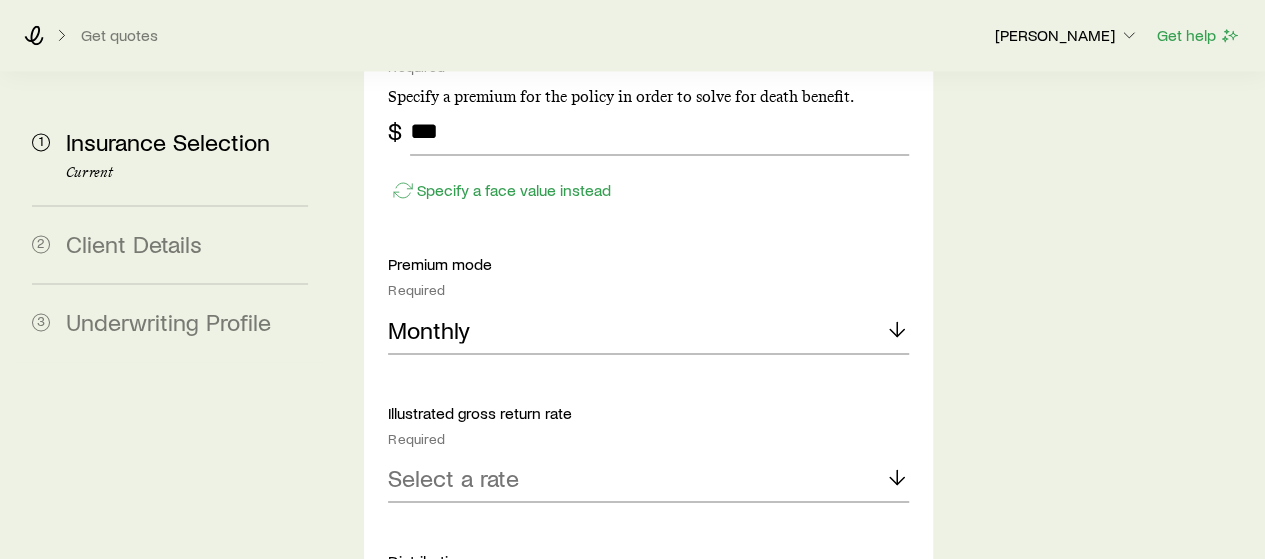 scroll, scrollTop: 5362, scrollLeft: 0, axis: vertical 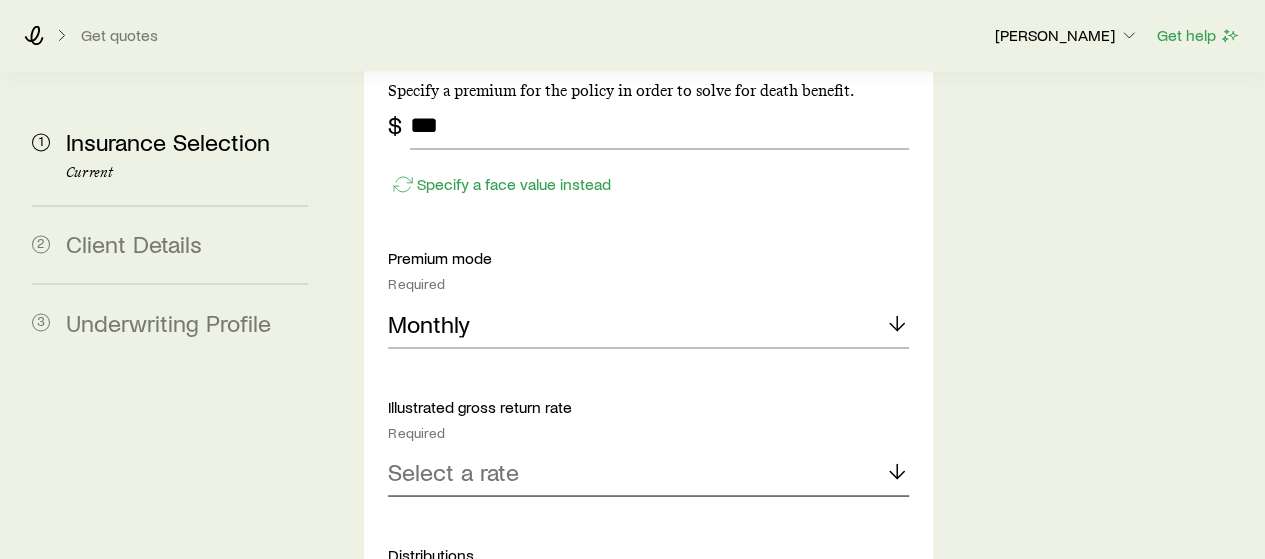 click on "Select a rate" at bounding box center [453, 471] 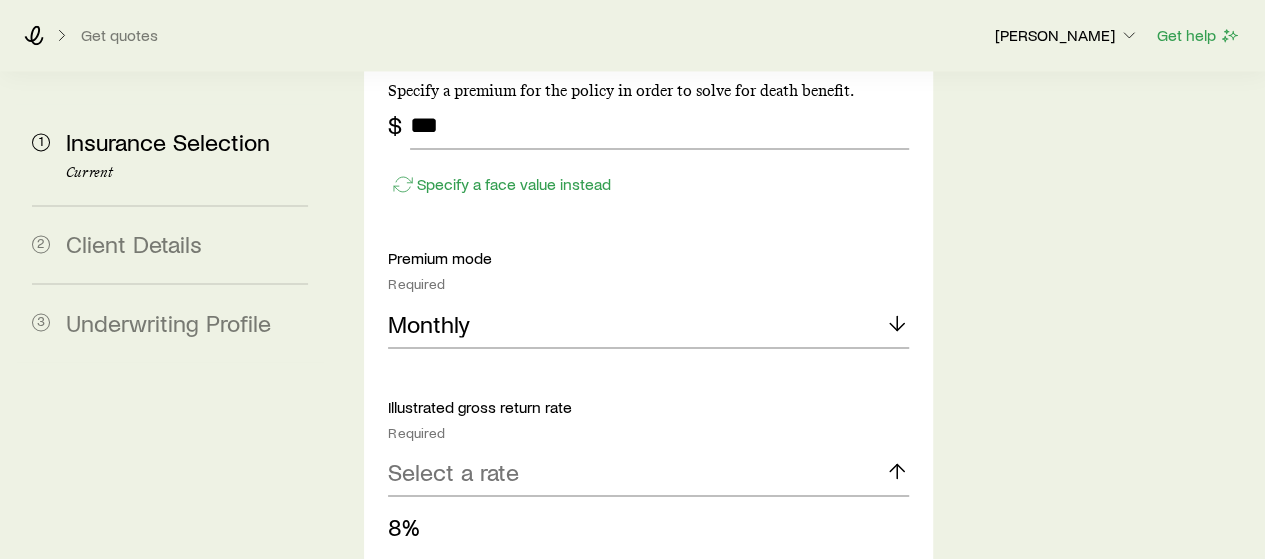 click on "7% (most common)" at bounding box center [486, 570] 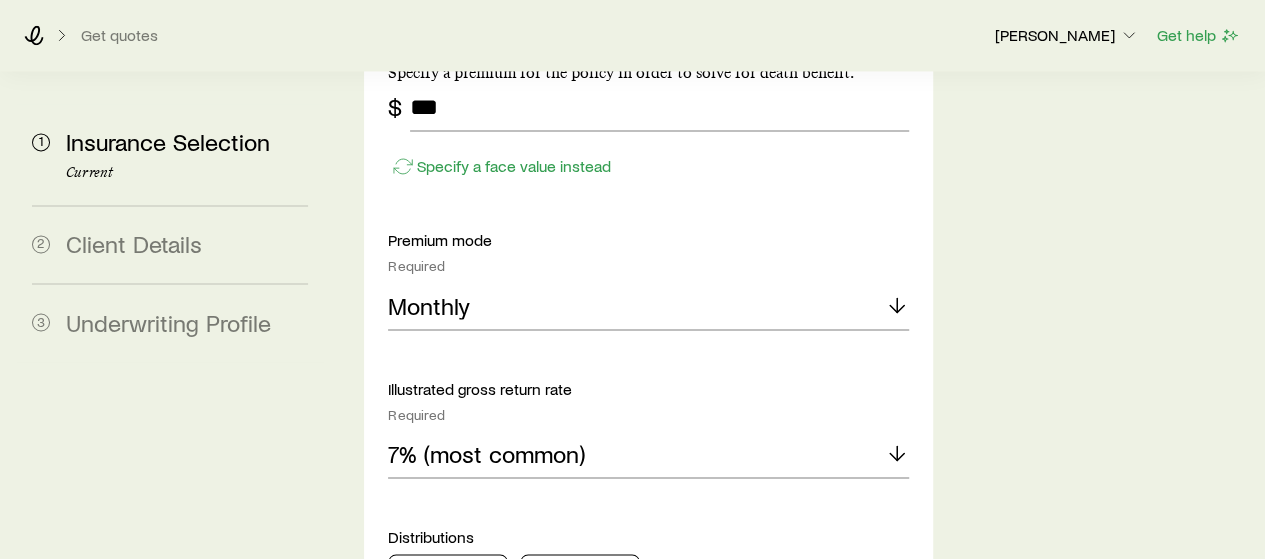 scroll, scrollTop: 5424, scrollLeft: 0, axis: vertical 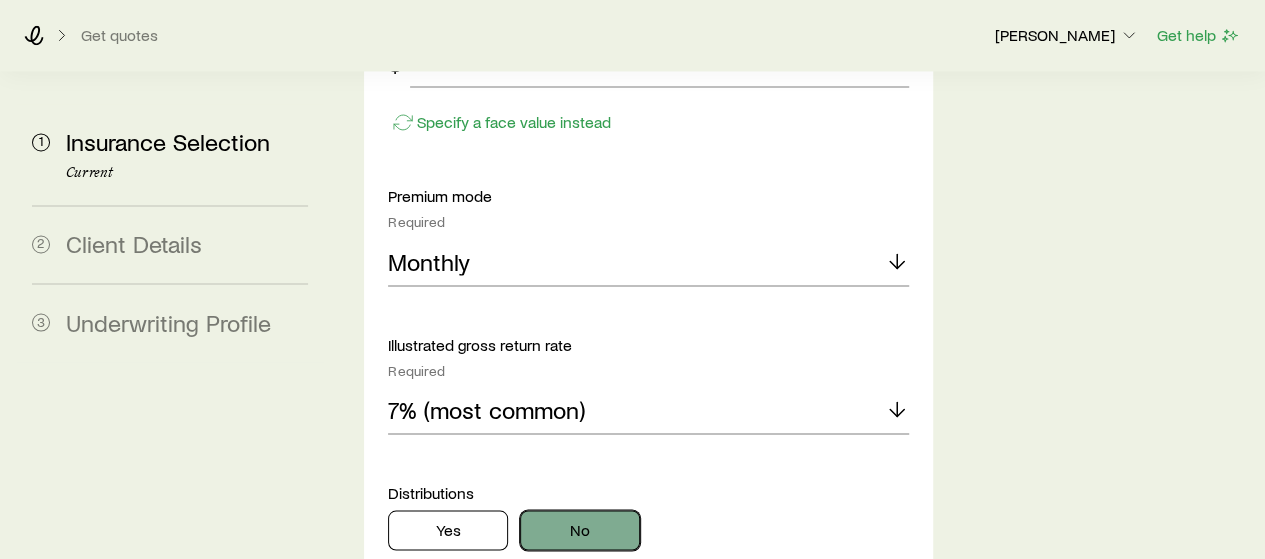 click on "No" at bounding box center (580, 530) 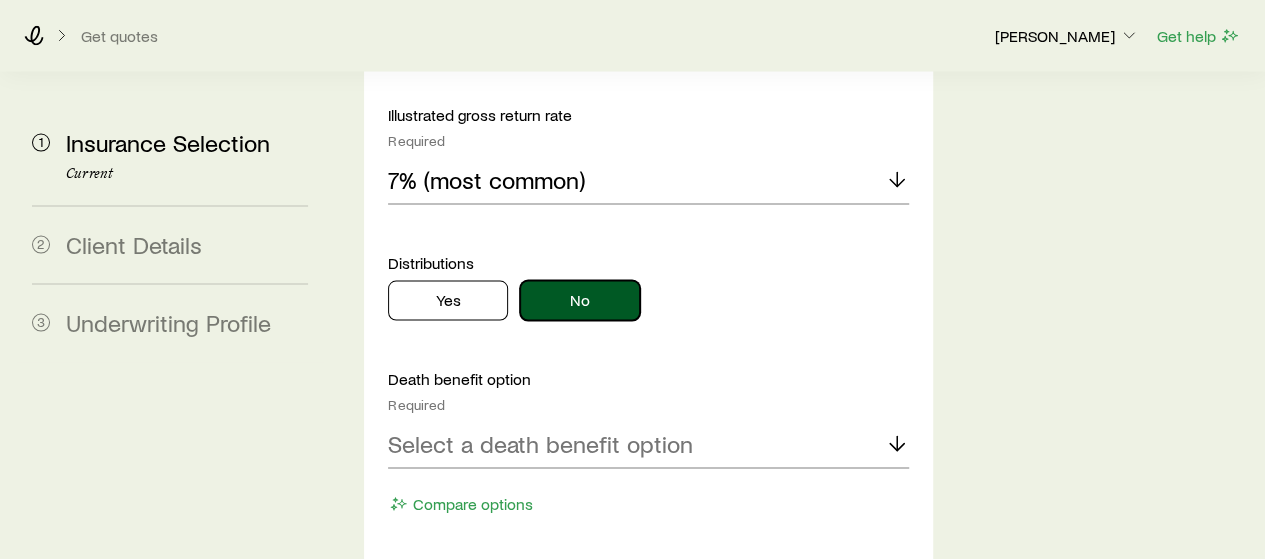 scroll, scrollTop: 5688, scrollLeft: 0, axis: vertical 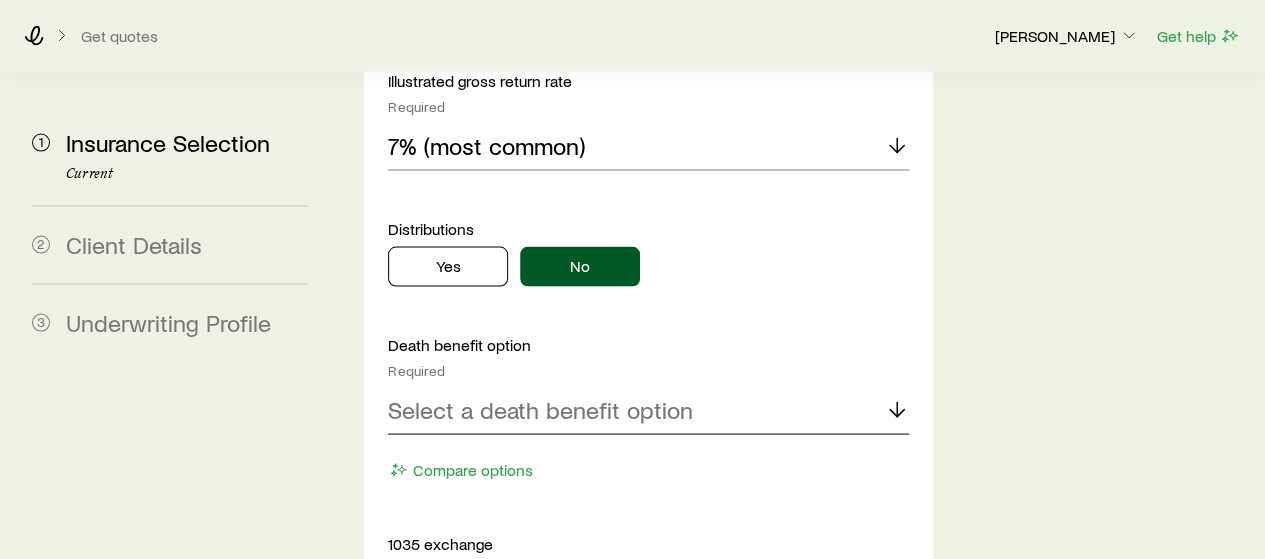 click on "Select a death benefit option" at bounding box center (540, 409) 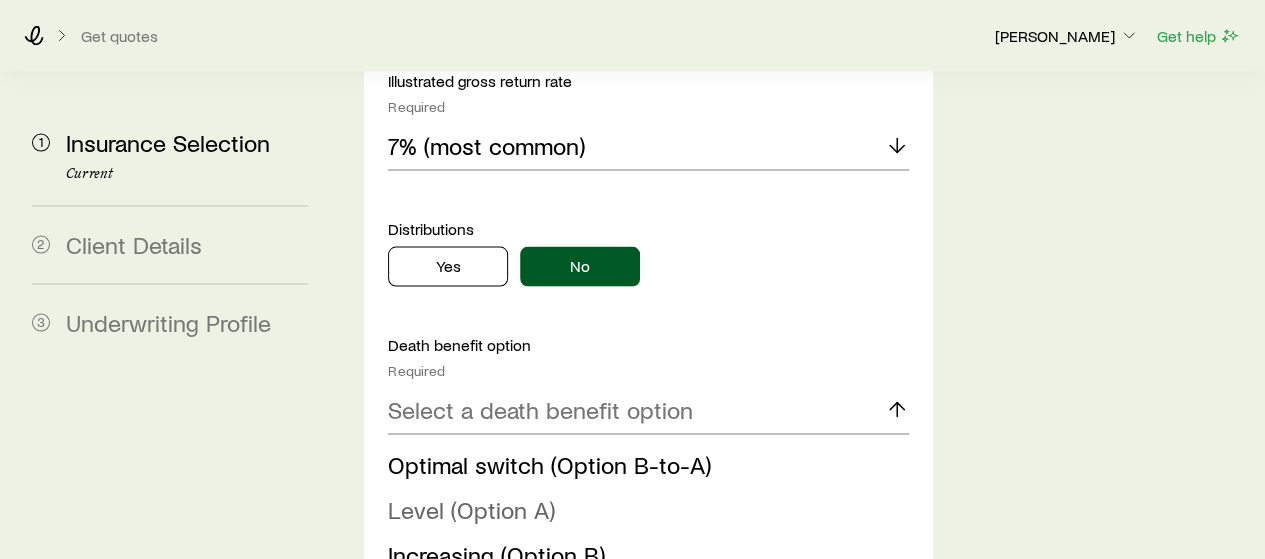 click on "Level (Option A)" at bounding box center (471, 508) 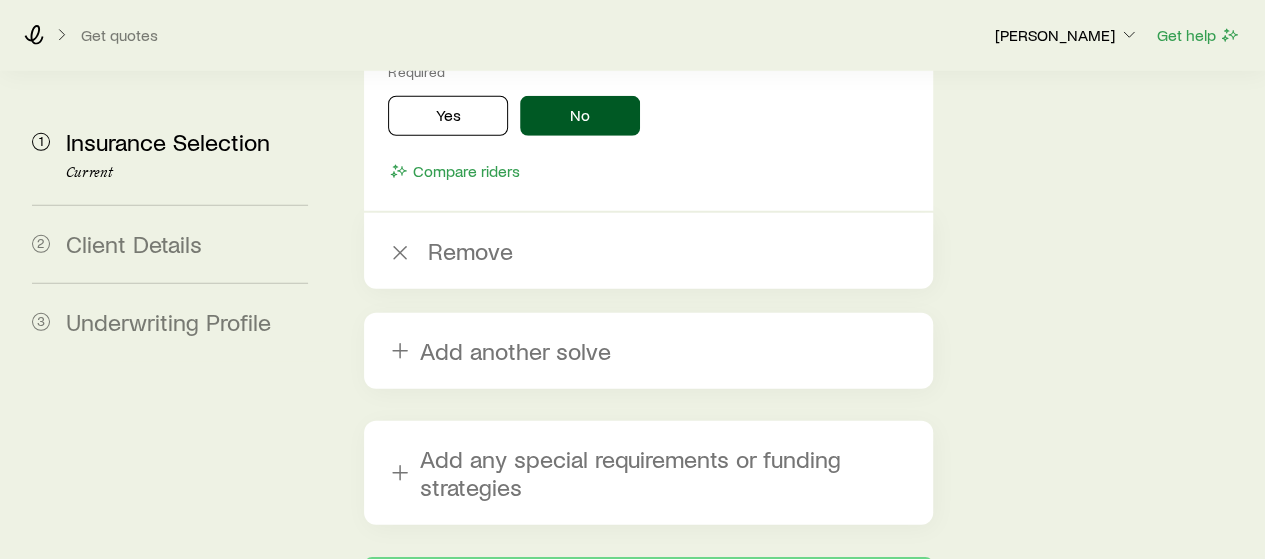 scroll, scrollTop: 6584, scrollLeft: 0, axis: vertical 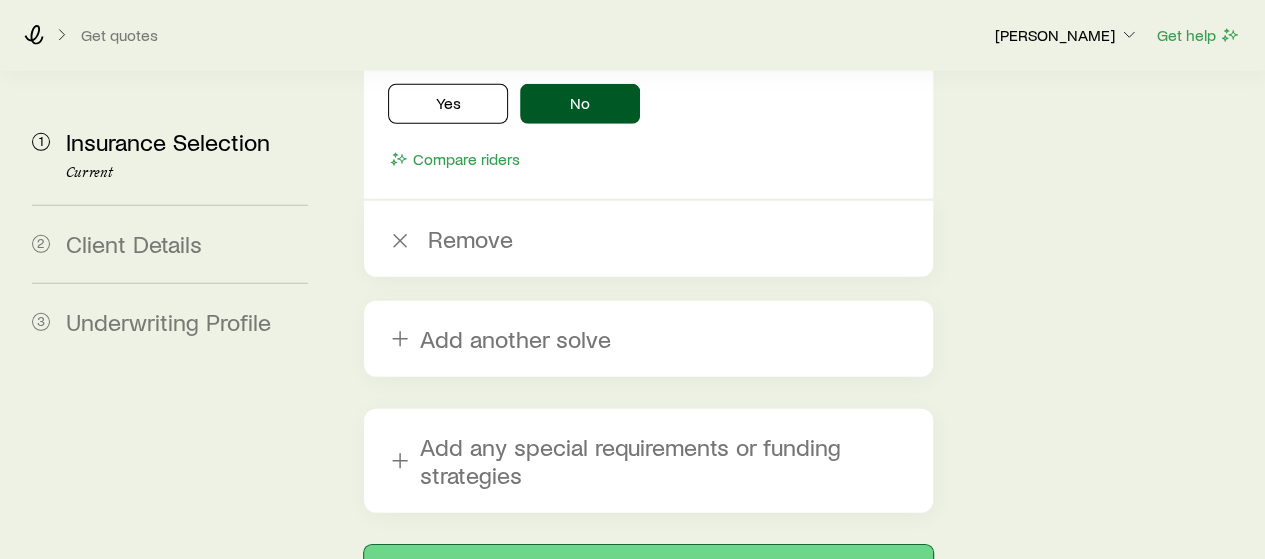 click on "Next: Client Details" at bounding box center [648, 569] 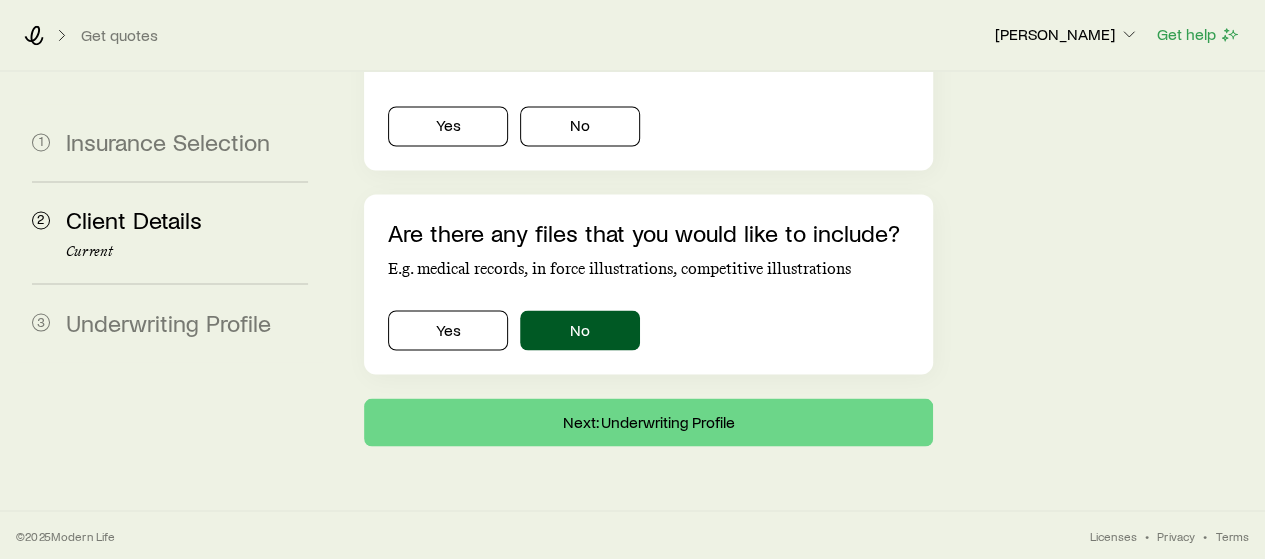 scroll, scrollTop: 0, scrollLeft: 0, axis: both 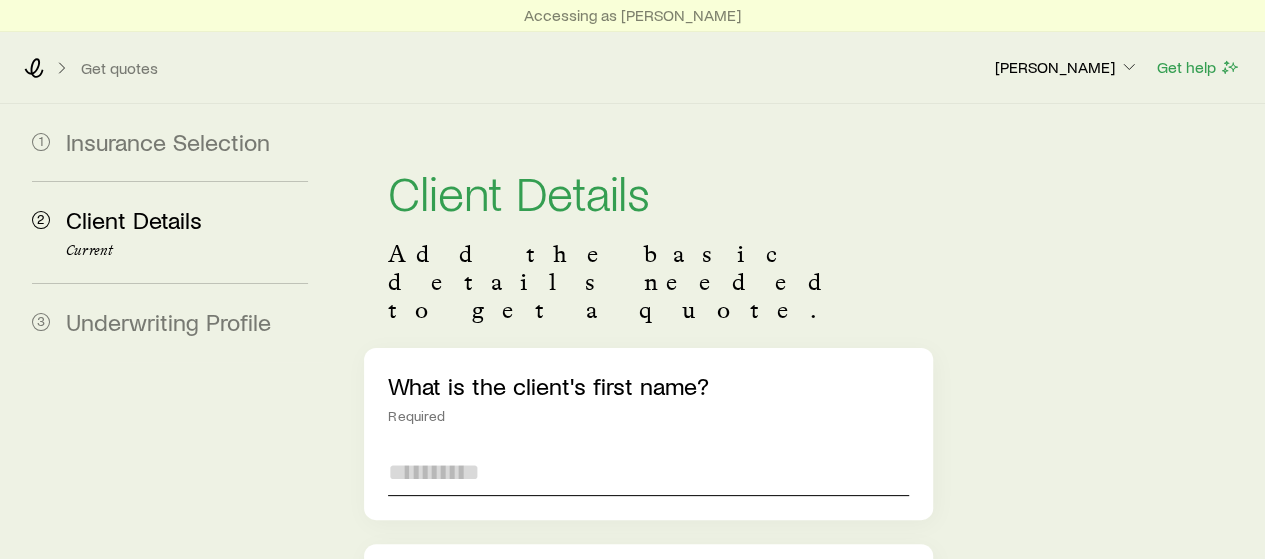click at bounding box center (648, 472) 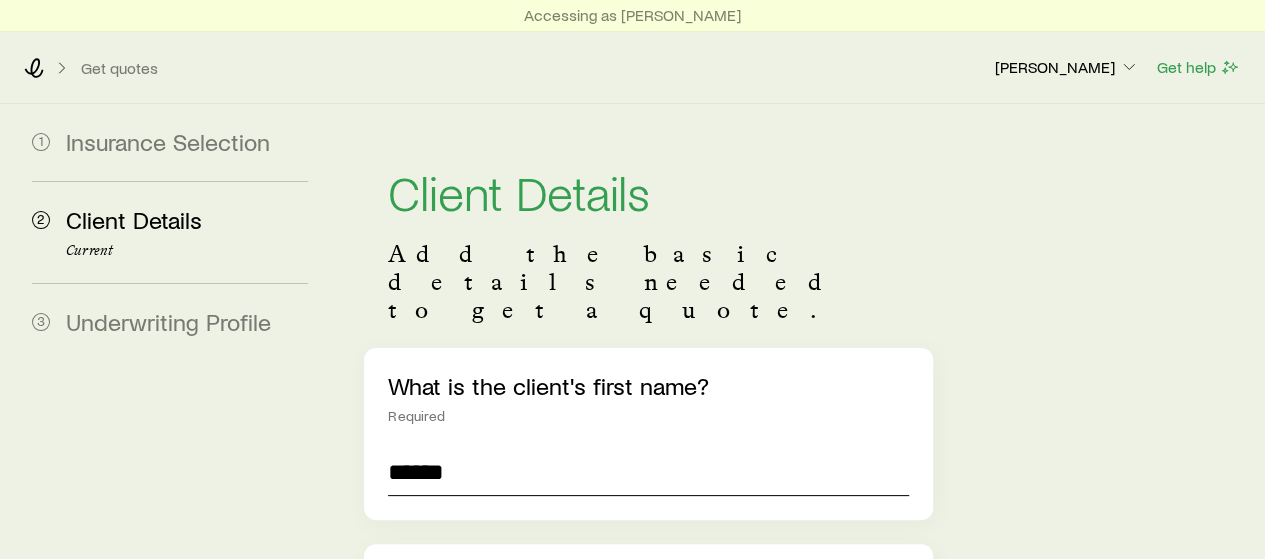 type on "******" 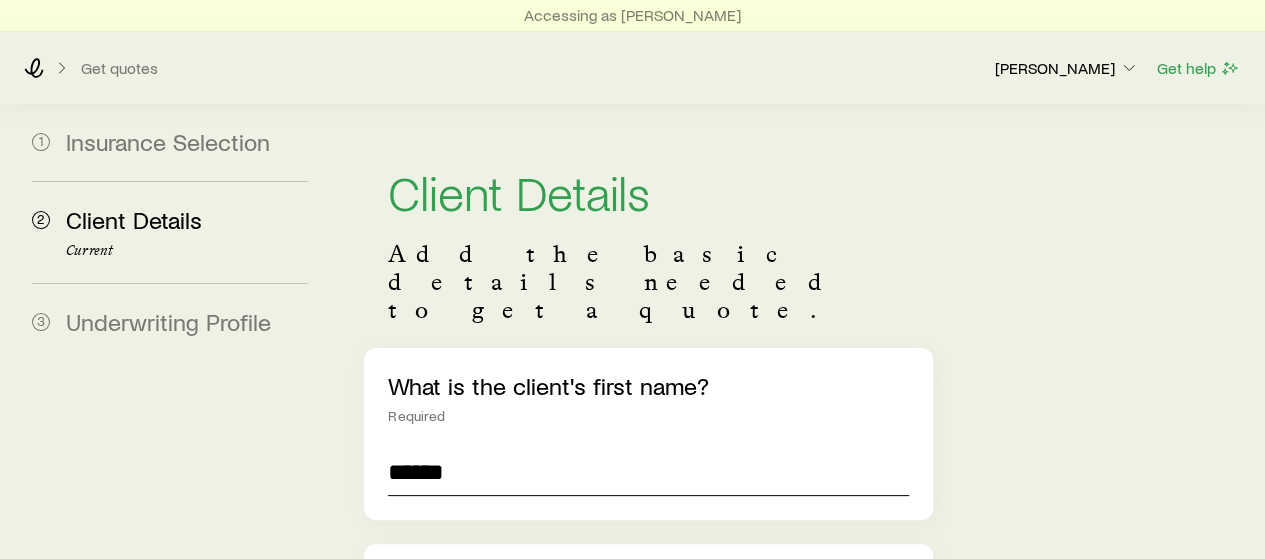 scroll, scrollTop: 332, scrollLeft: 0, axis: vertical 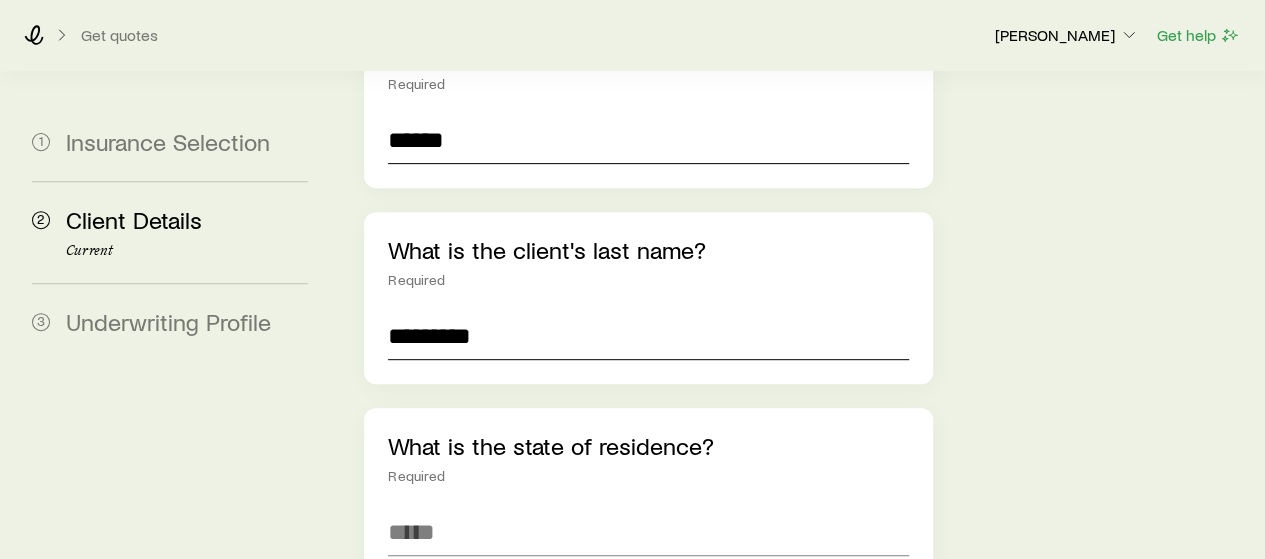type on "*********" 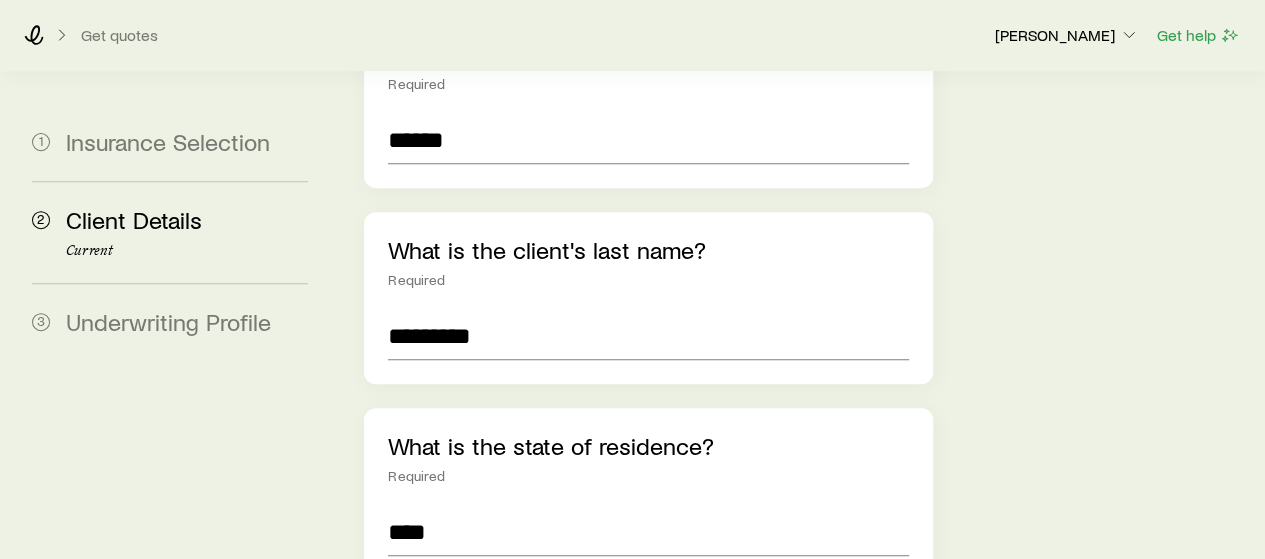 click on "[US_STATE] (MD)" at bounding box center (475, 585) 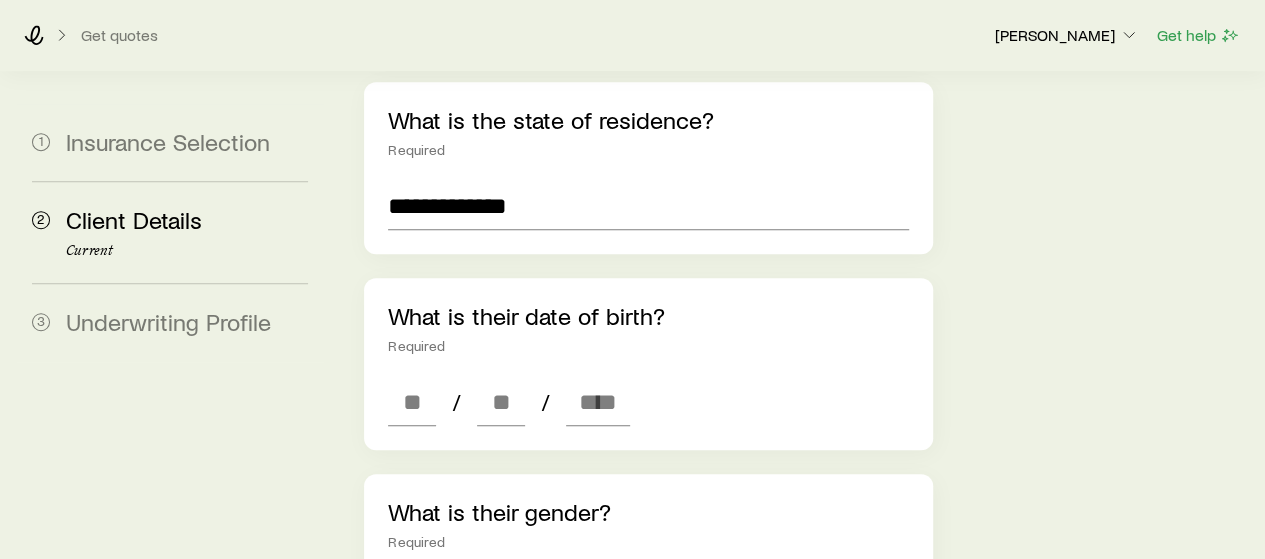 scroll, scrollTop: 659, scrollLeft: 0, axis: vertical 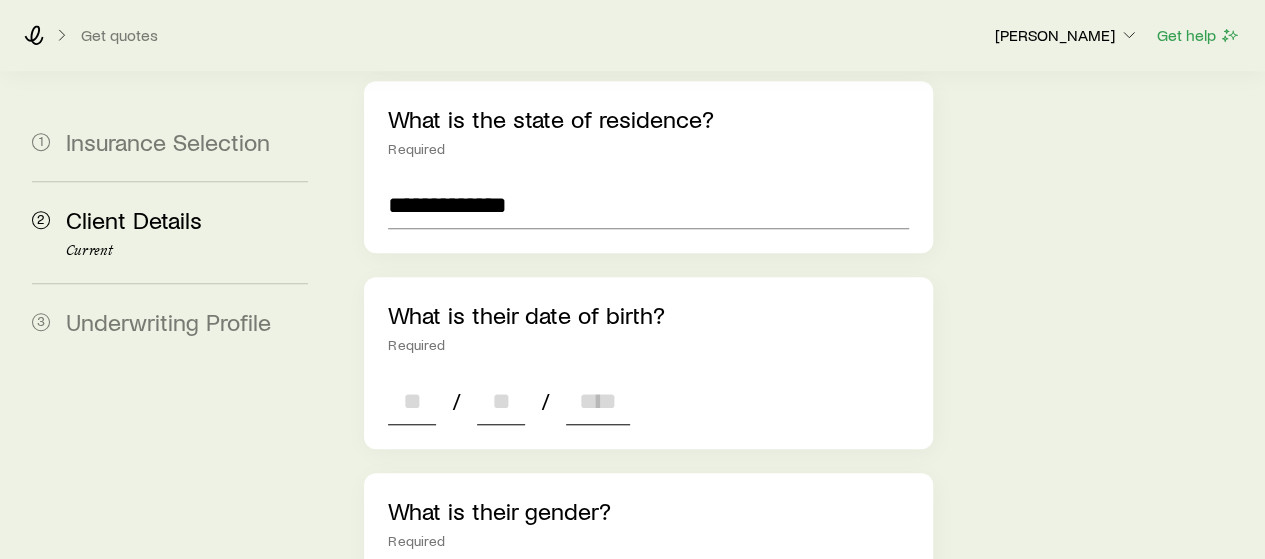 click at bounding box center (412, 401) 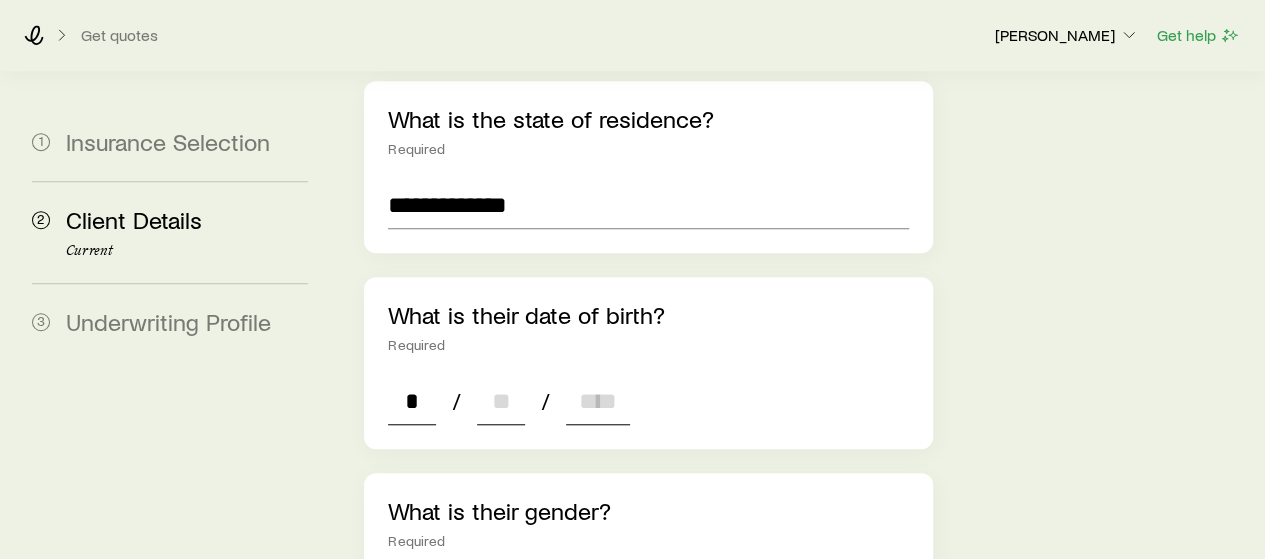 type on "**" 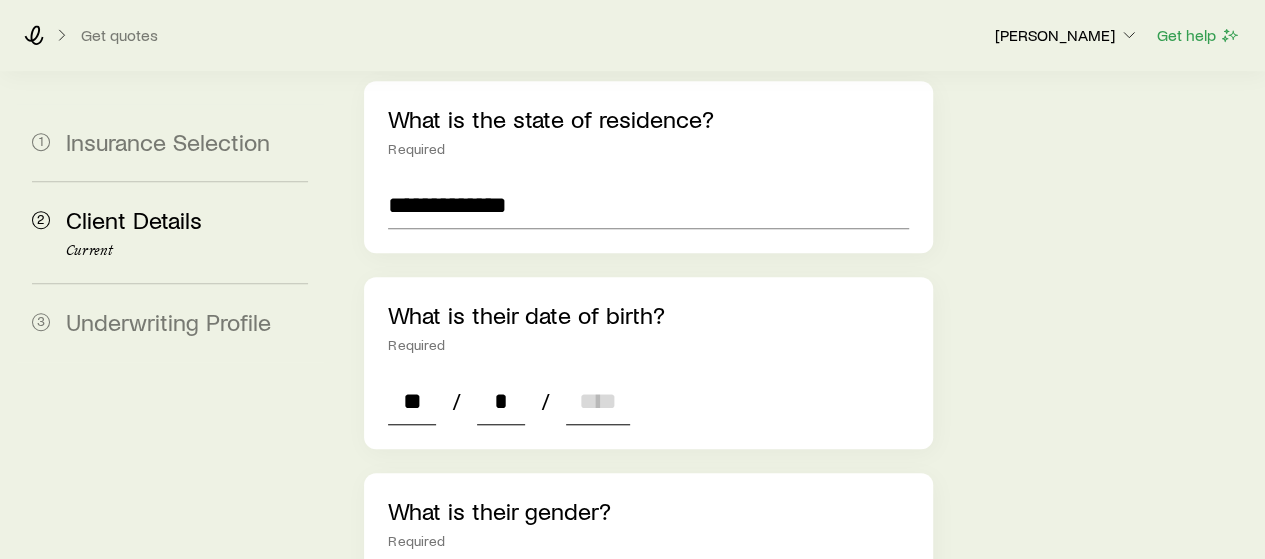 type on "**" 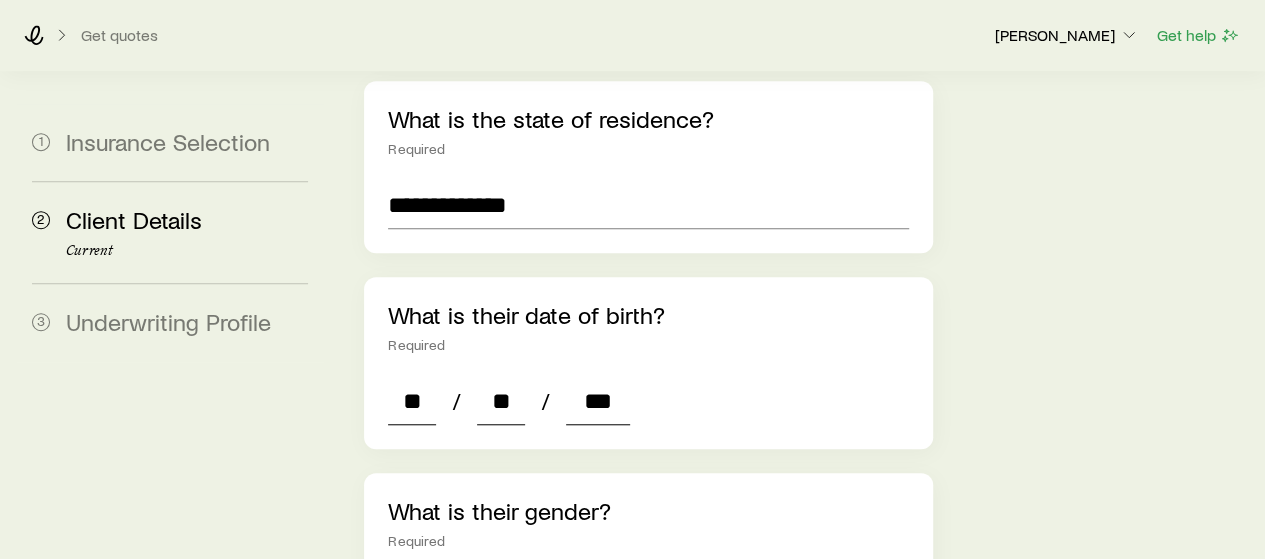 type on "****" 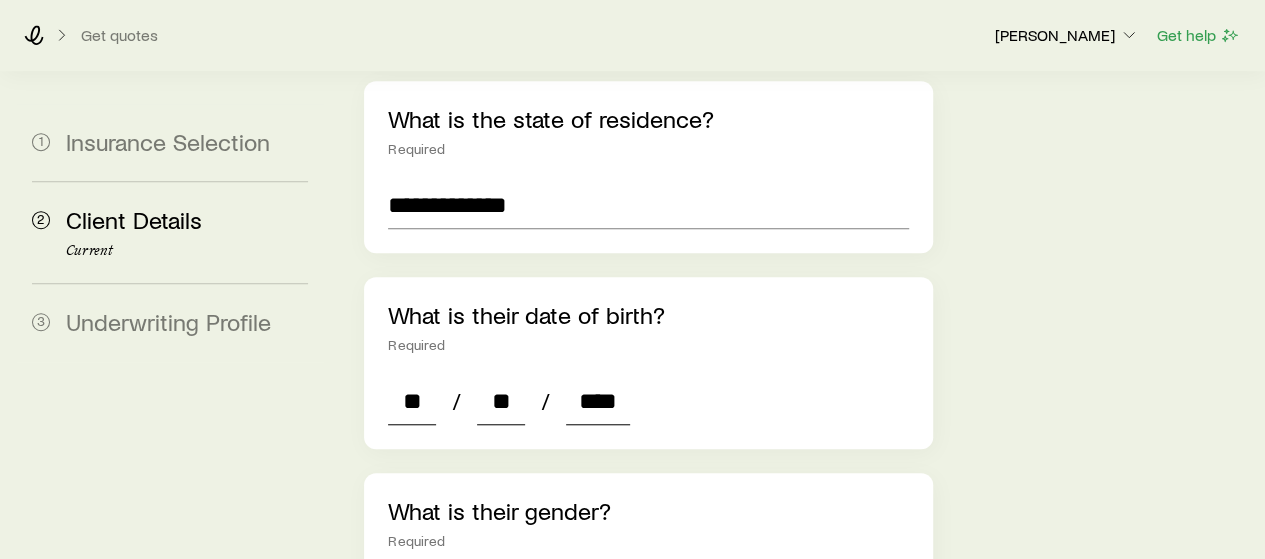 type on "*" 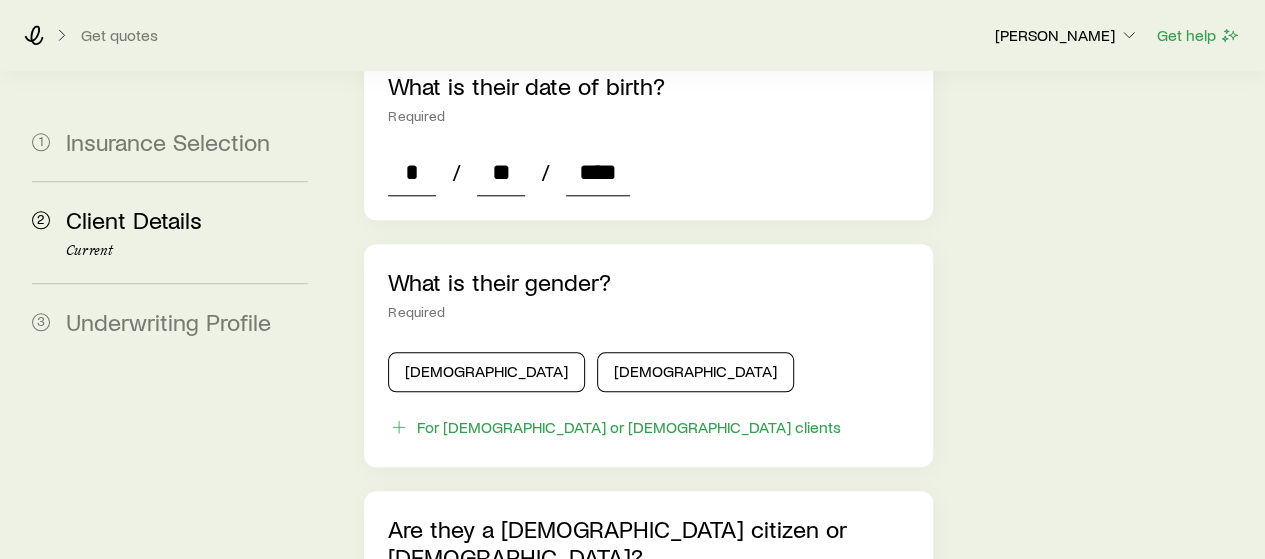 scroll, scrollTop: 931, scrollLeft: 0, axis: vertical 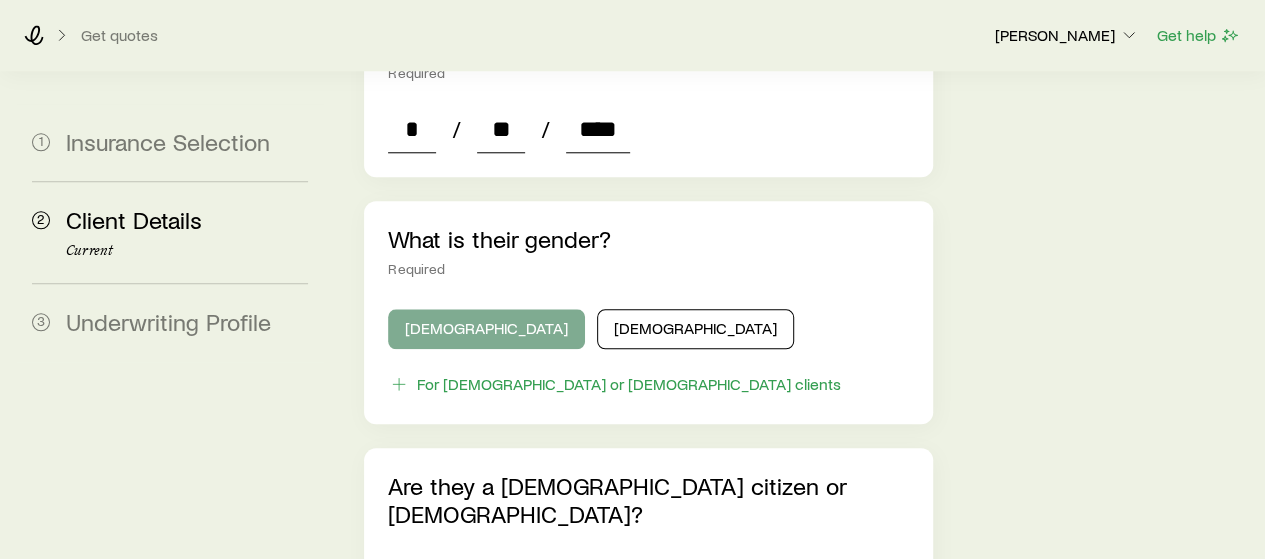 type on "****" 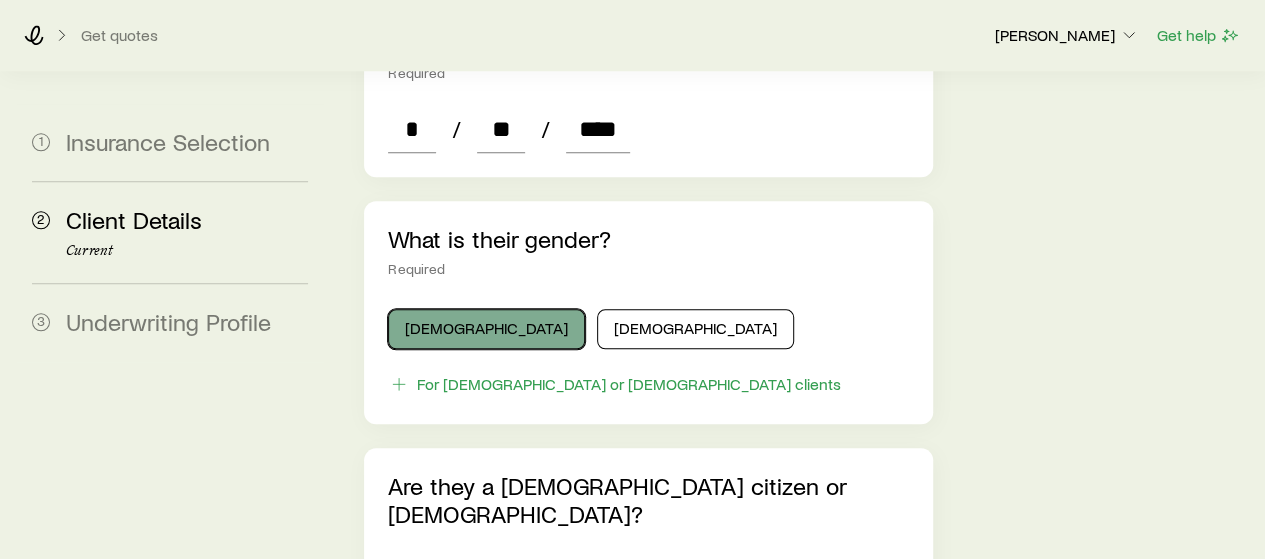 click on "[DEMOGRAPHIC_DATA]" at bounding box center [486, 329] 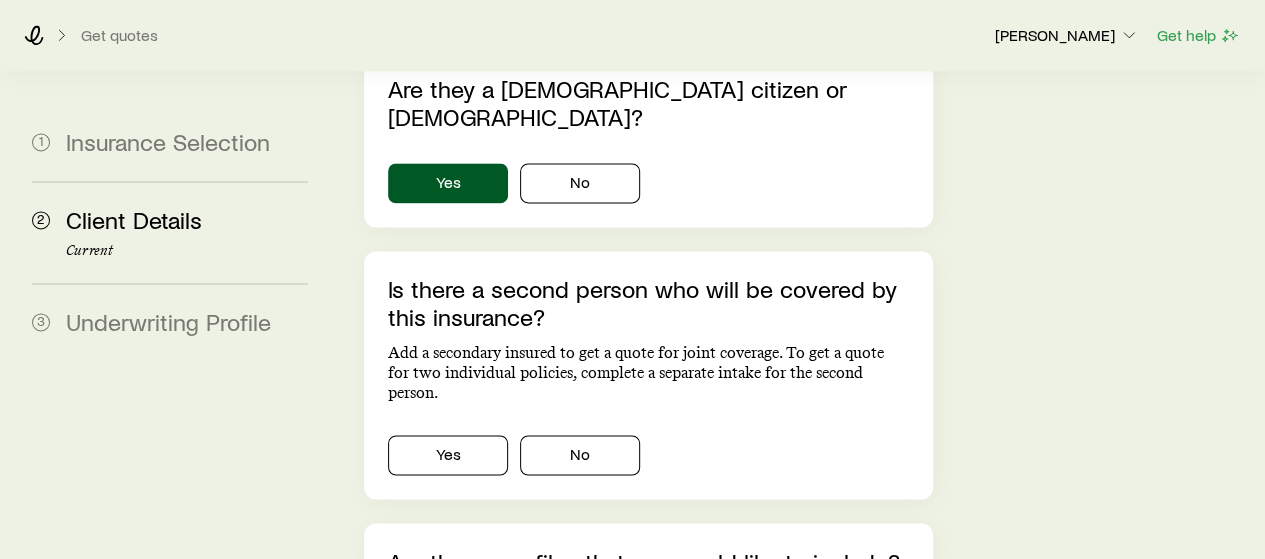 scroll, scrollTop: 1344, scrollLeft: 0, axis: vertical 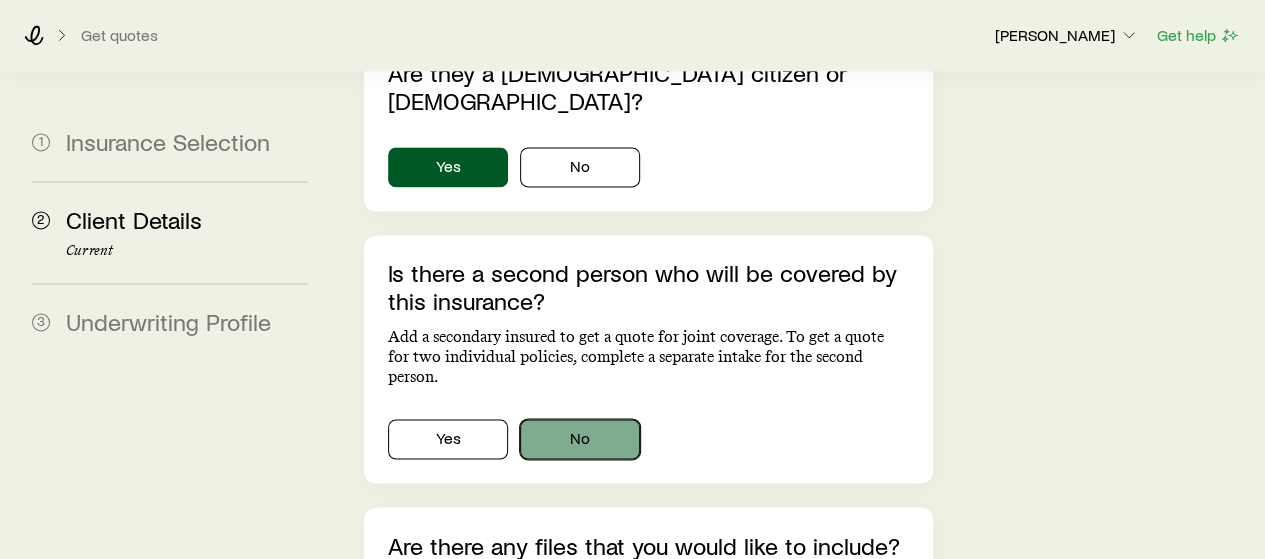 click on "No" at bounding box center [580, 439] 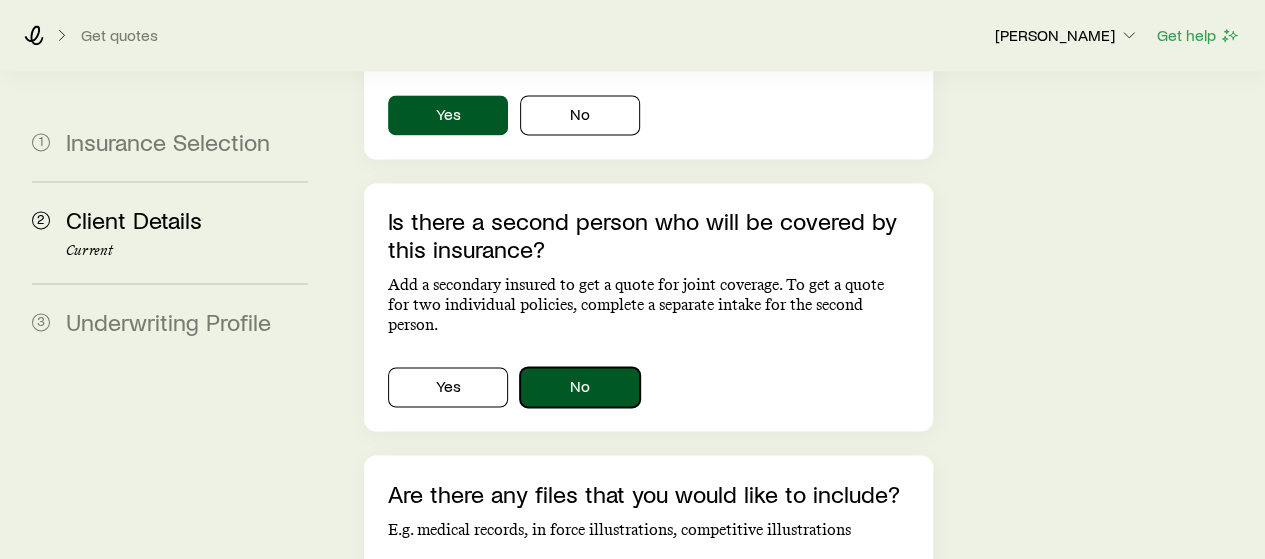 scroll, scrollTop: 1552, scrollLeft: 0, axis: vertical 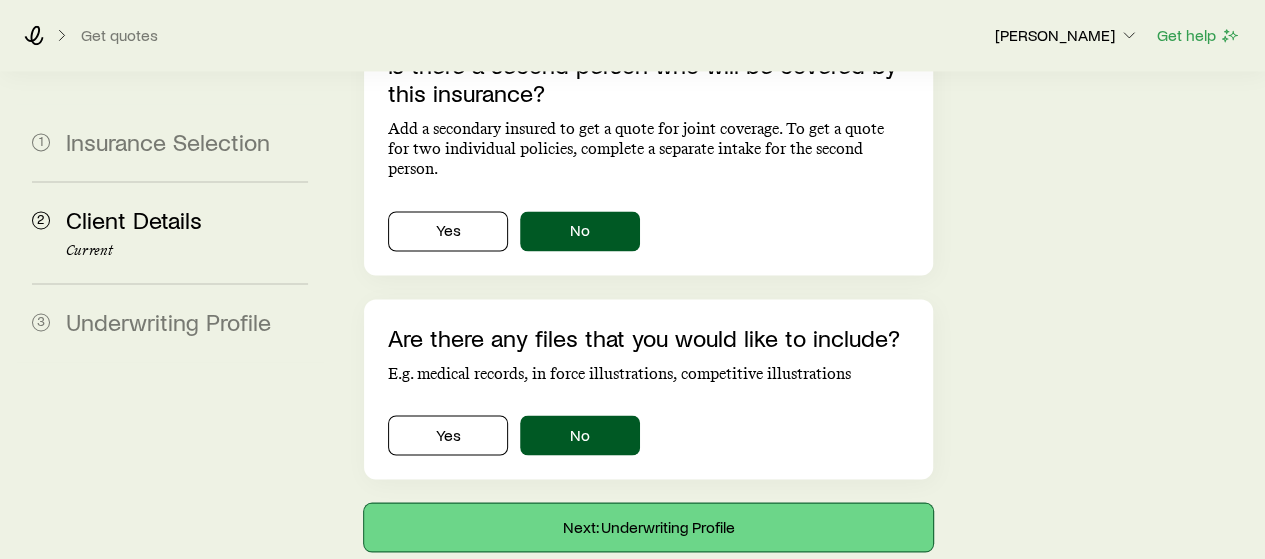 click on "Next: Underwriting Profile" at bounding box center [648, 527] 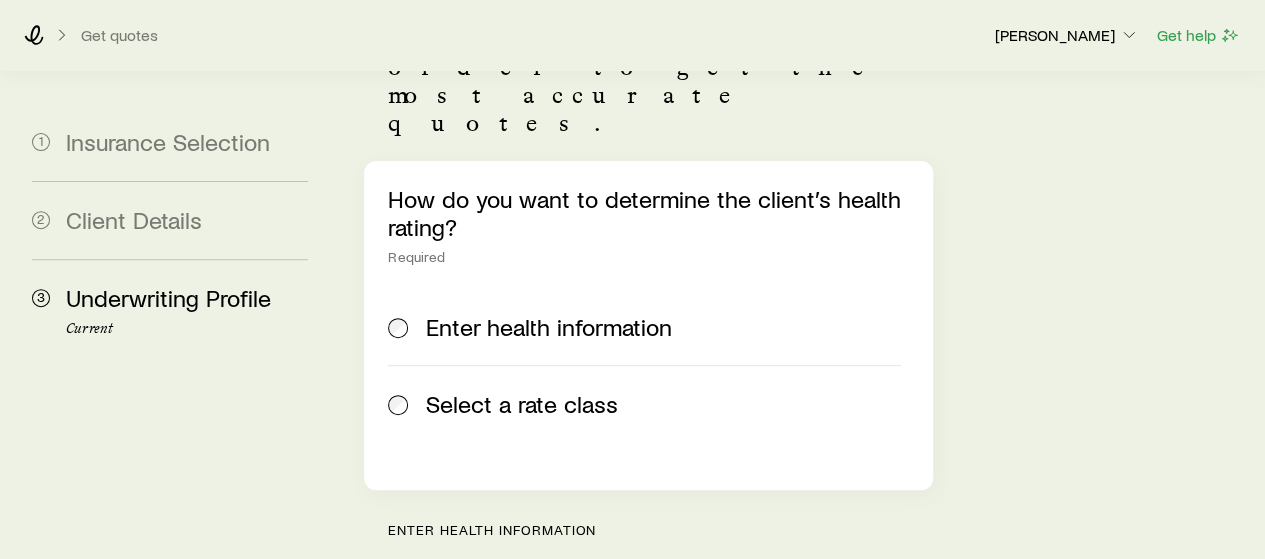 scroll, scrollTop: 272, scrollLeft: 0, axis: vertical 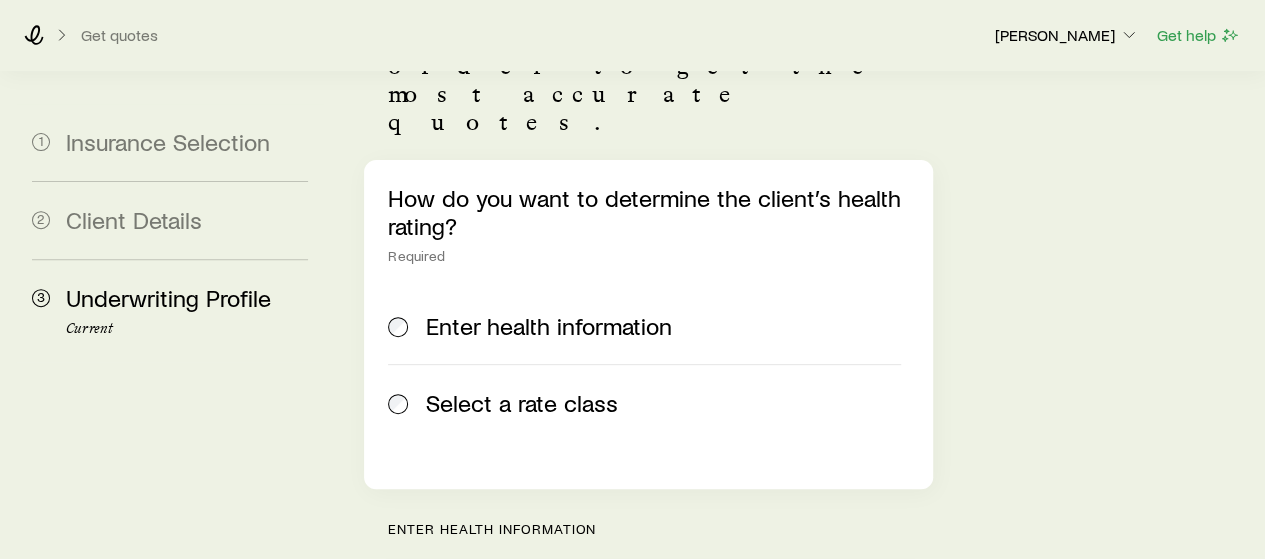 click on "Select a rate class" at bounding box center [644, 402] 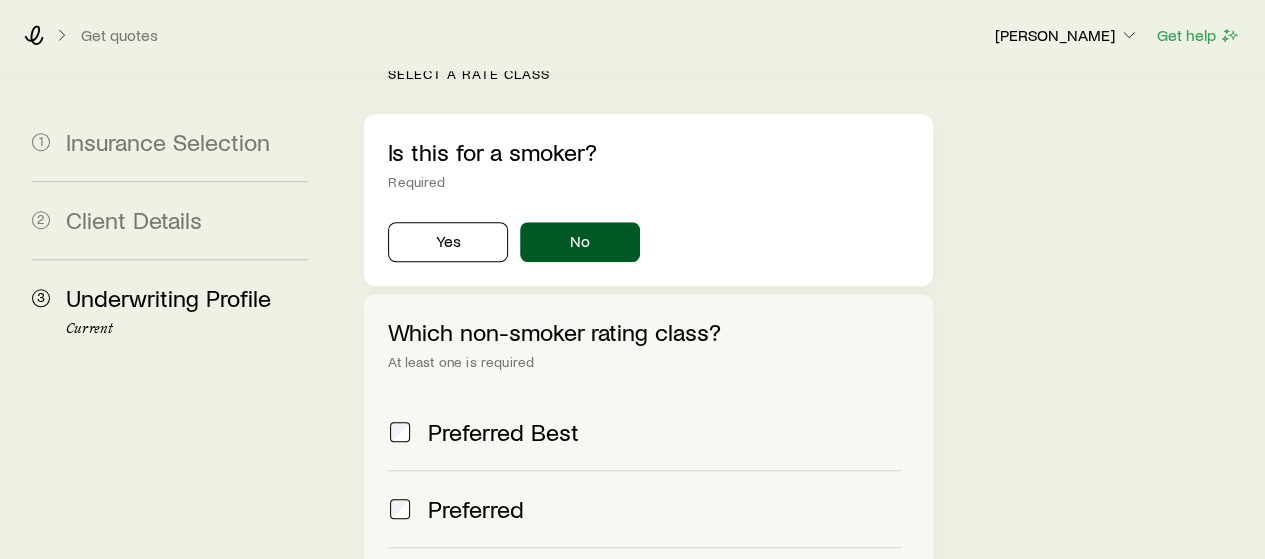 scroll, scrollTop: 731, scrollLeft: 0, axis: vertical 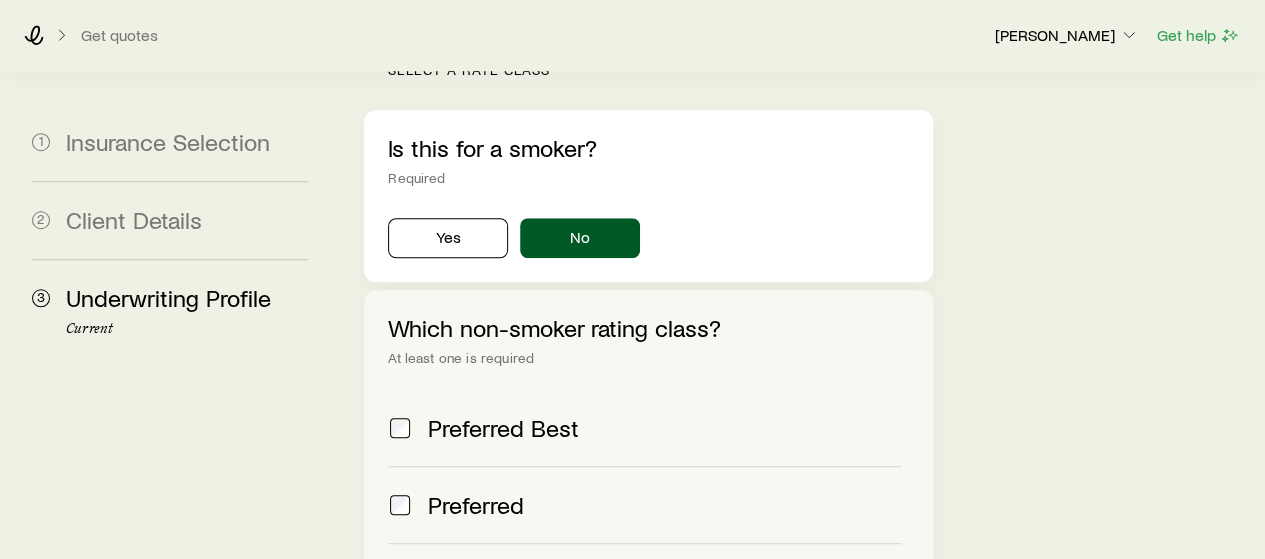 click on "Preferred Best" at bounding box center (503, 428) 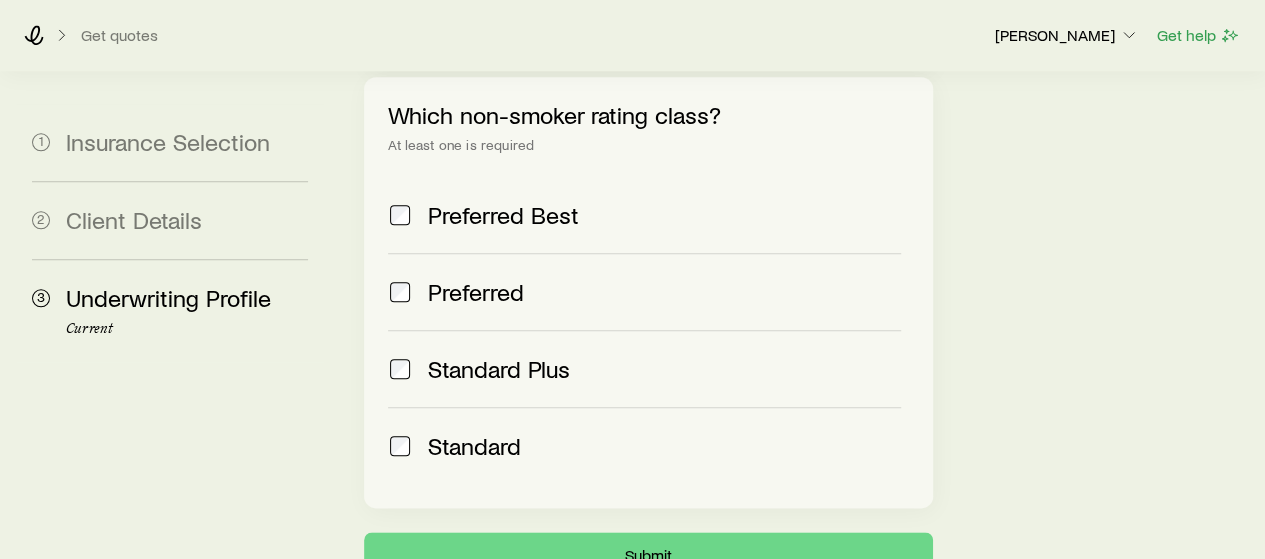 scroll, scrollTop: 1018, scrollLeft: 0, axis: vertical 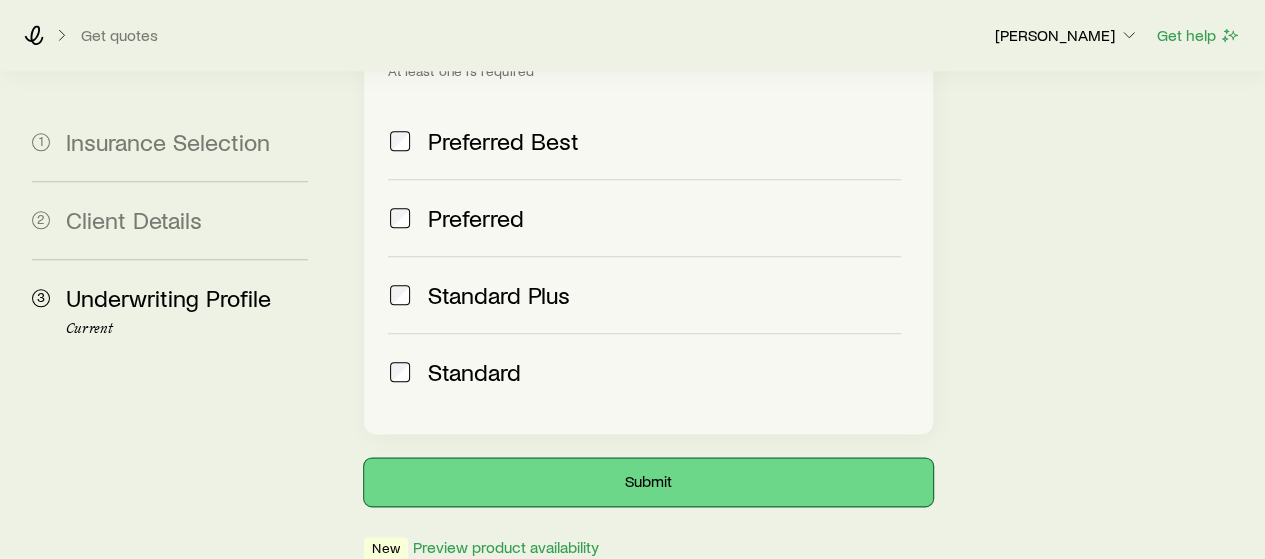 click on "Submit" at bounding box center [648, 482] 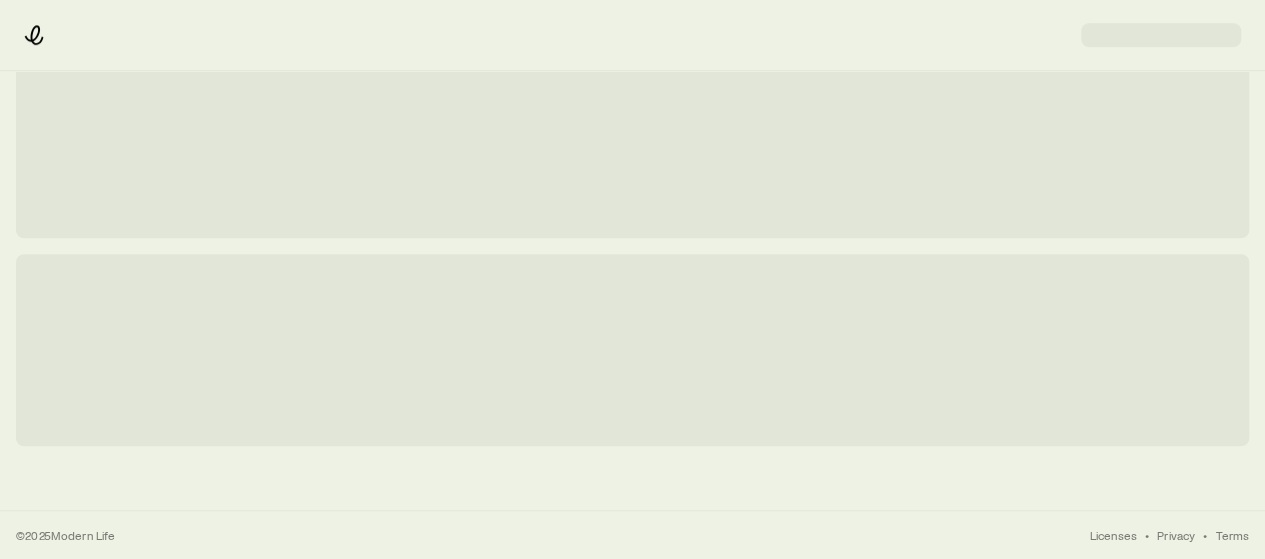 scroll, scrollTop: 0, scrollLeft: 0, axis: both 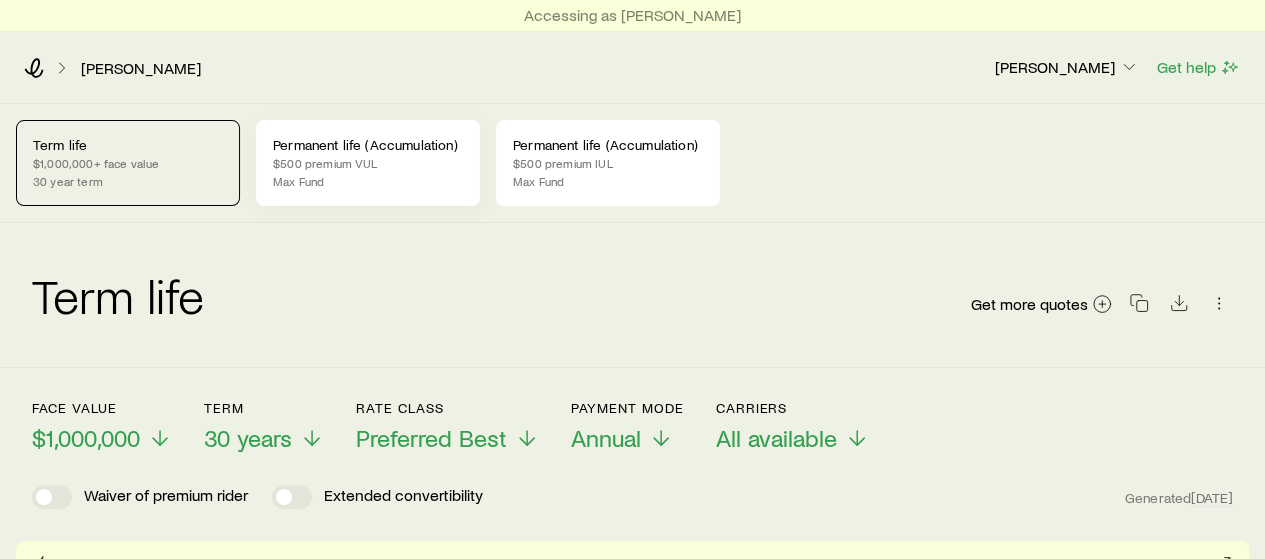 click on "Max Fund" at bounding box center (368, 181) 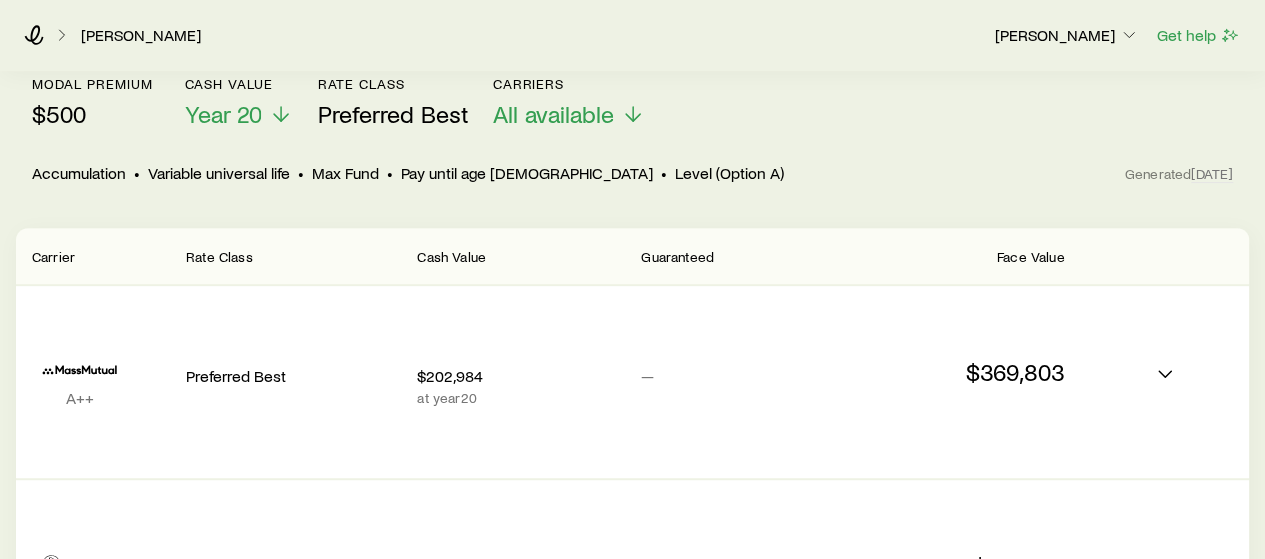 scroll, scrollTop: 326, scrollLeft: 0, axis: vertical 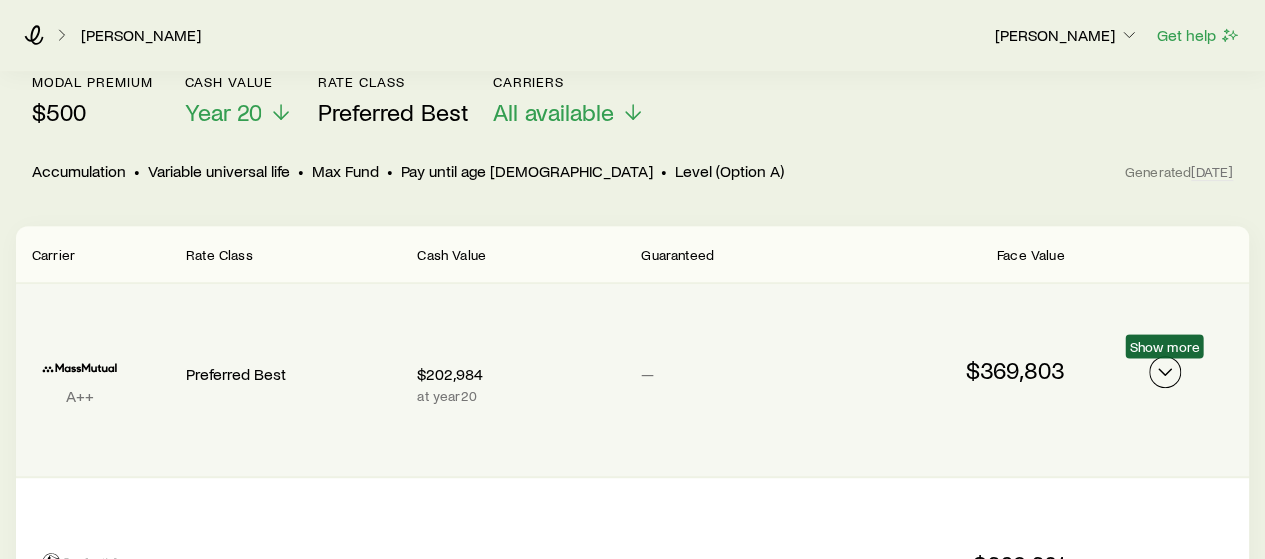 click 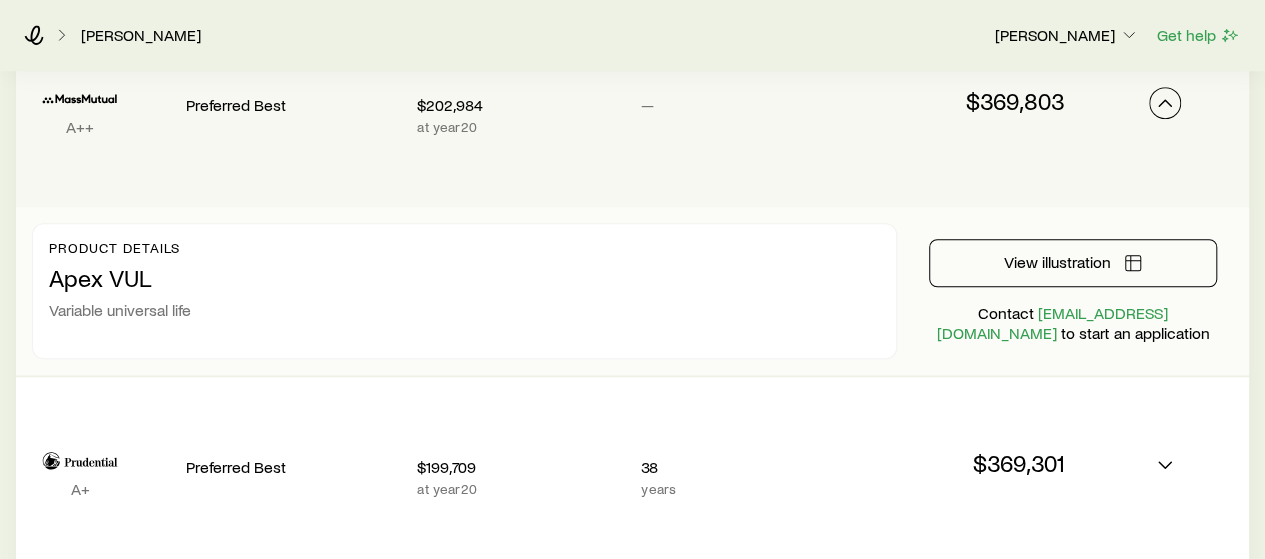 scroll, scrollTop: 598, scrollLeft: 0, axis: vertical 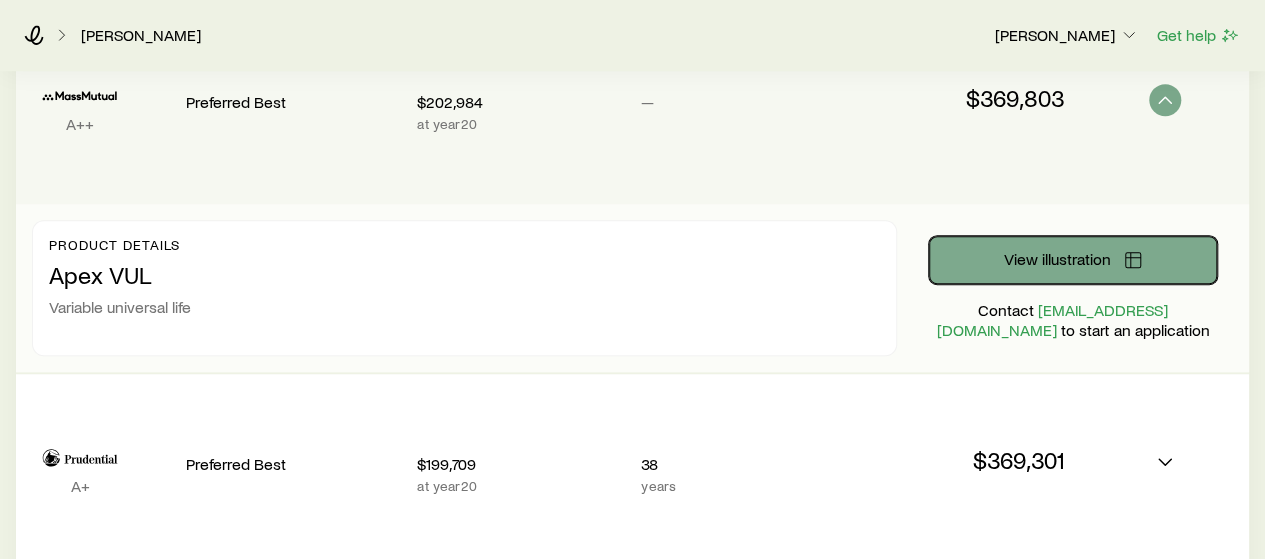 click on "View illustration" at bounding box center [1057, 259] 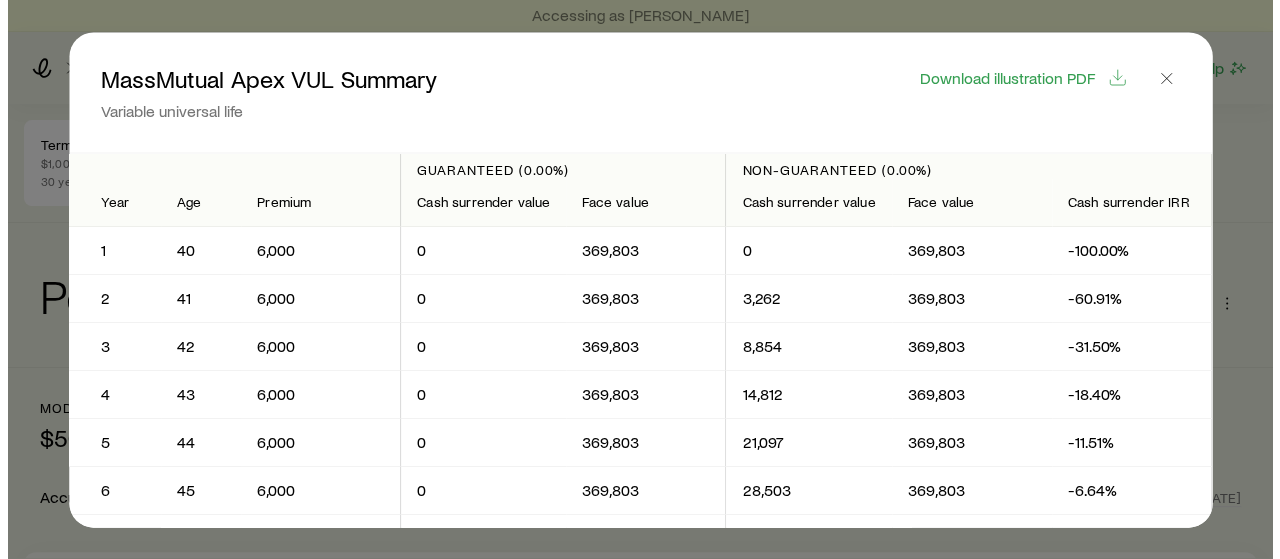 scroll, scrollTop: 0, scrollLeft: 0, axis: both 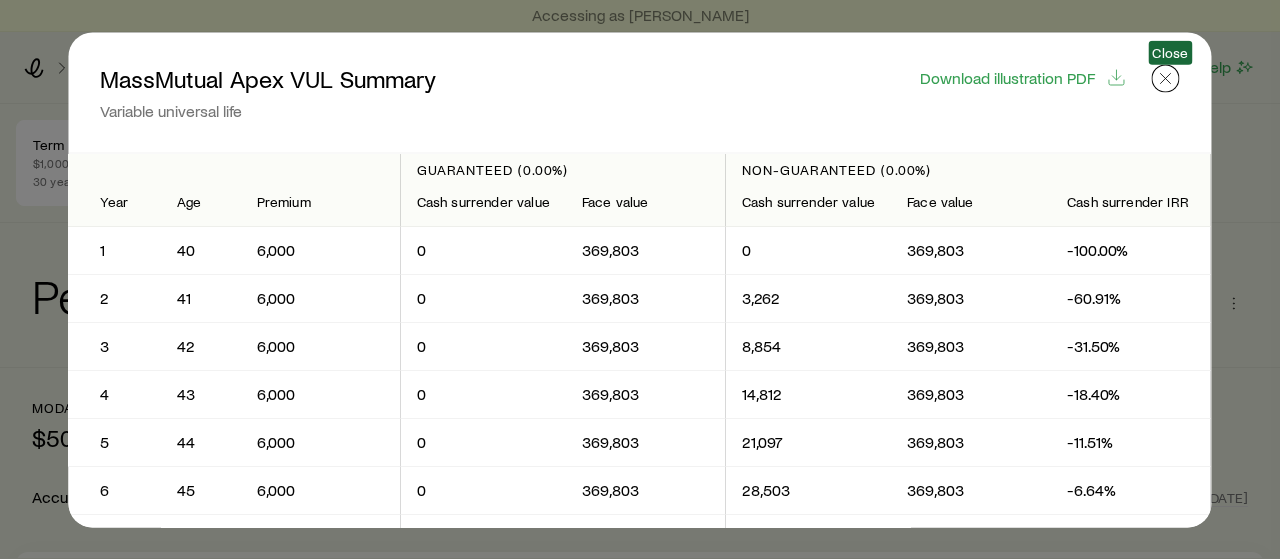 click at bounding box center [1166, 78] 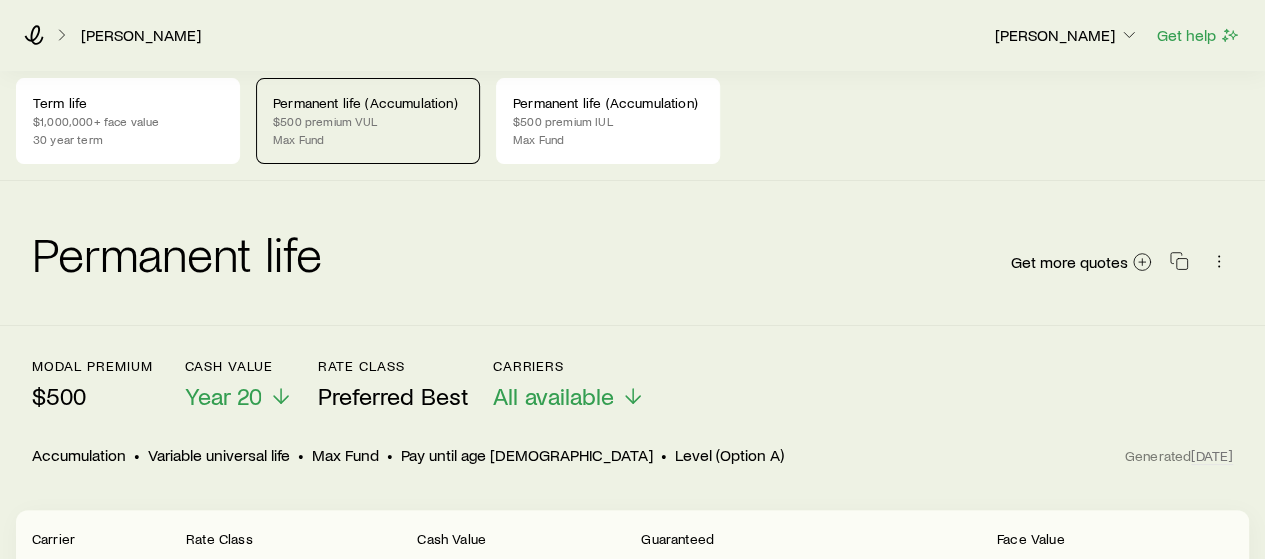 scroll, scrollTop: 0, scrollLeft: 0, axis: both 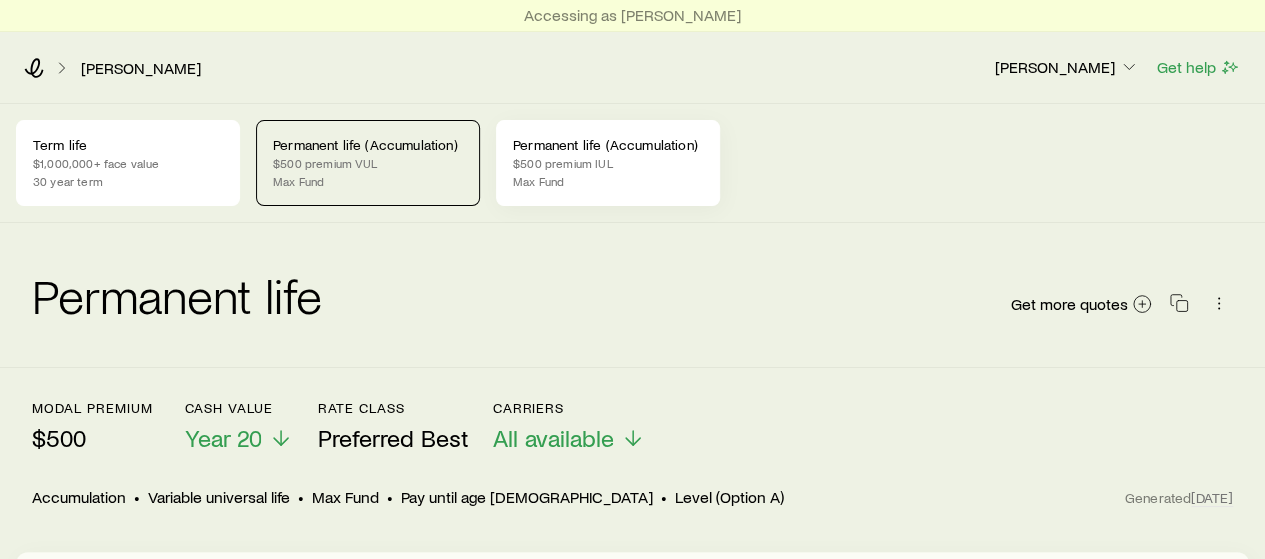 click on "Permanent life (Accumulation) $500 premium IUL Max Fund" at bounding box center (608, 163) 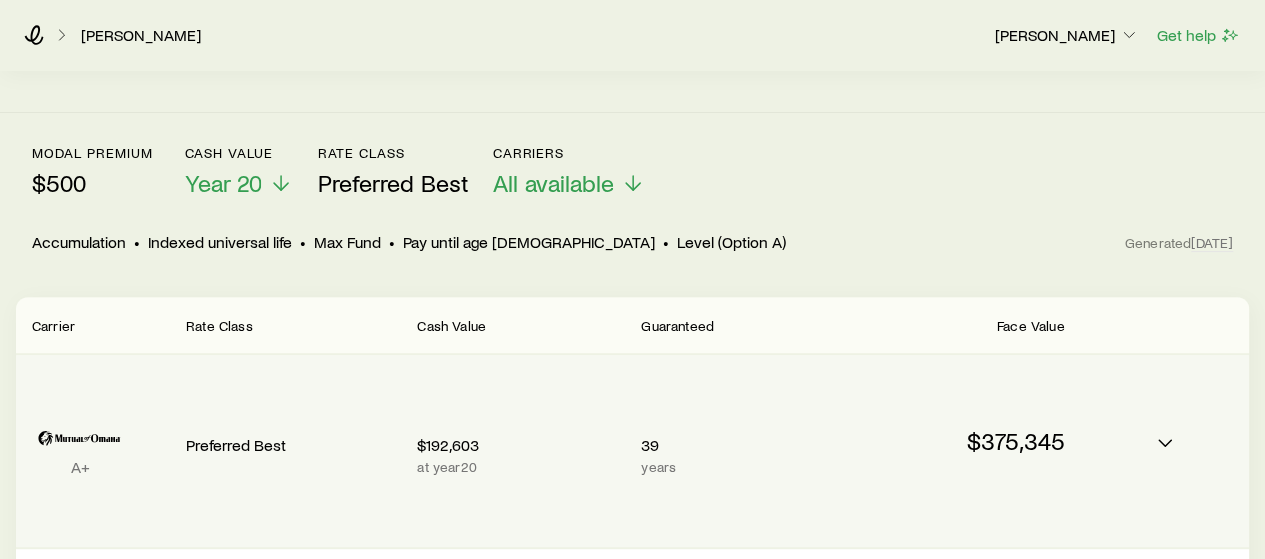 scroll, scrollTop: 0, scrollLeft: 0, axis: both 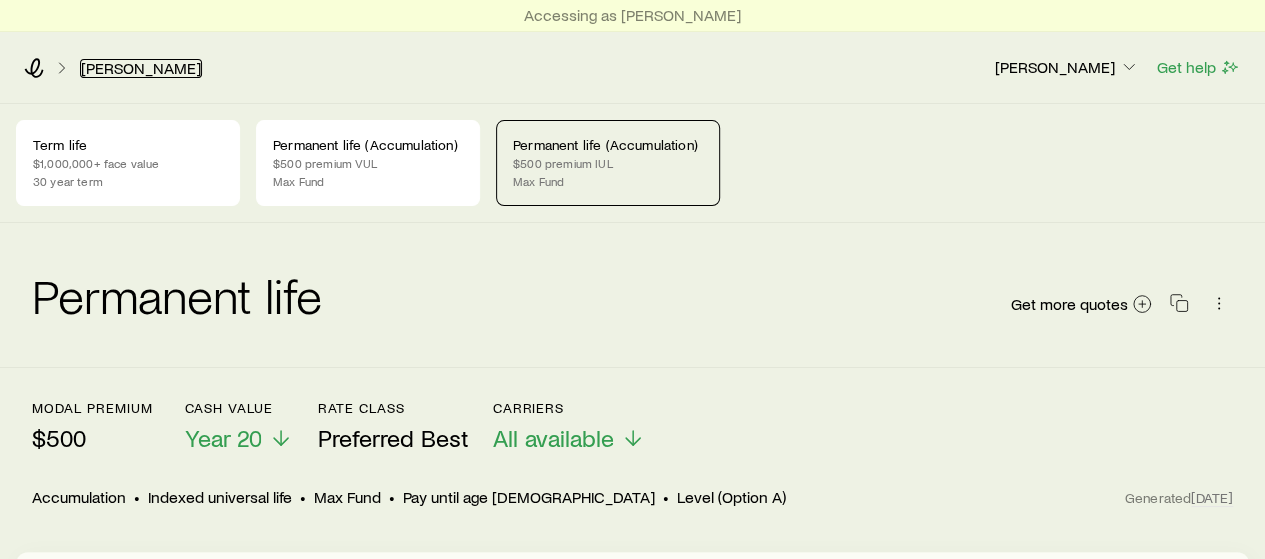 click on "[PERSON_NAME]" at bounding box center [141, 68] 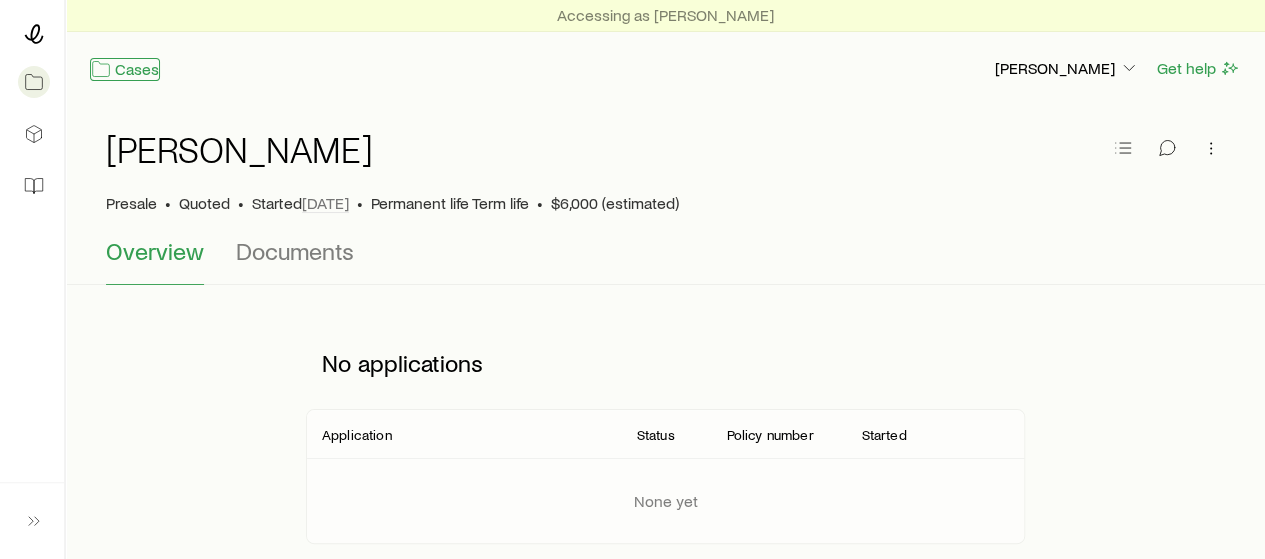 click on "Cases" at bounding box center [125, 69] 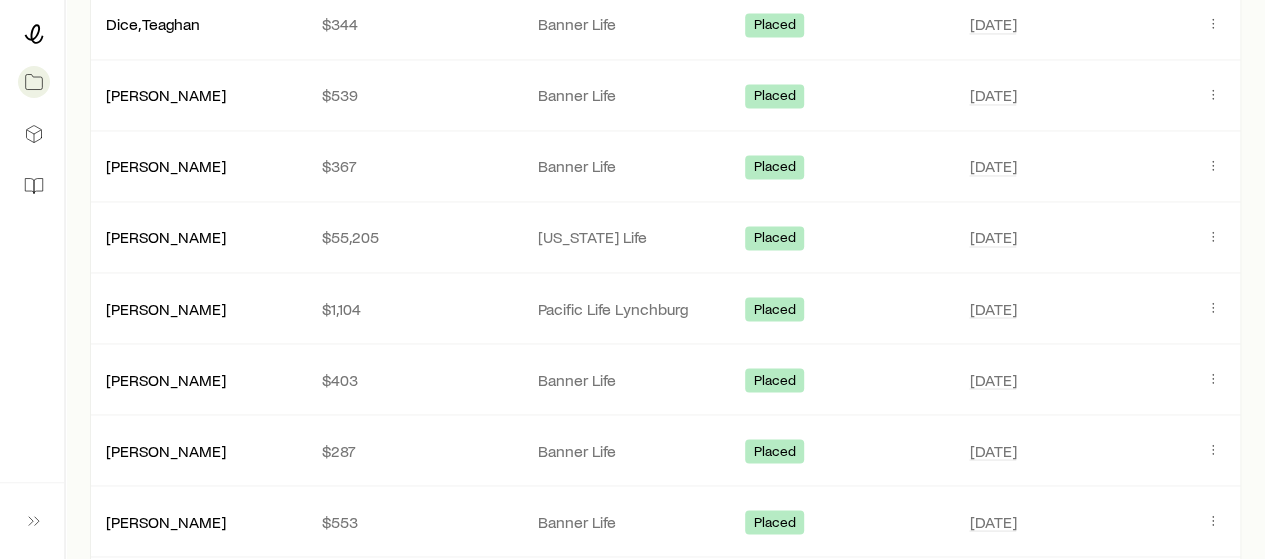 scroll, scrollTop: 1641, scrollLeft: 0, axis: vertical 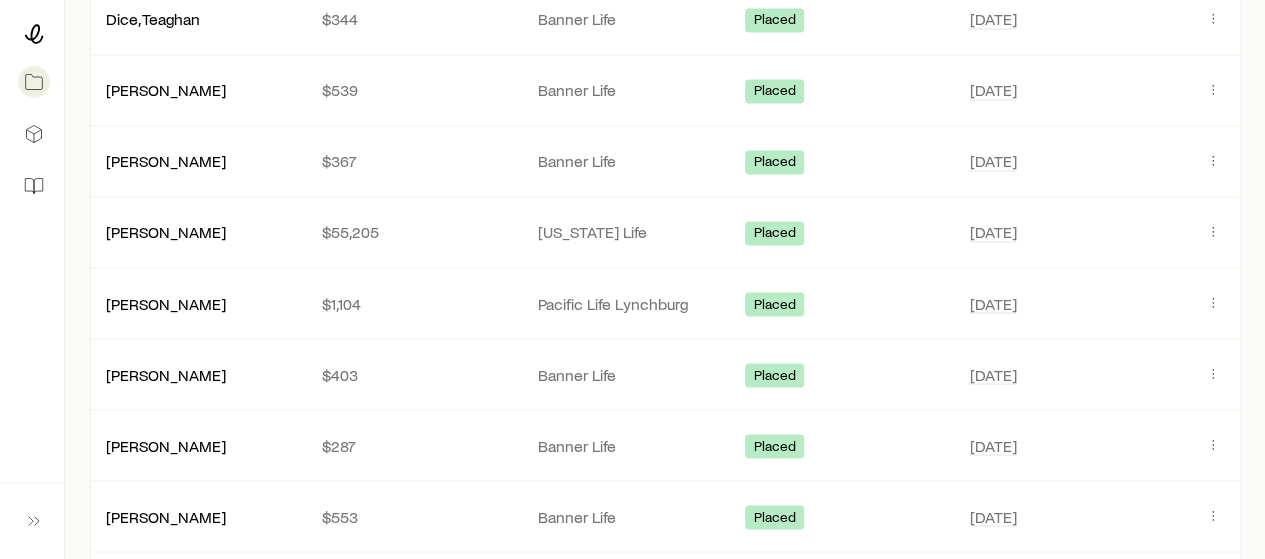 click on "[PERSON_NAME]" at bounding box center (166, 302) 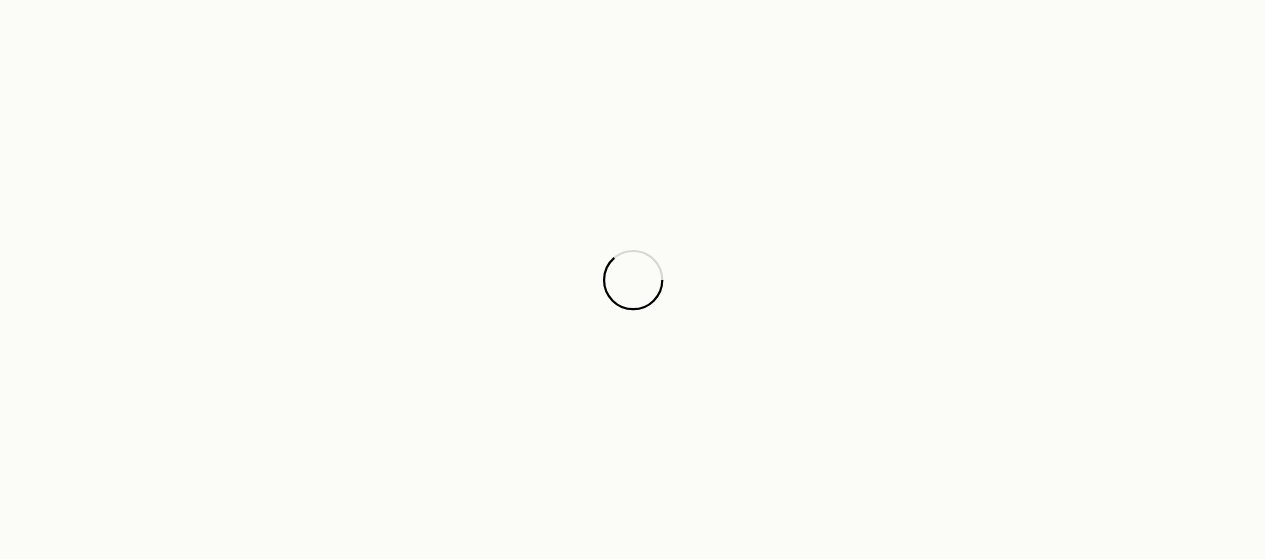 scroll, scrollTop: 0, scrollLeft: 0, axis: both 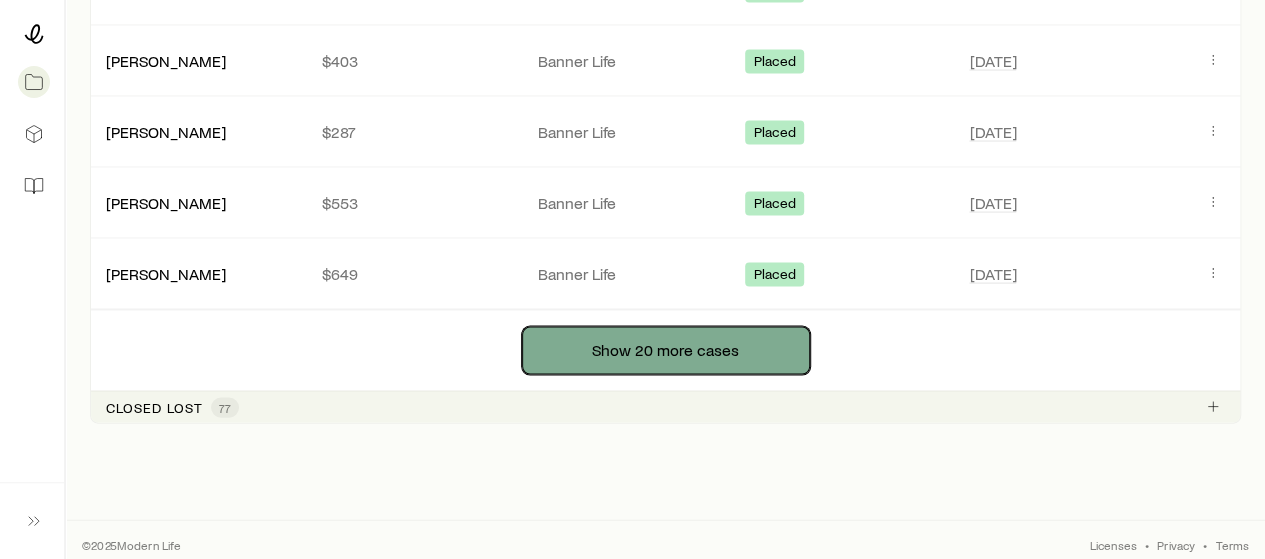 click on "Show 20 more cases" at bounding box center (666, 351) 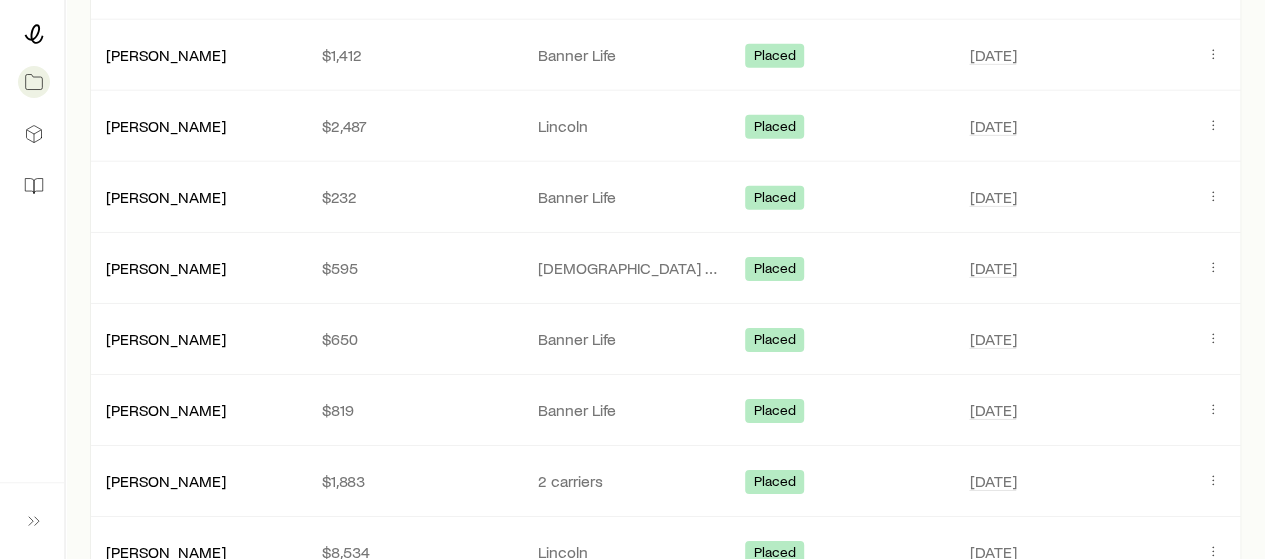 scroll, scrollTop: 3089, scrollLeft: 0, axis: vertical 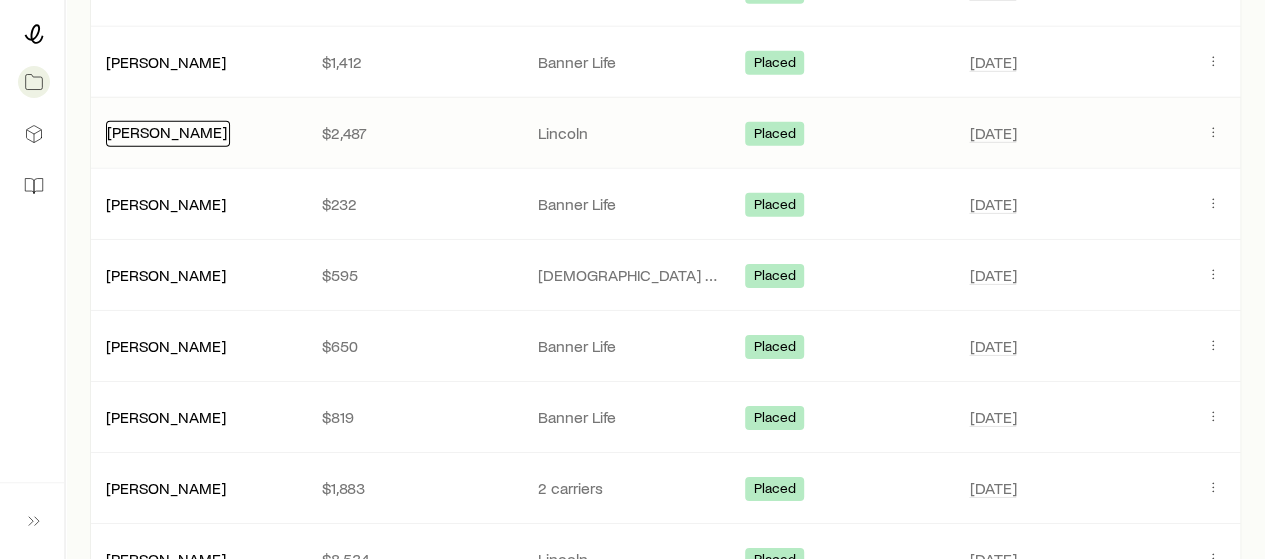 click on "[PERSON_NAME]" at bounding box center (167, 131) 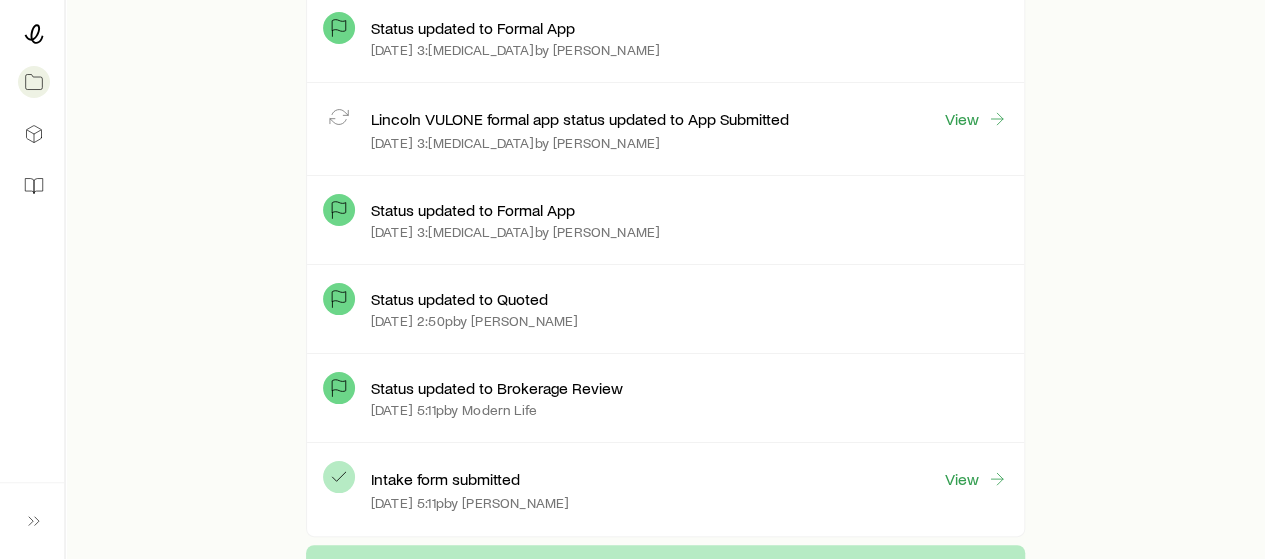 scroll, scrollTop: 7530, scrollLeft: 0, axis: vertical 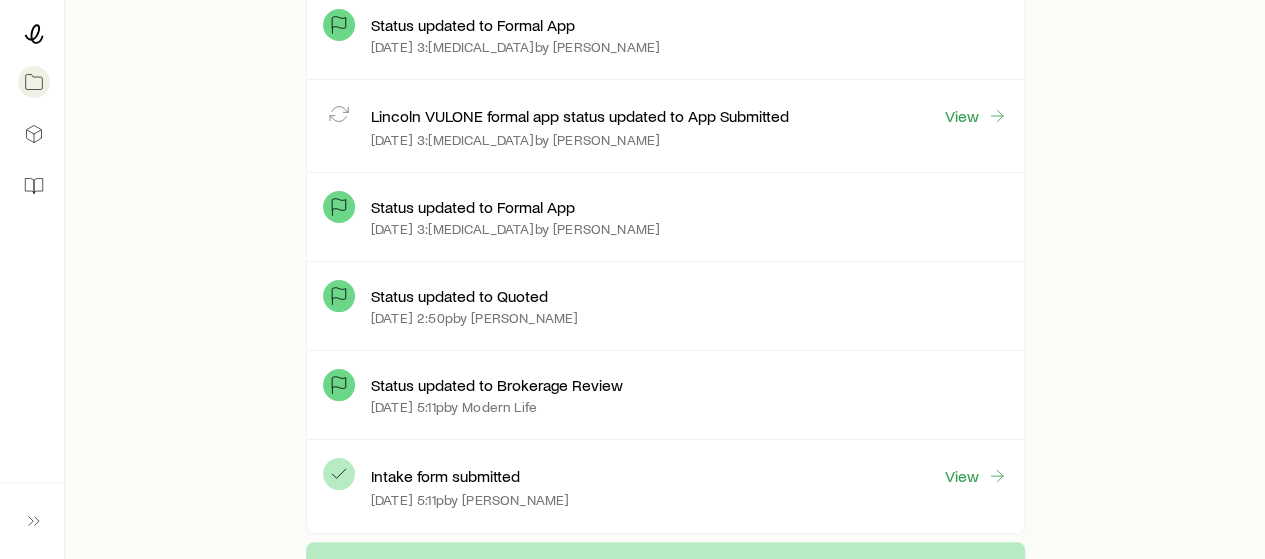 click on "Status updated to Quoted" at bounding box center (459, 296) 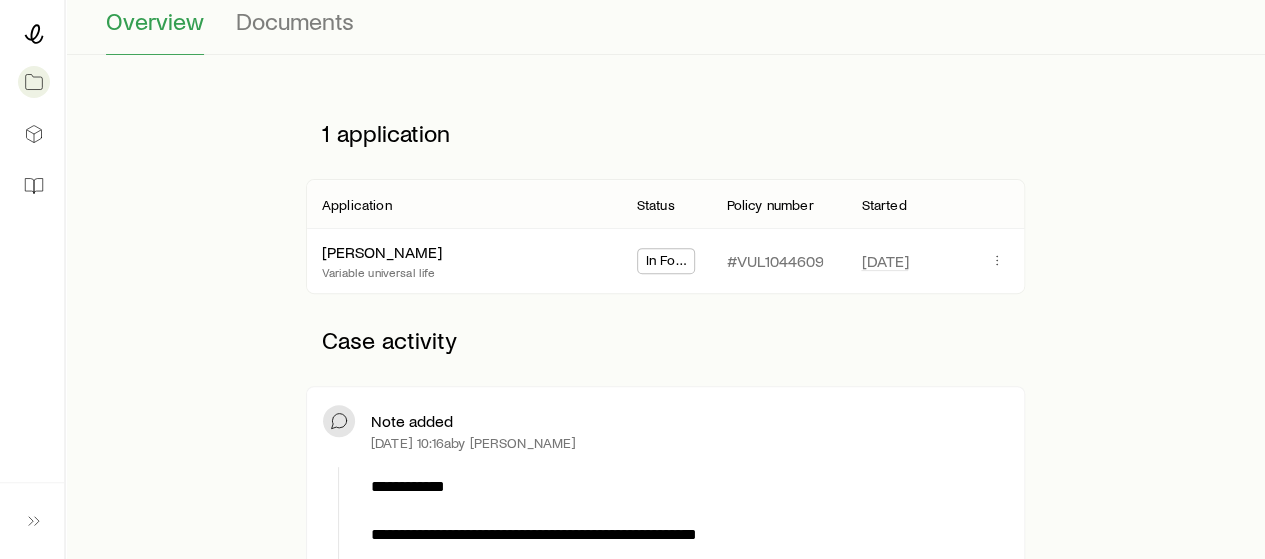 scroll, scrollTop: 0, scrollLeft: 0, axis: both 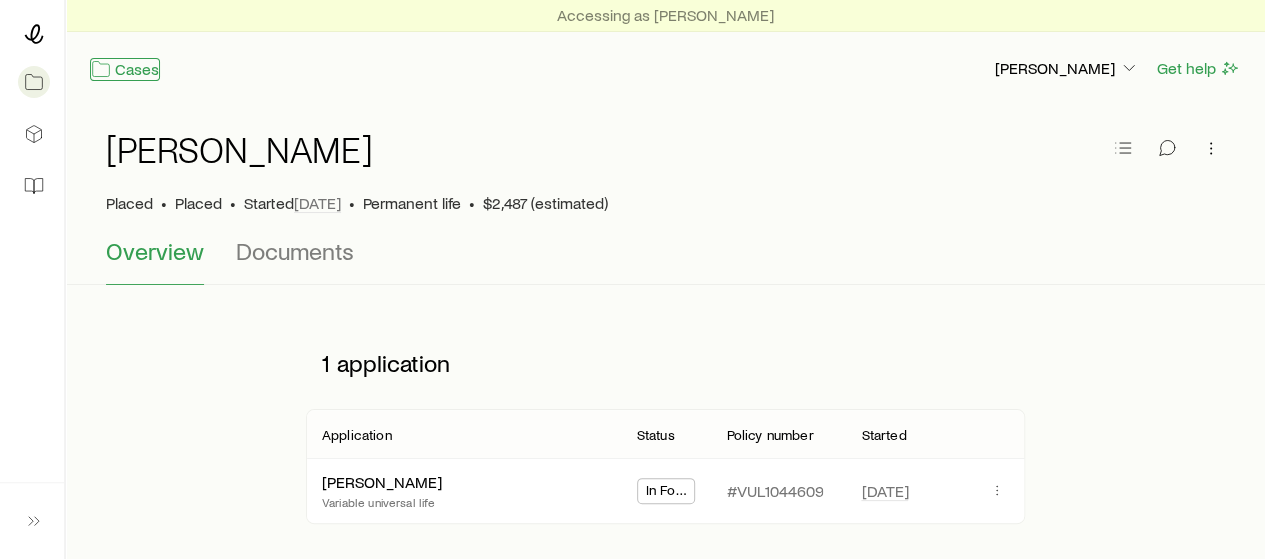 click 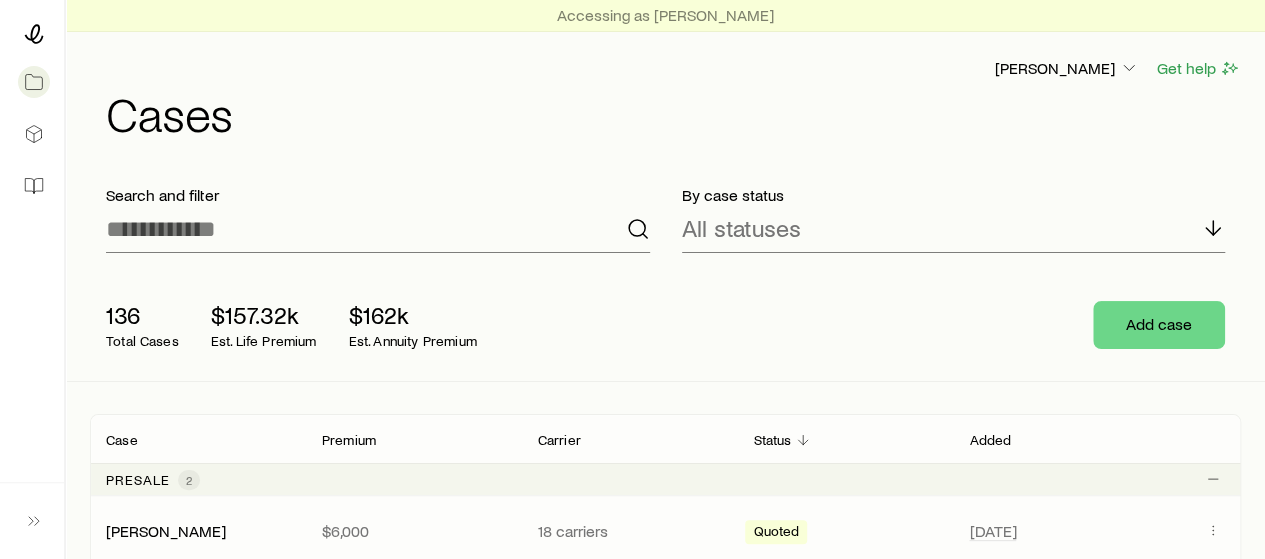 click on "[PERSON_NAME] $6,000 18 carriers Quoted [DATE]" at bounding box center (665, 531) 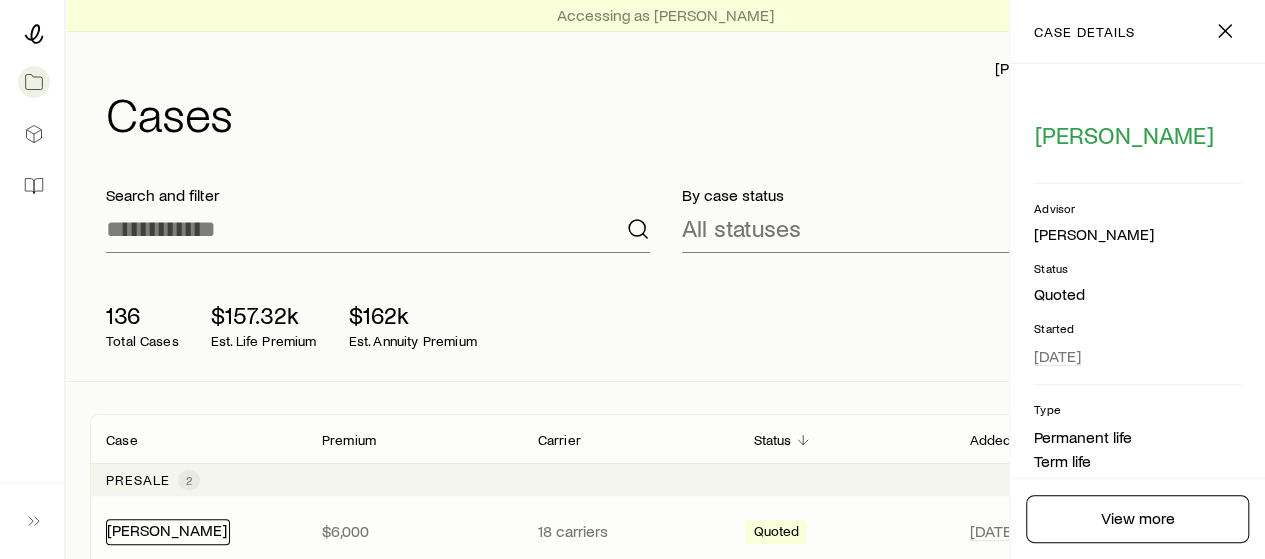 click on "[PERSON_NAME]" at bounding box center (167, 529) 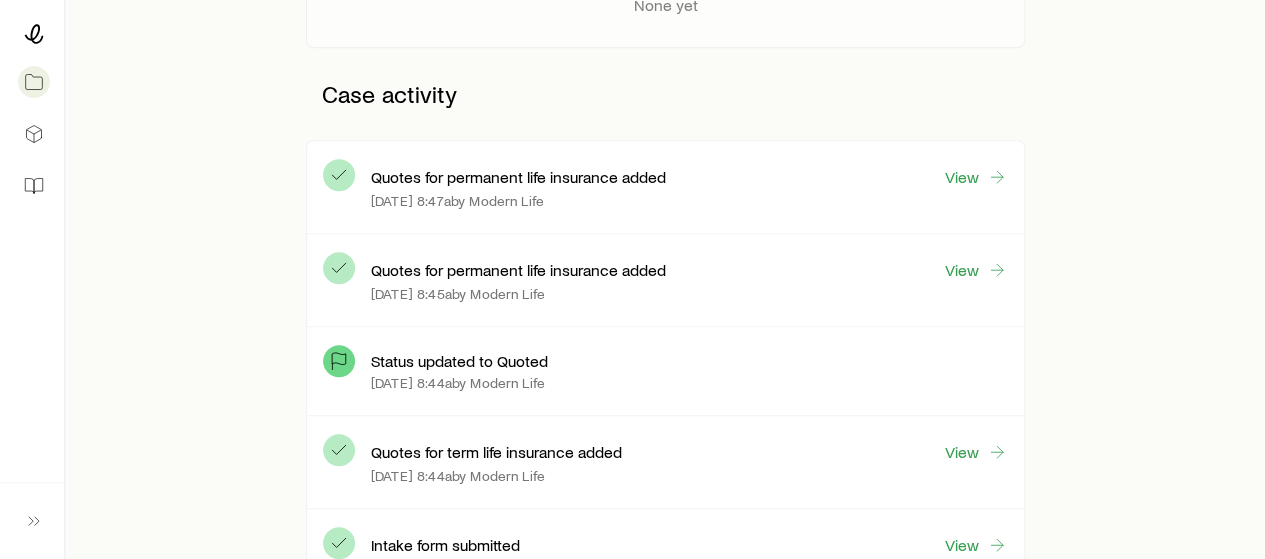 scroll, scrollTop: 505, scrollLeft: 0, axis: vertical 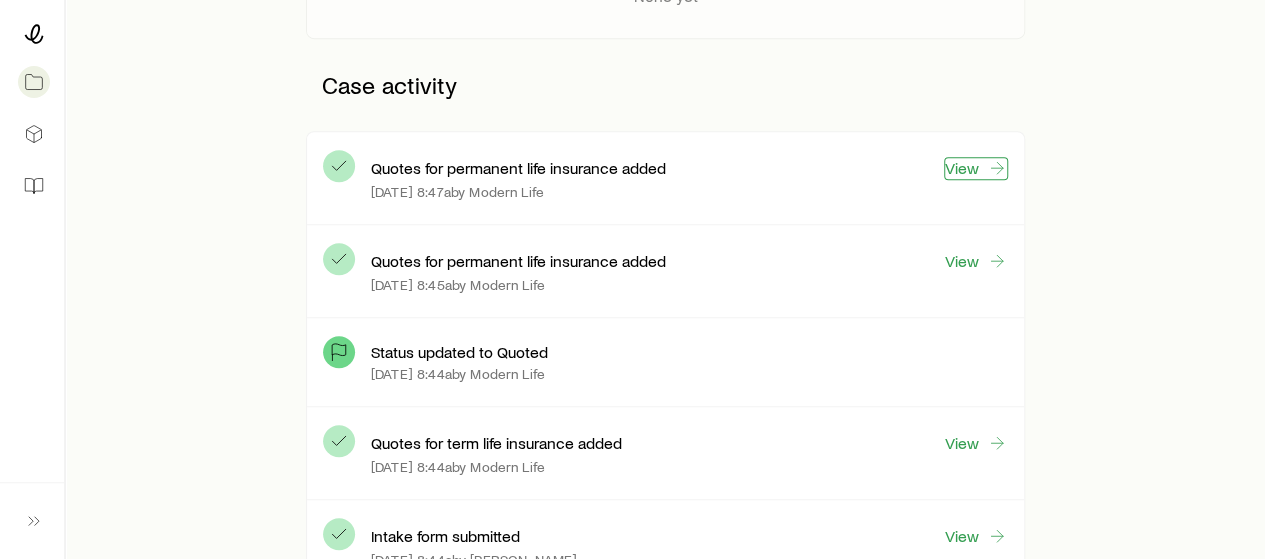 click on "View" at bounding box center (976, 168) 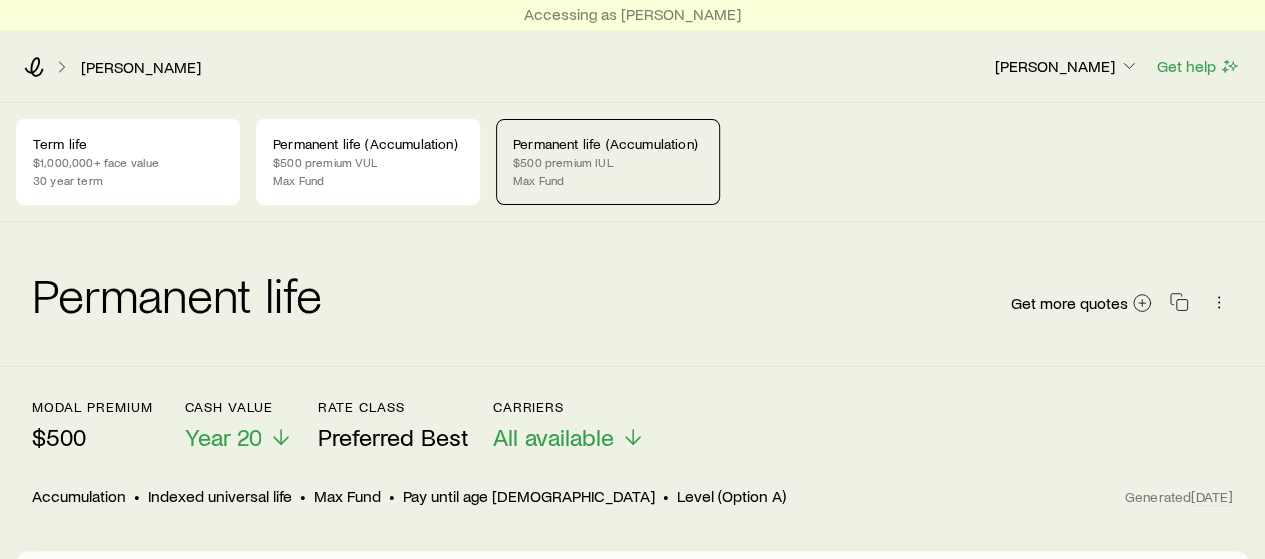 scroll, scrollTop: 0, scrollLeft: 0, axis: both 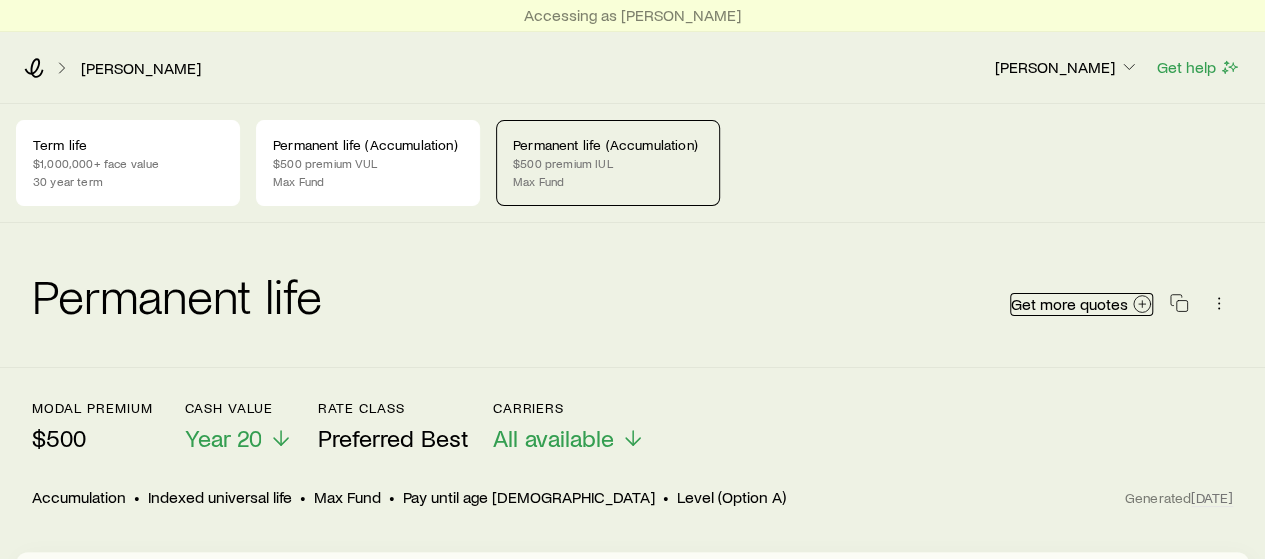 click on "Get more quotes" at bounding box center (1069, 304) 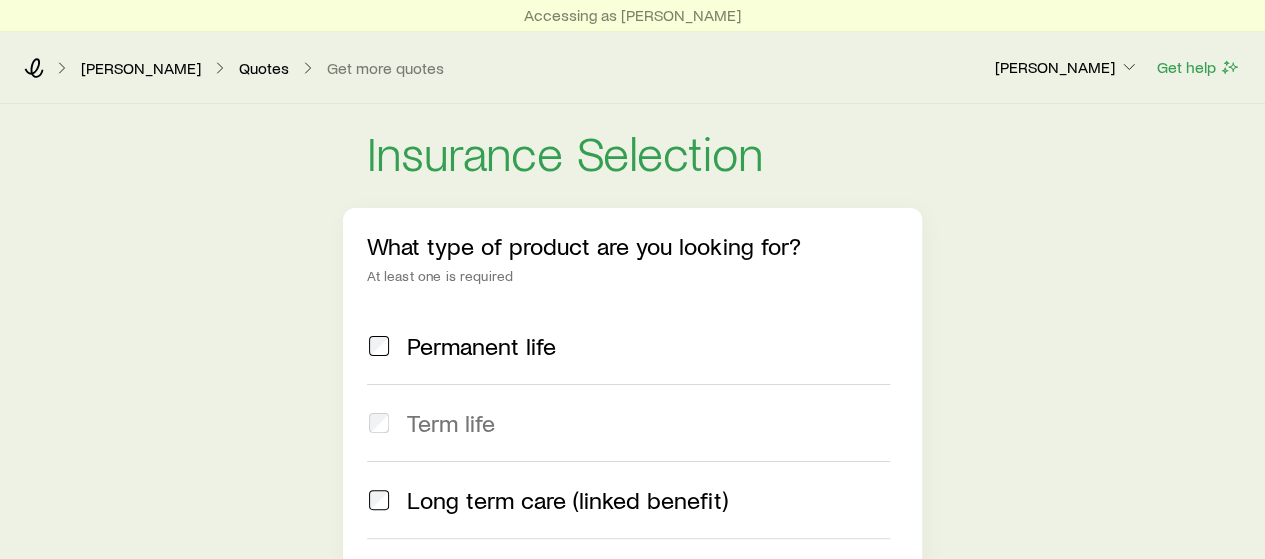 click on "Permanent life" at bounding box center [481, 346] 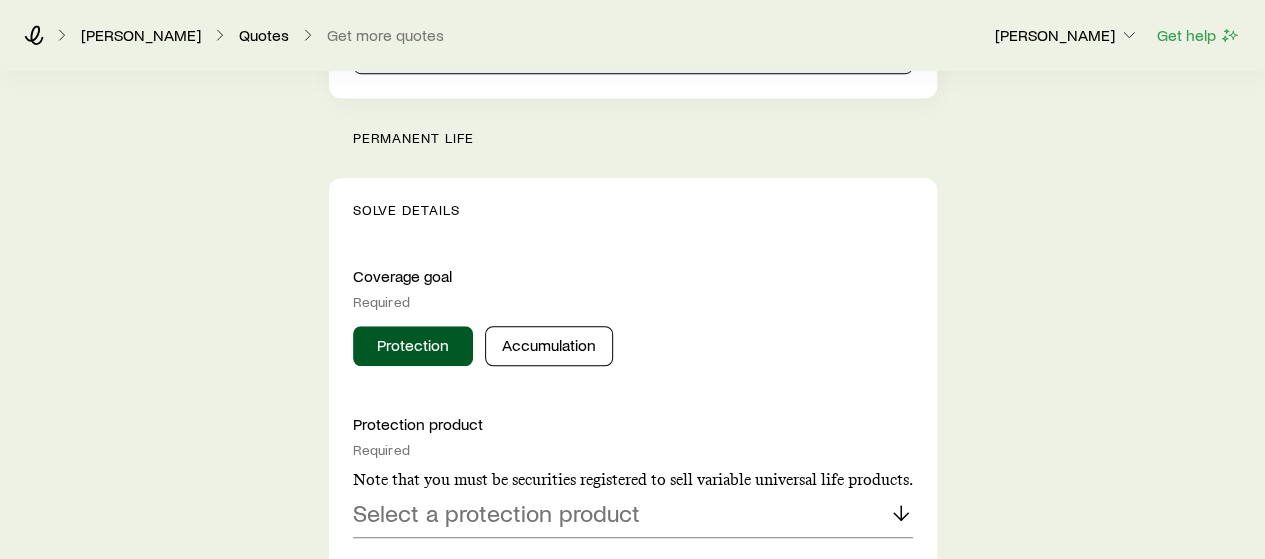 scroll, scrollTop: 668, scrollLeft: 0, axis: vertical 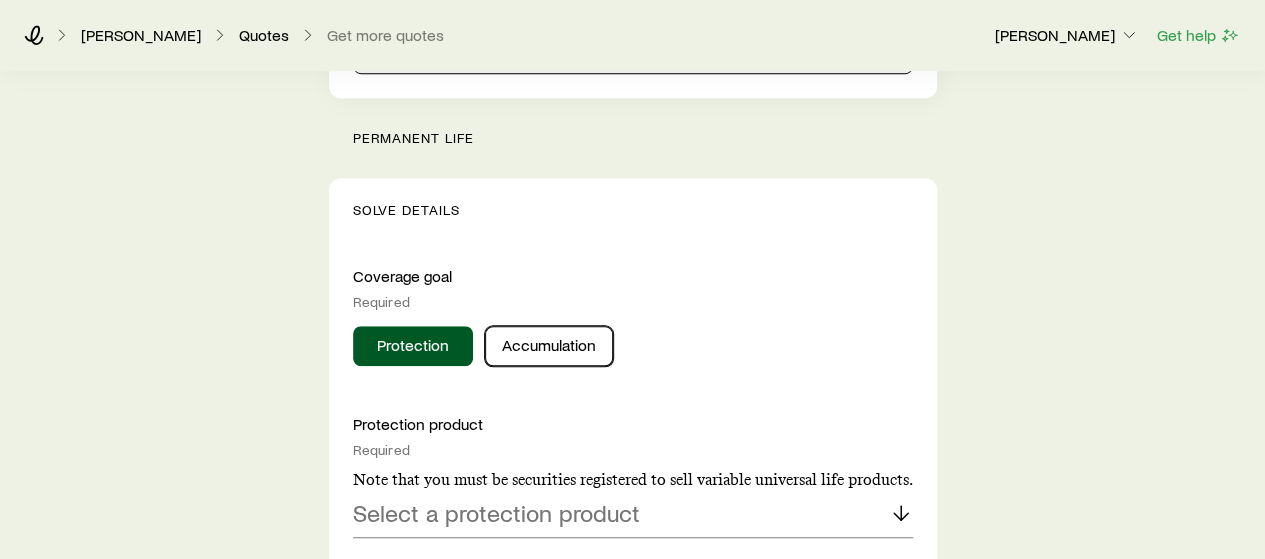 click on "Accumulation" at bounding box center [549, 346] 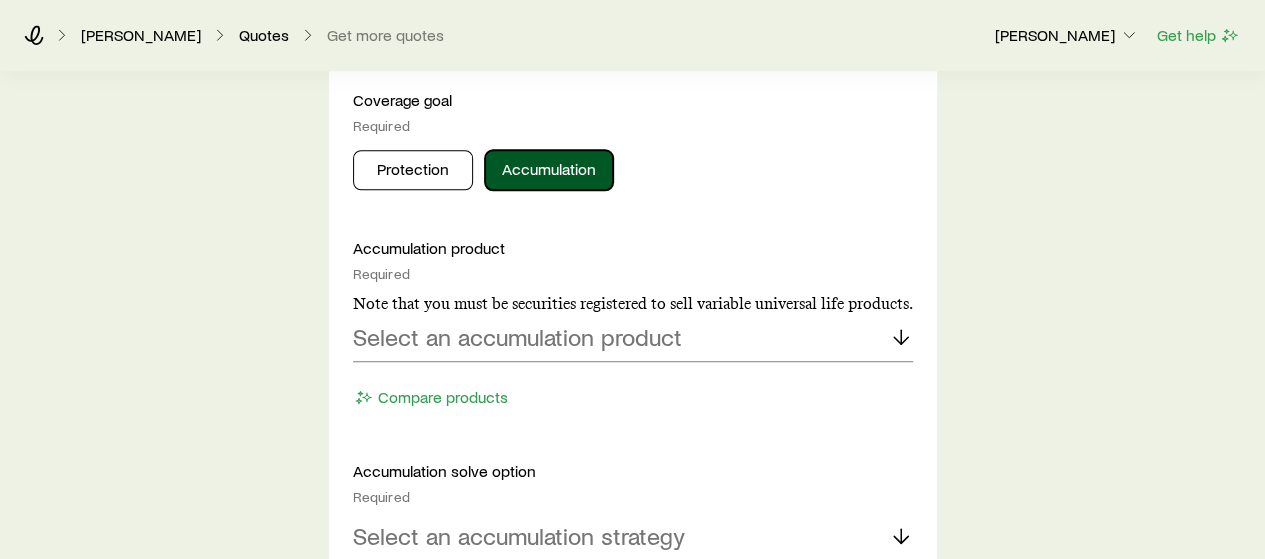 scroll, scrollTop: 855, scrollLeft: 0, axis: vertical 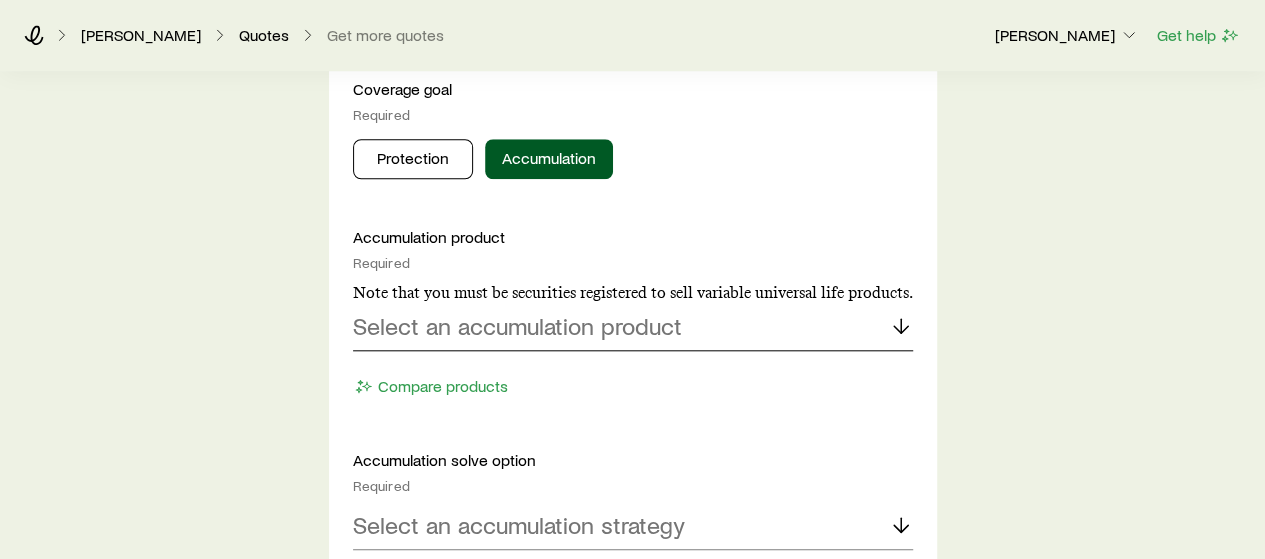 click on "Select an accumulation product" at bounding box center [633, 327] 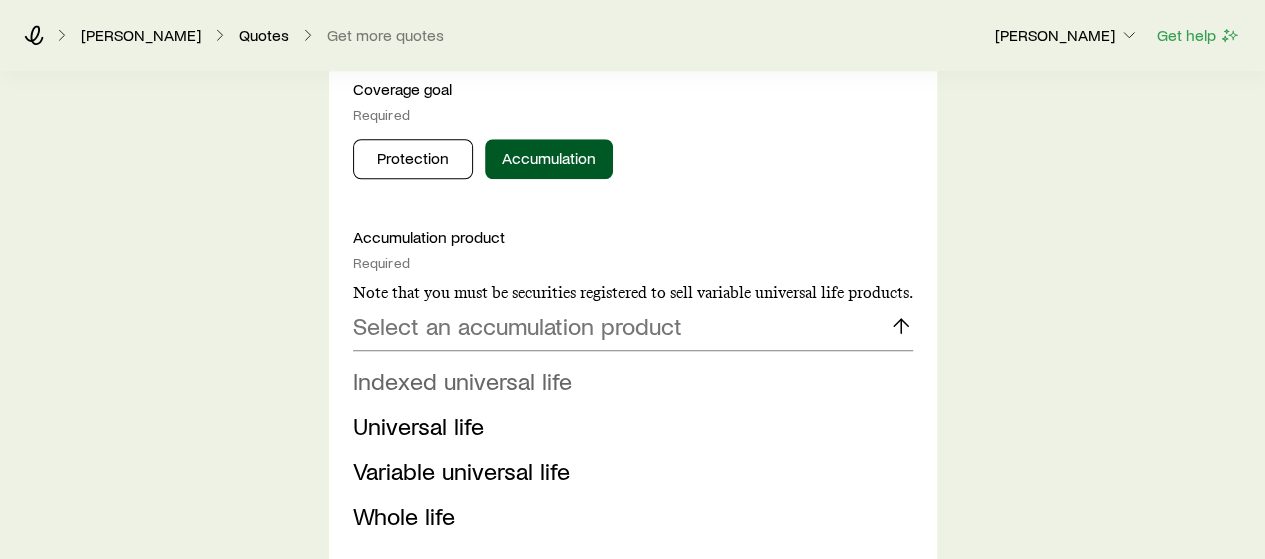 click on "Indexed universal life" at bounding box center (462, 380) 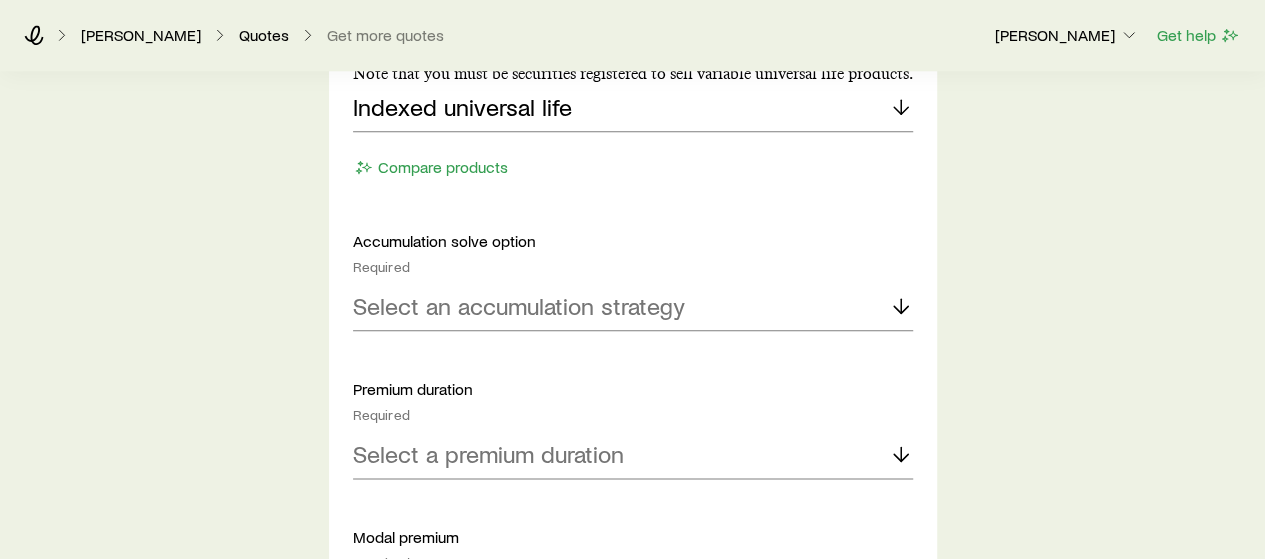 scroll, scrollTop: 1081, scrollLeft: 0, axis: vertical 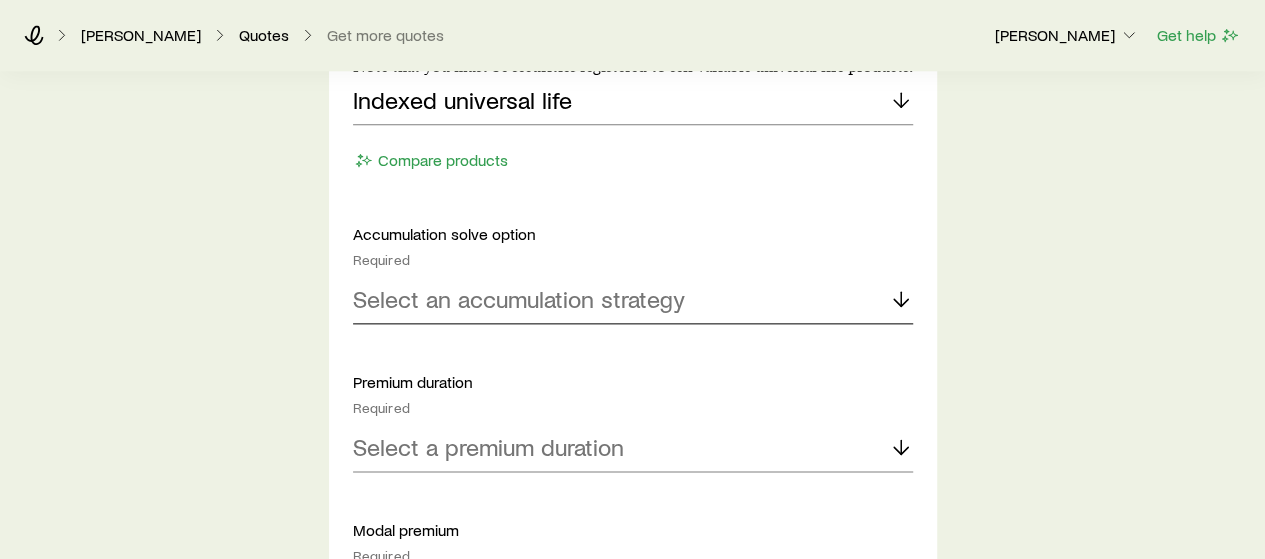 click on "Select an accumulation strategy" at bounding box center [519, 299] 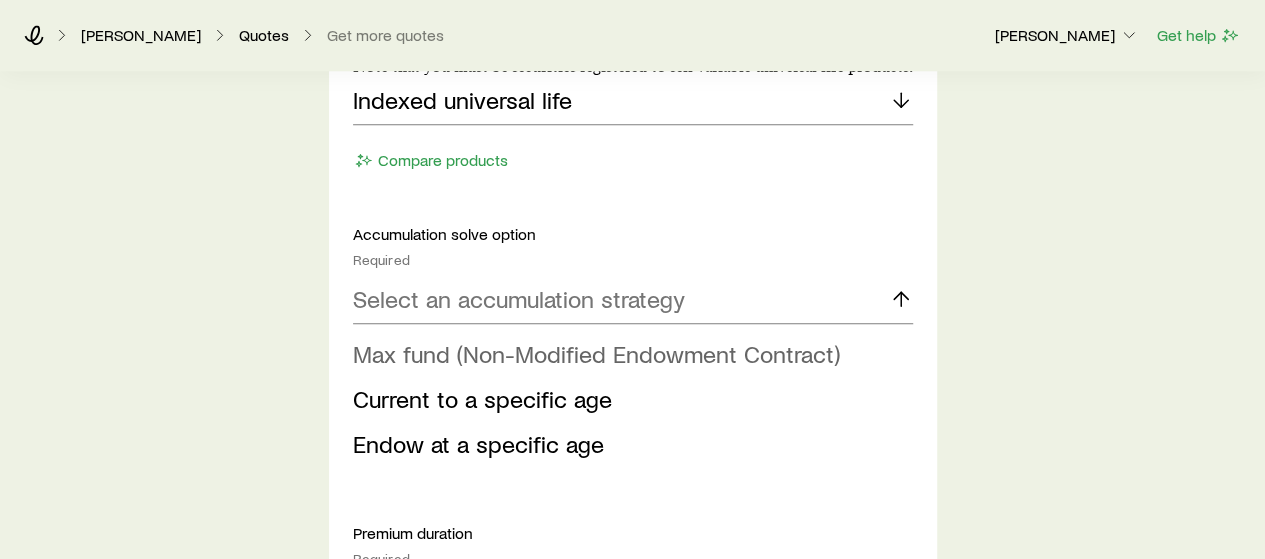 click on "Max fund (Non-Modified Endowment Contract)" at bounding box center (627, 354) 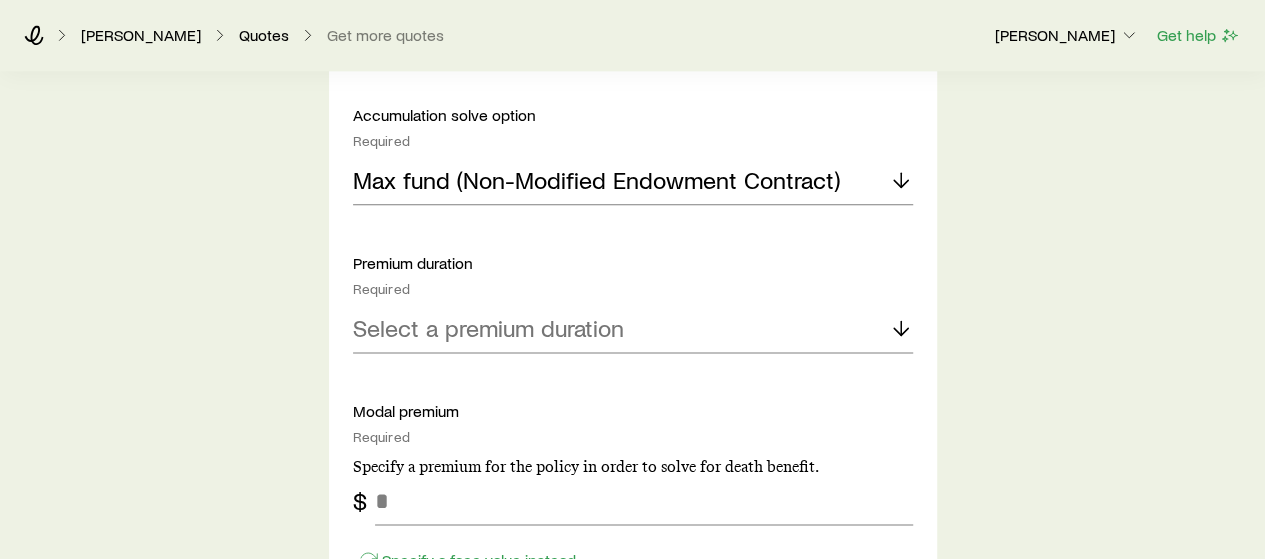 scroll, scrollTop: 1213, scrollLeft: 0, axis: vertical 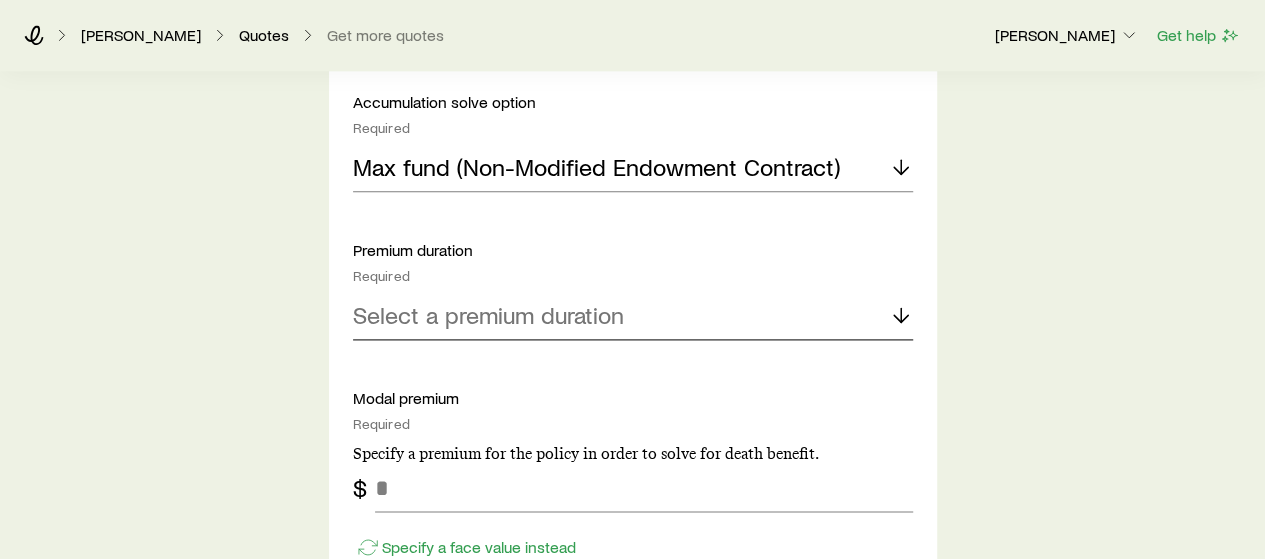 click on "Select a premium duration" at bounding box center [488, 315] 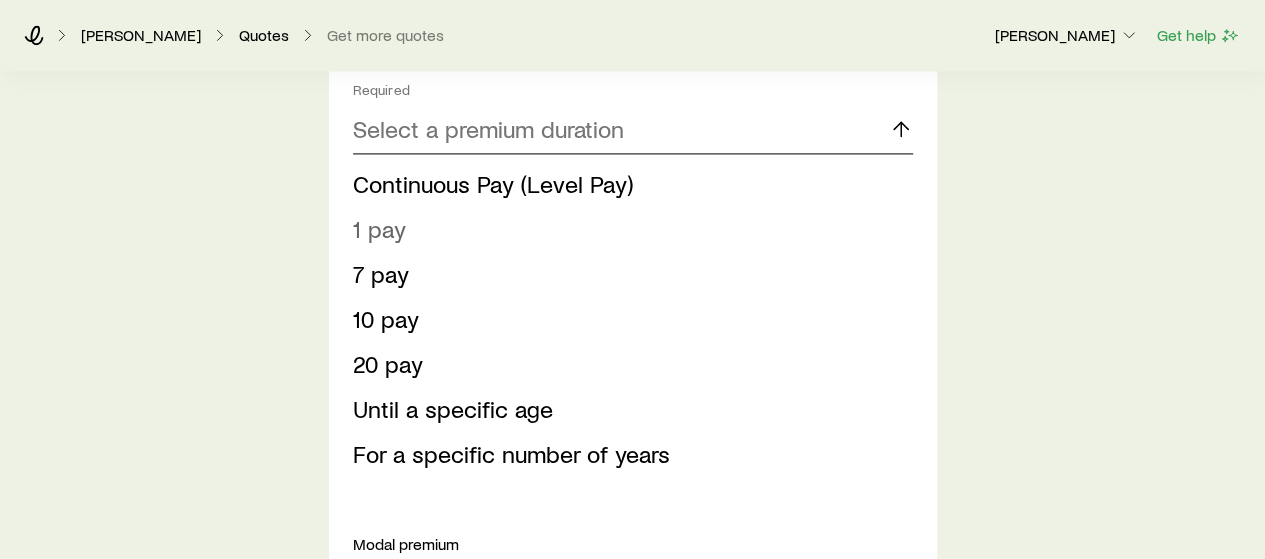 scroll, scrollTop: 1400, scrollLeft: 0, axis: vertical 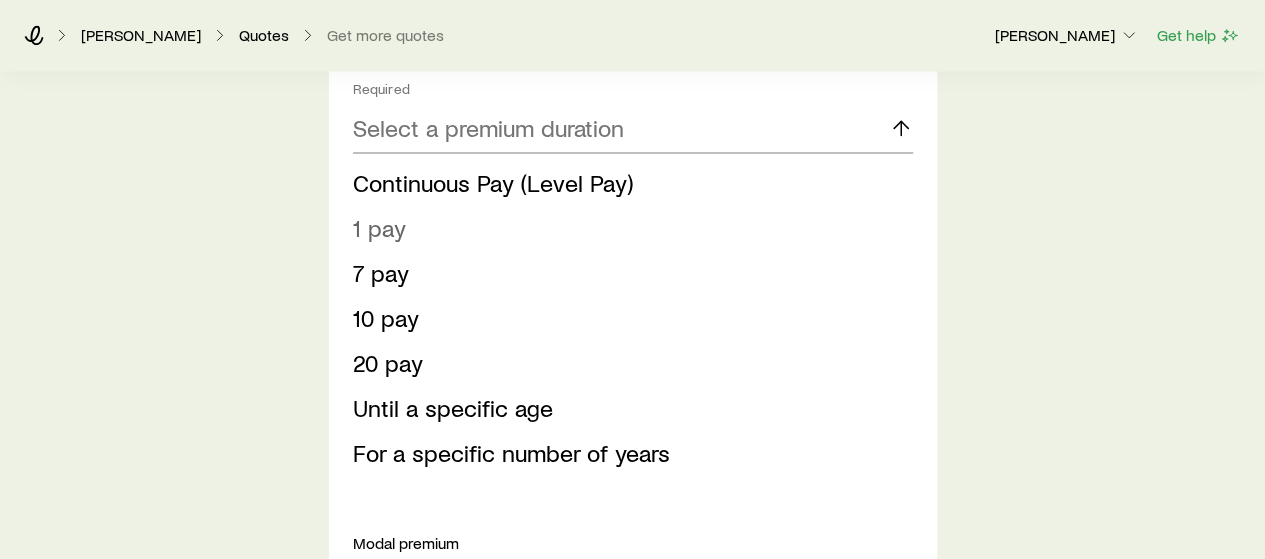 click on "Until a specific age" at bounding box center (453, 407) 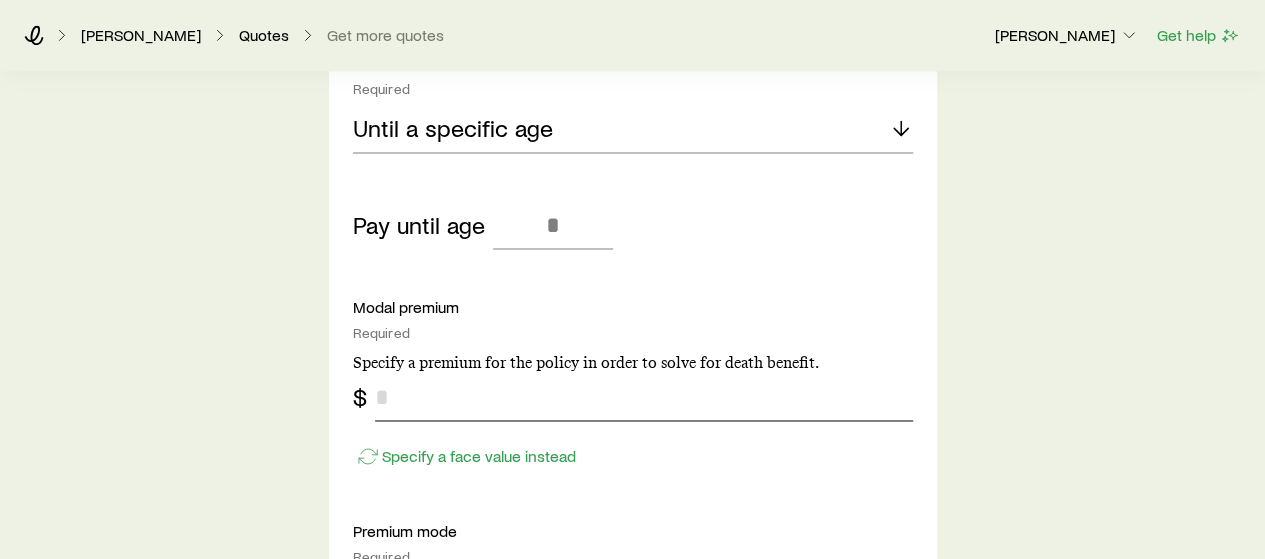 click at bounding box center (644, 397) 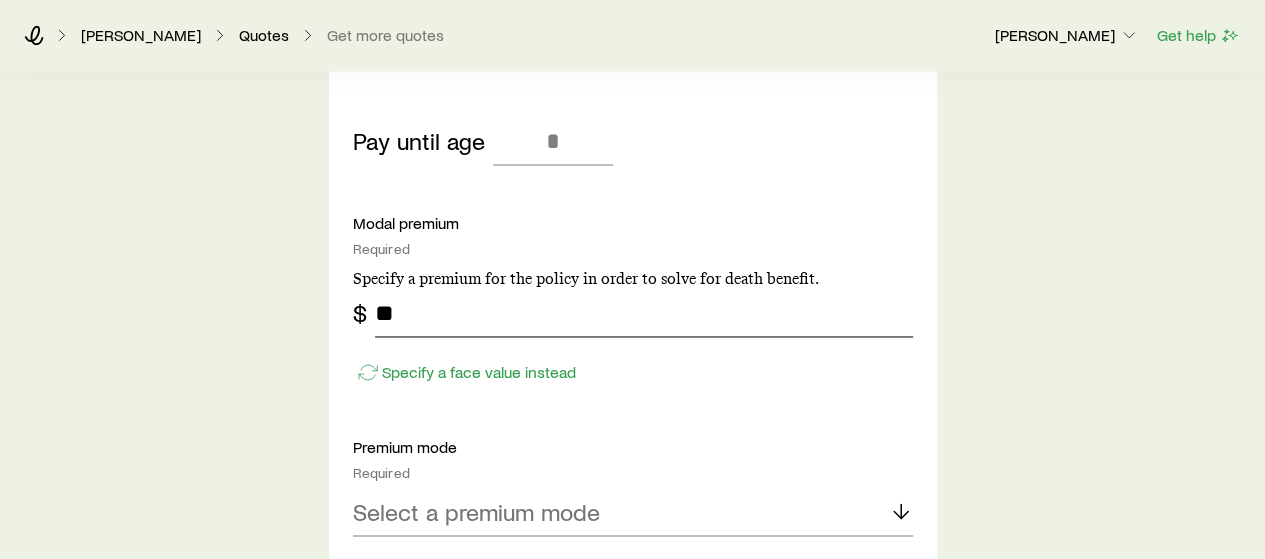 scroll, scrollTop: 1478, scrollLeft: 0, axis: vertical 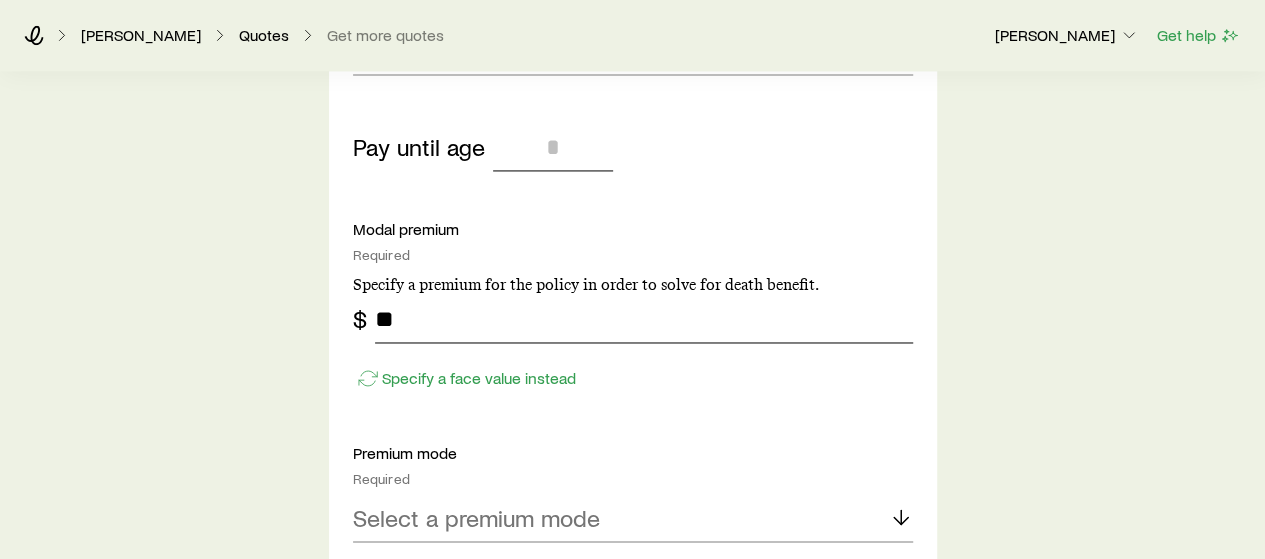 type on "**" 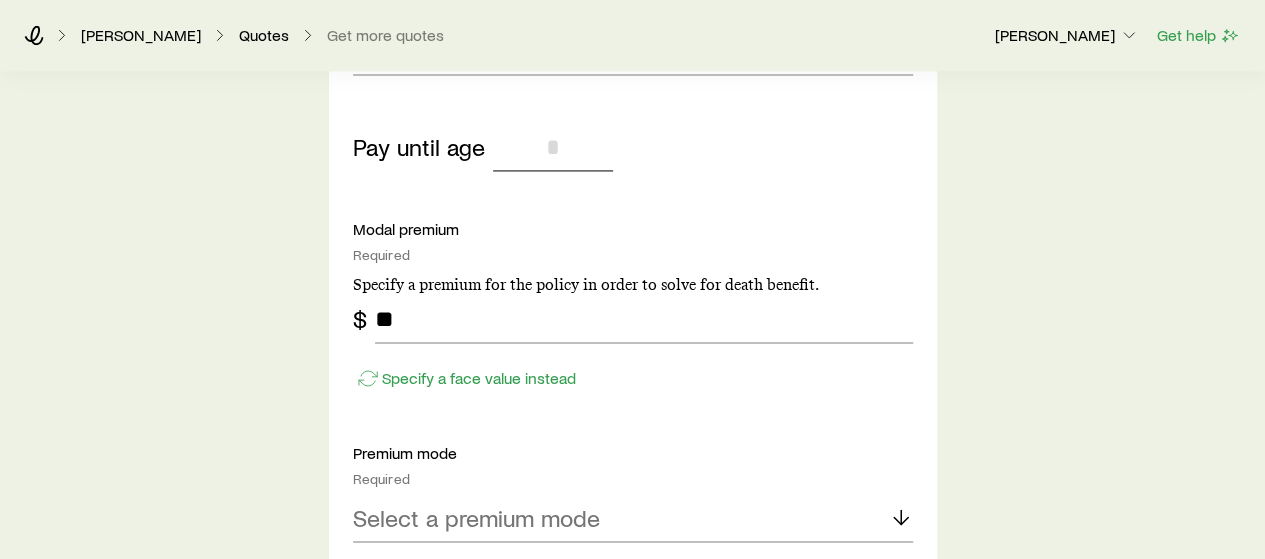 click at bounding box center (553, 147) 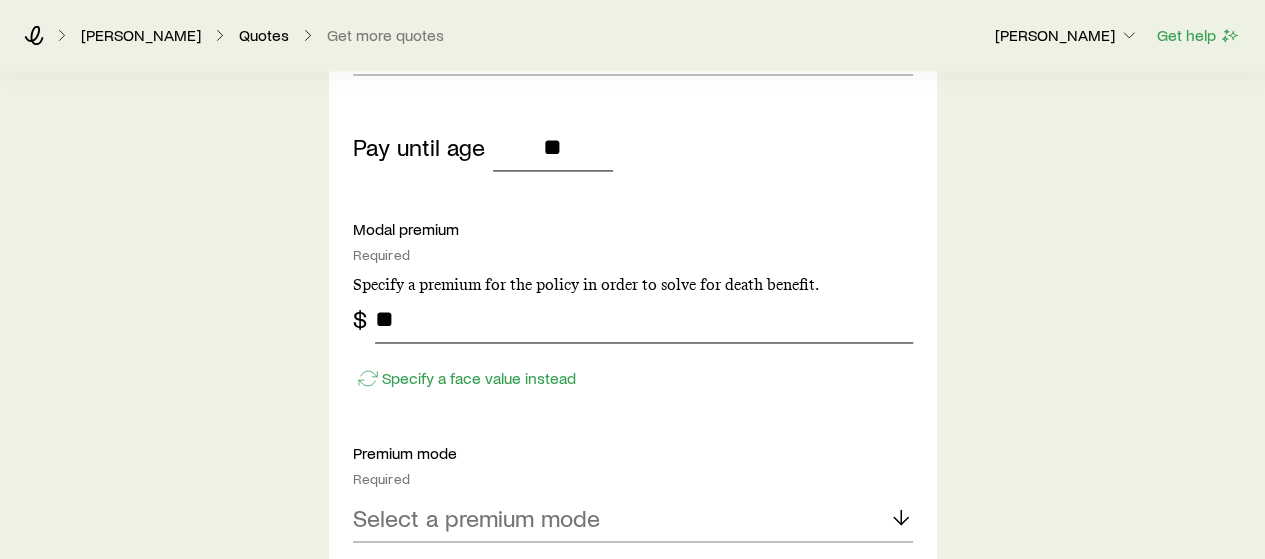 type on "**" 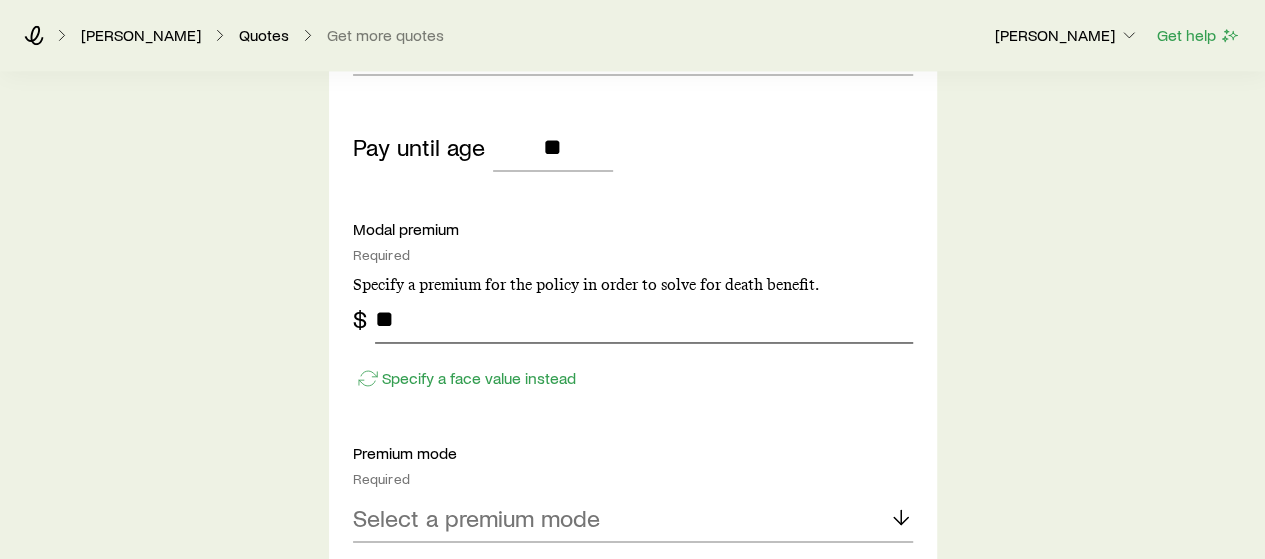 click on "**" at bounding box center [644, 319] 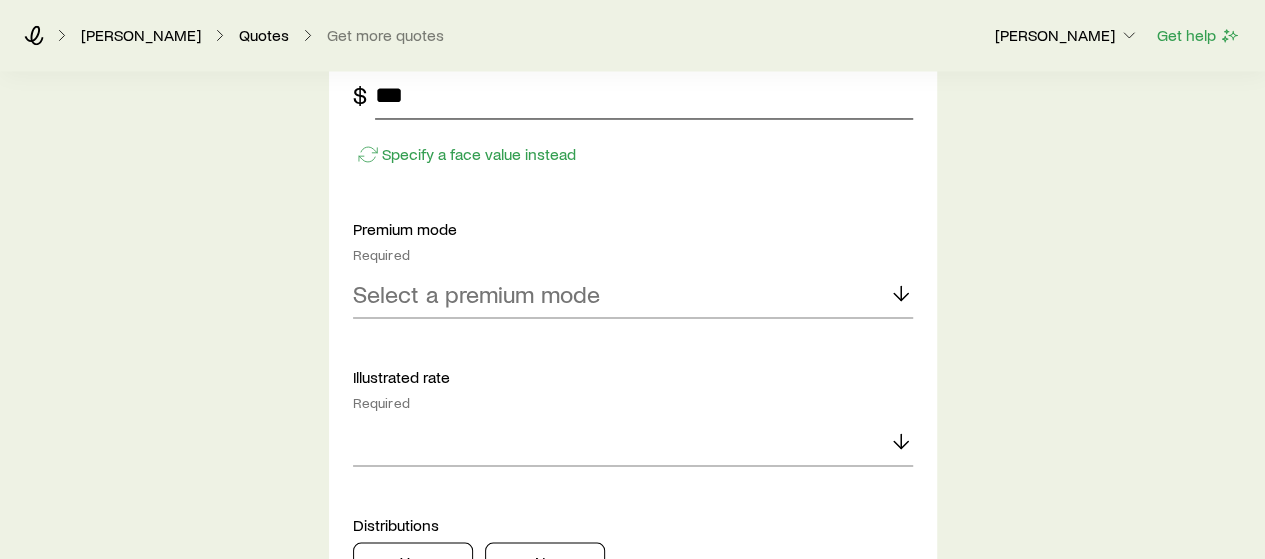 scroll, scrollTop: 1711, scrollLeft: 0, axis: vertical 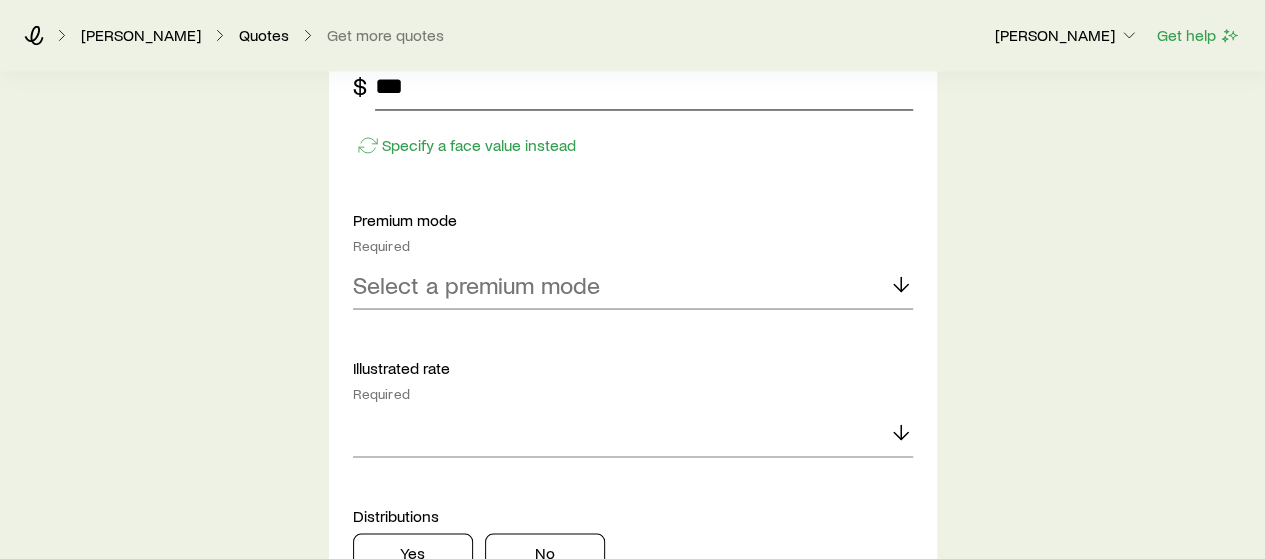 type on "***" 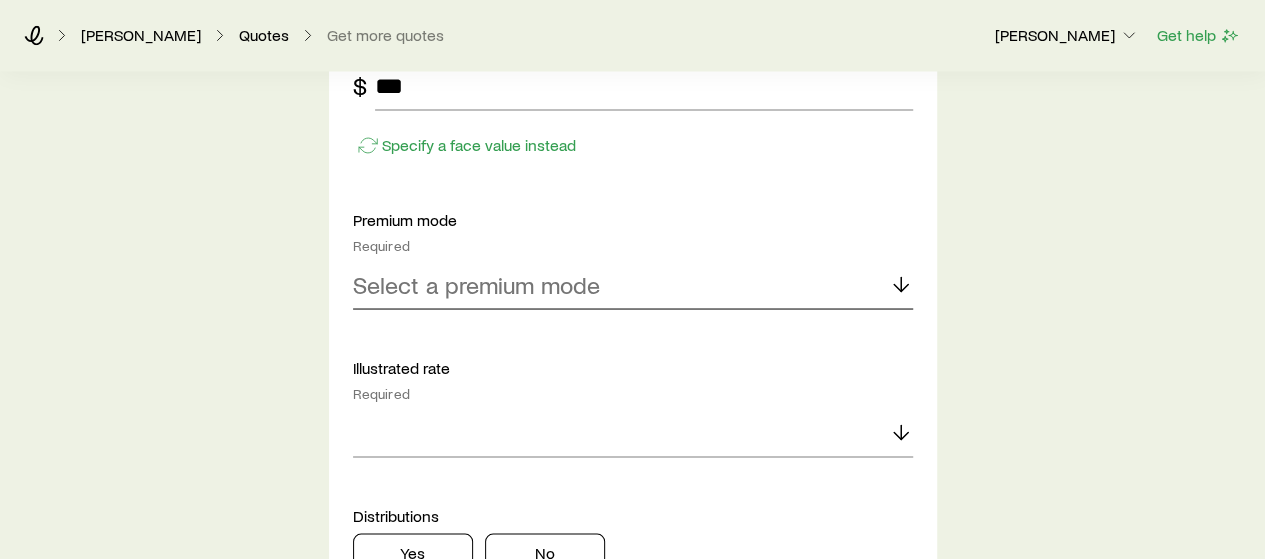 click on "Select a premium mode" at bounding box center (476, 284) 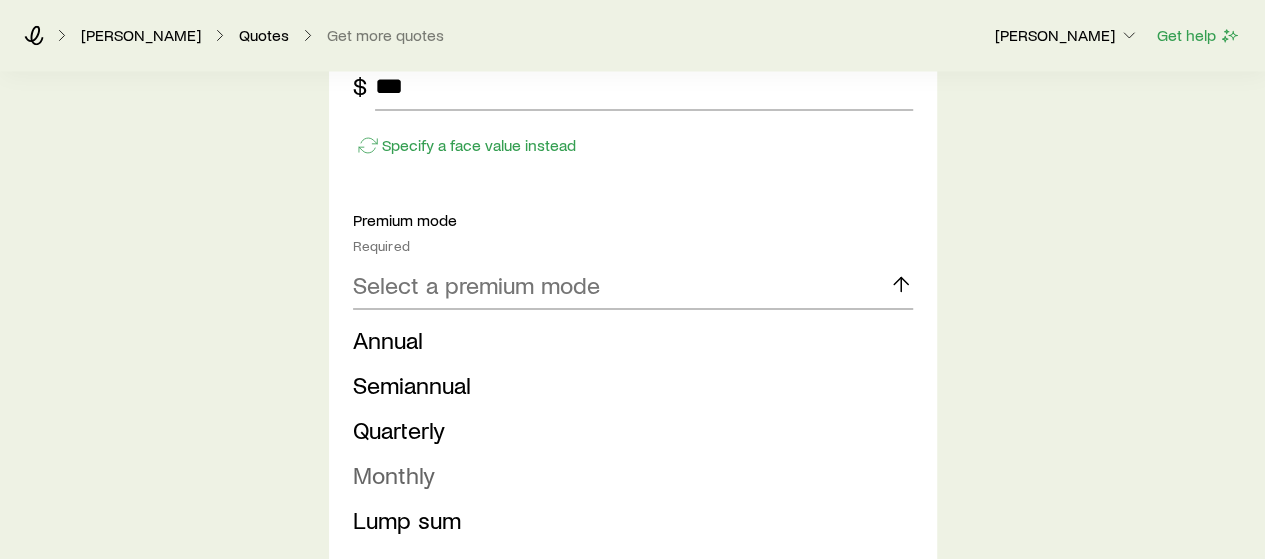 click on "Monthly" at bounding box center [394, 473] 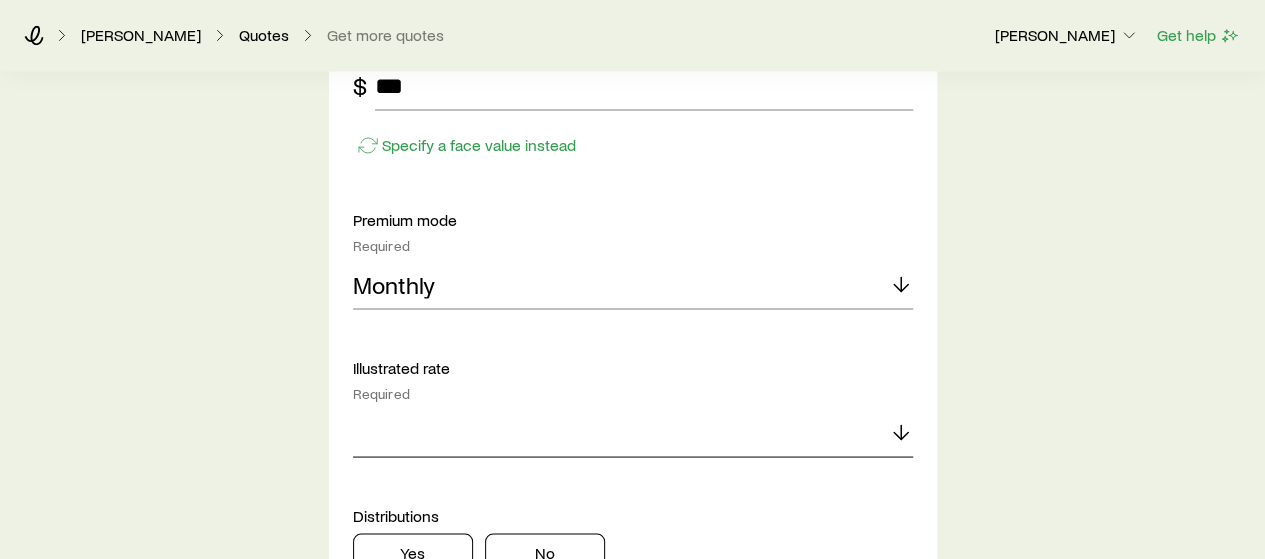 click at bounding box center (633, 433) 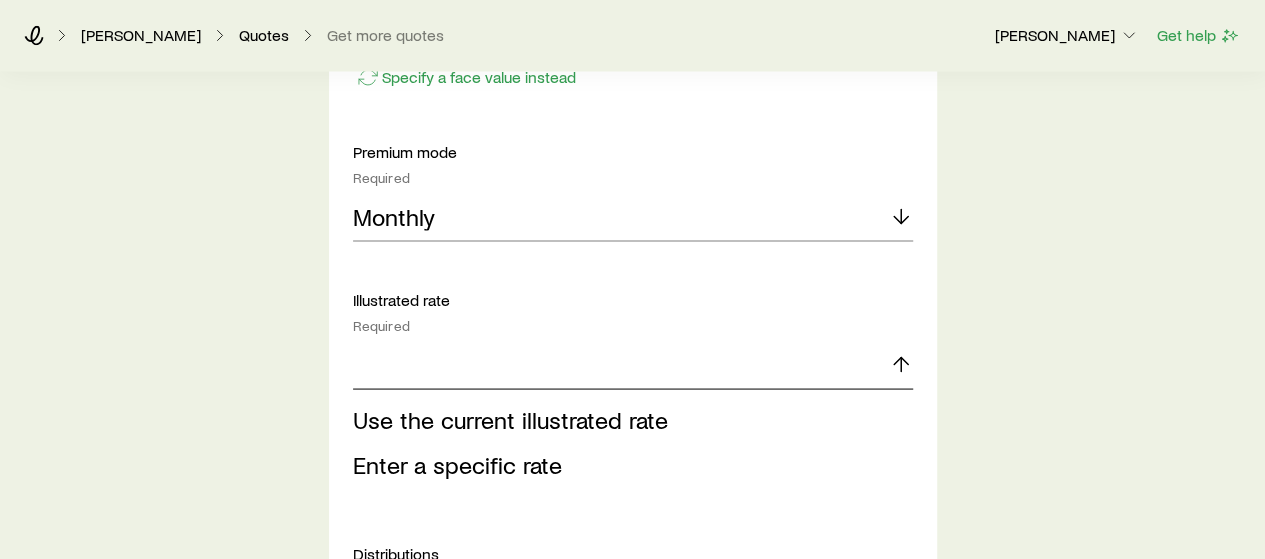 scroll, scrollTop: 1812, scrollLeft: 0, axis: vertical 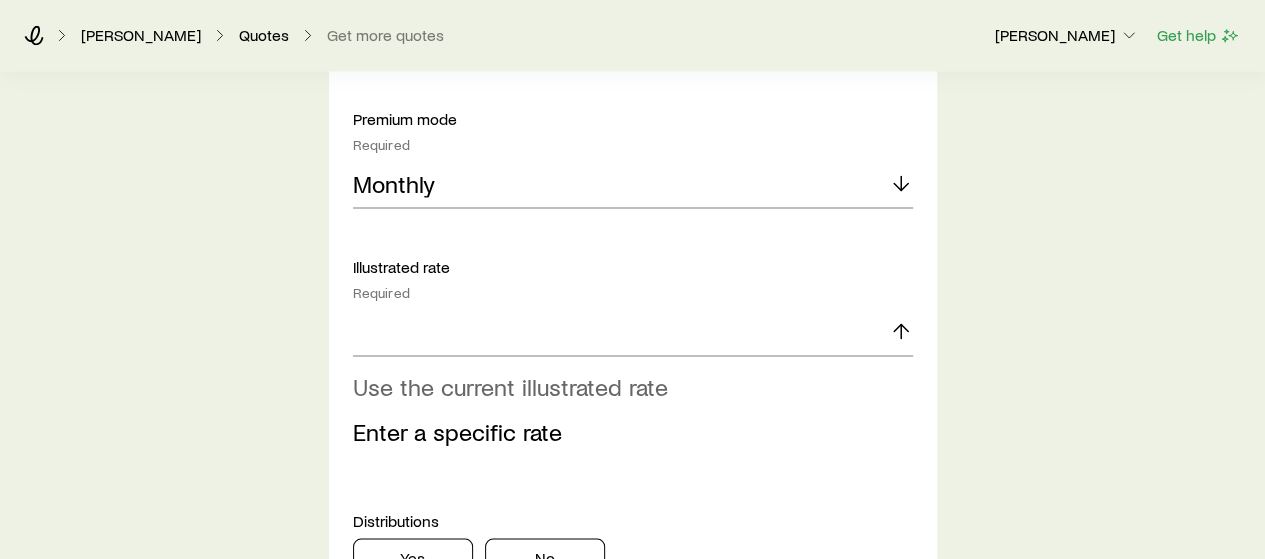 click on "Use the current illustrated rate" at bounding box center [510, 385] 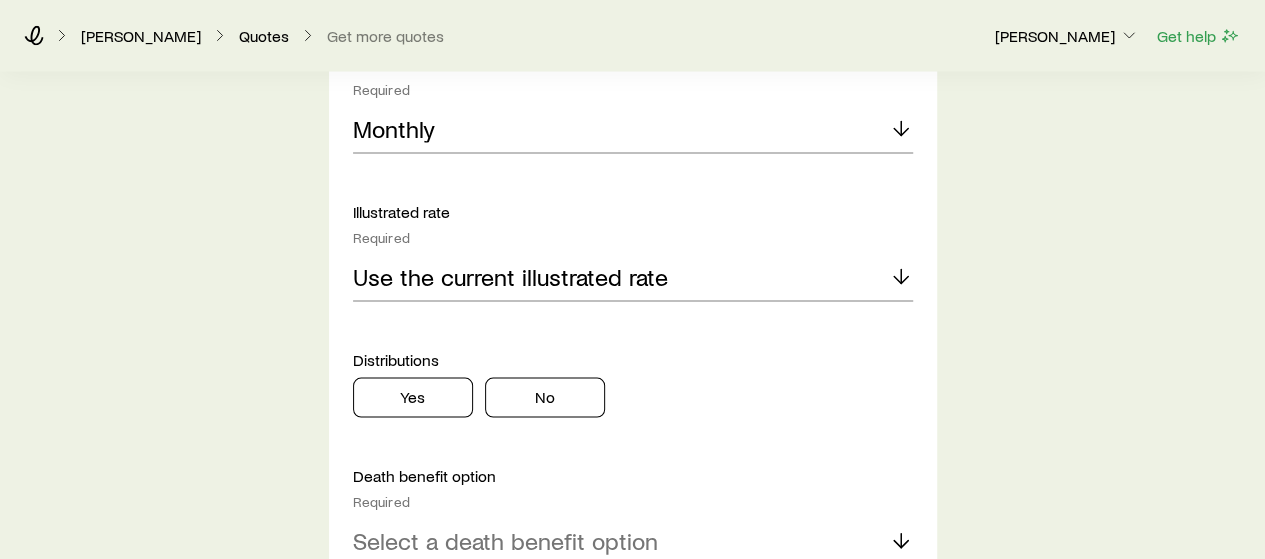 scroll, scrollTop: 1898, scrollLeft: 0, axis: vertical 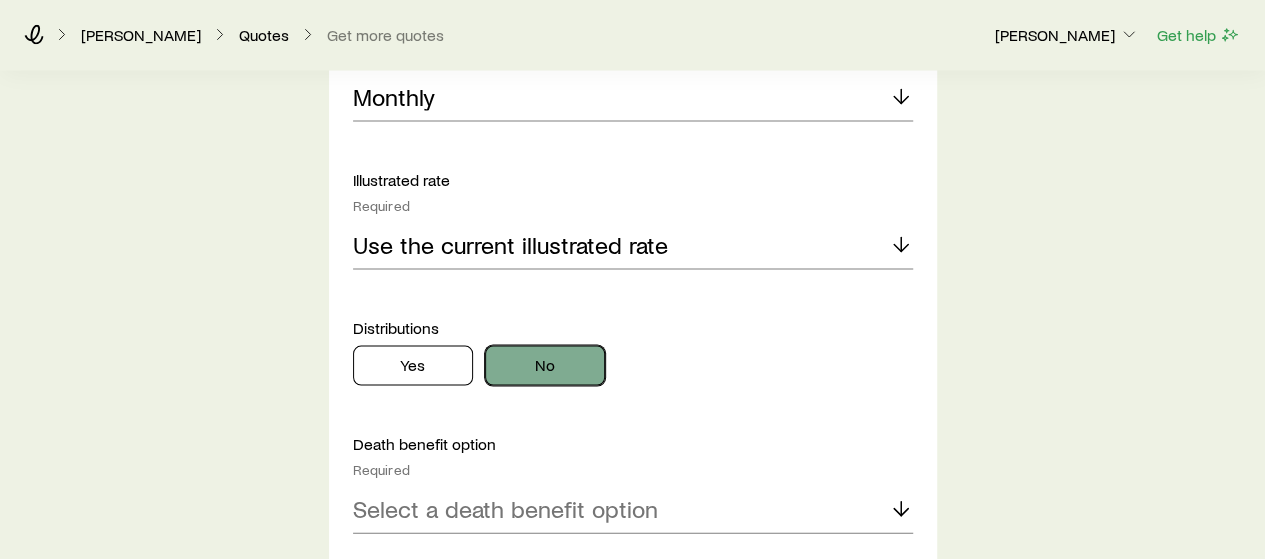 click on "No" at bounding box center [545, 366] 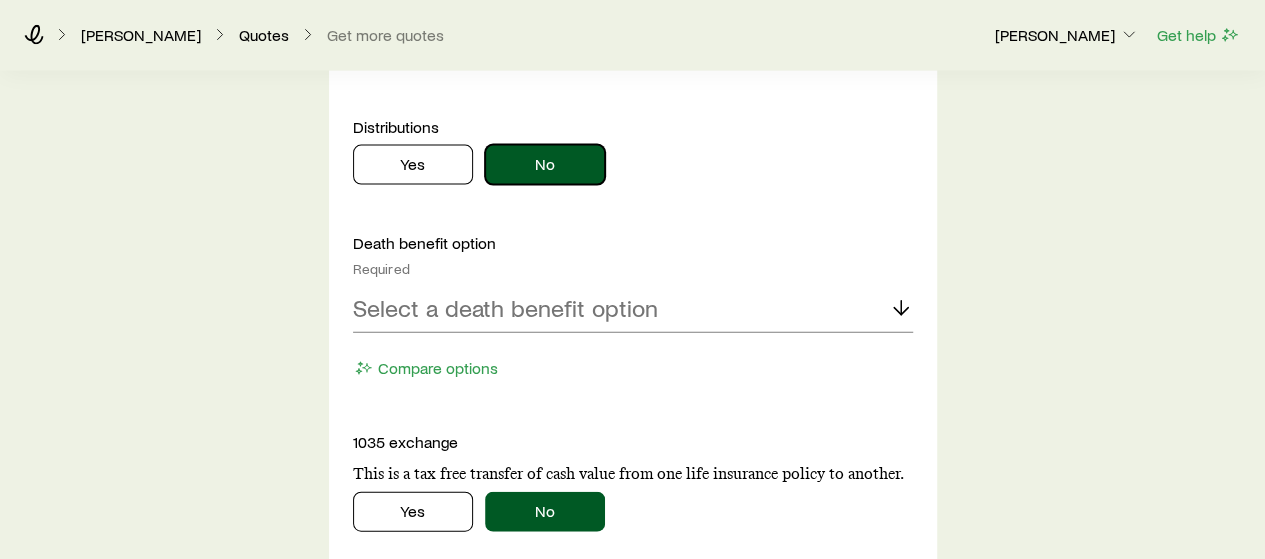 scroll, scrollTop: 2100, scrollLeft: 0, axis: vertical 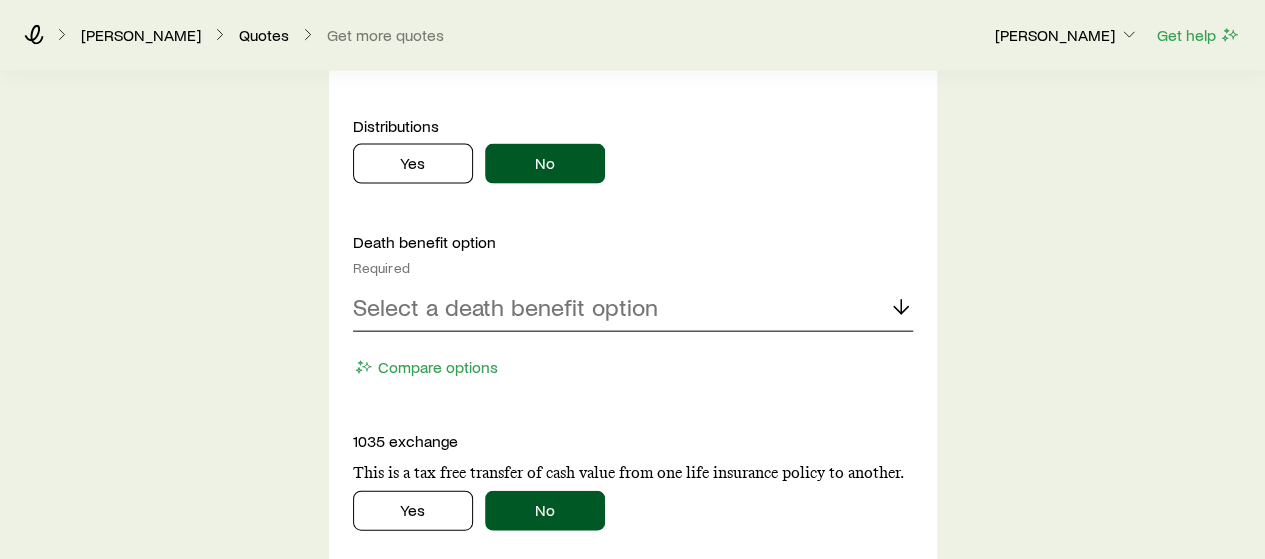 click on "Select a death benefit option" at bounding box center (633, 308) 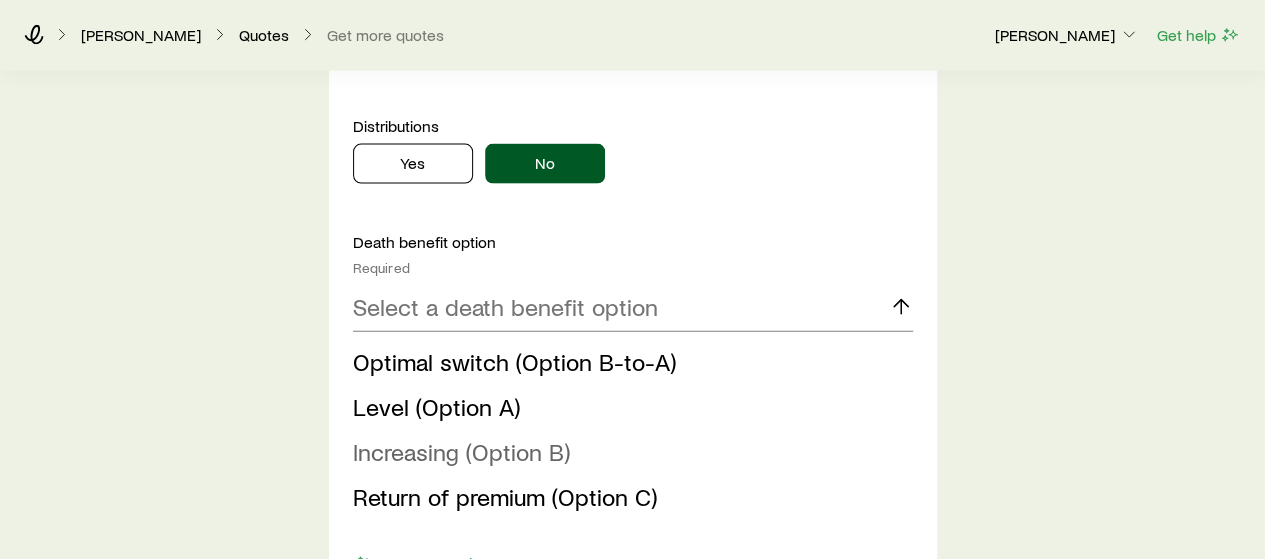 click on "Increasing (Option B)" at bounding box center (461, 451) 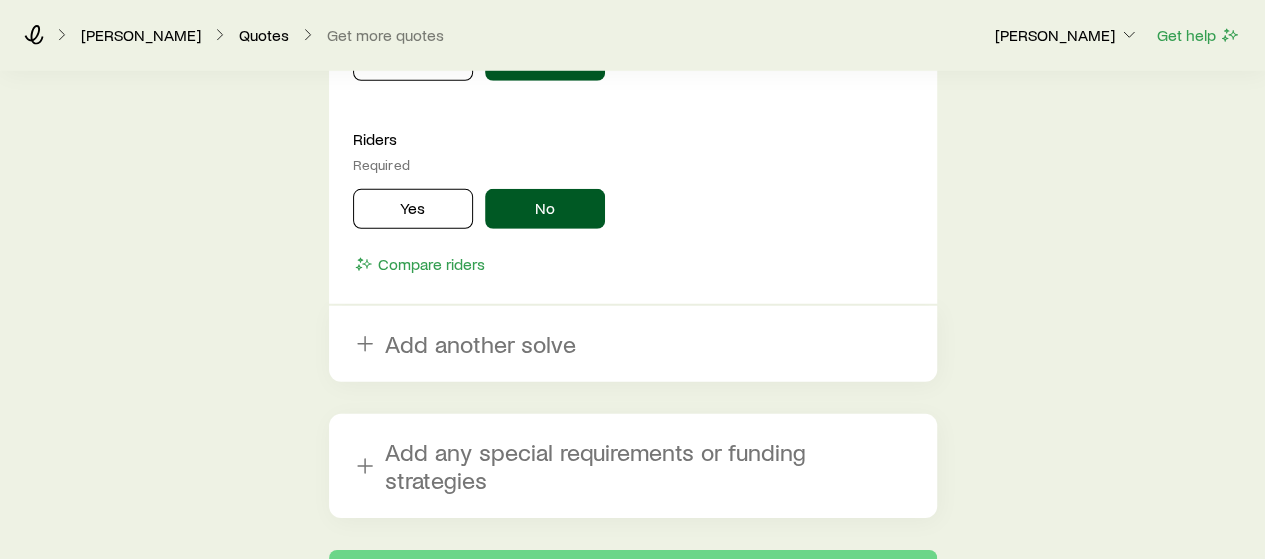 scroll, scrollTop: 2908, scrollLeft: 0, axis: vertical 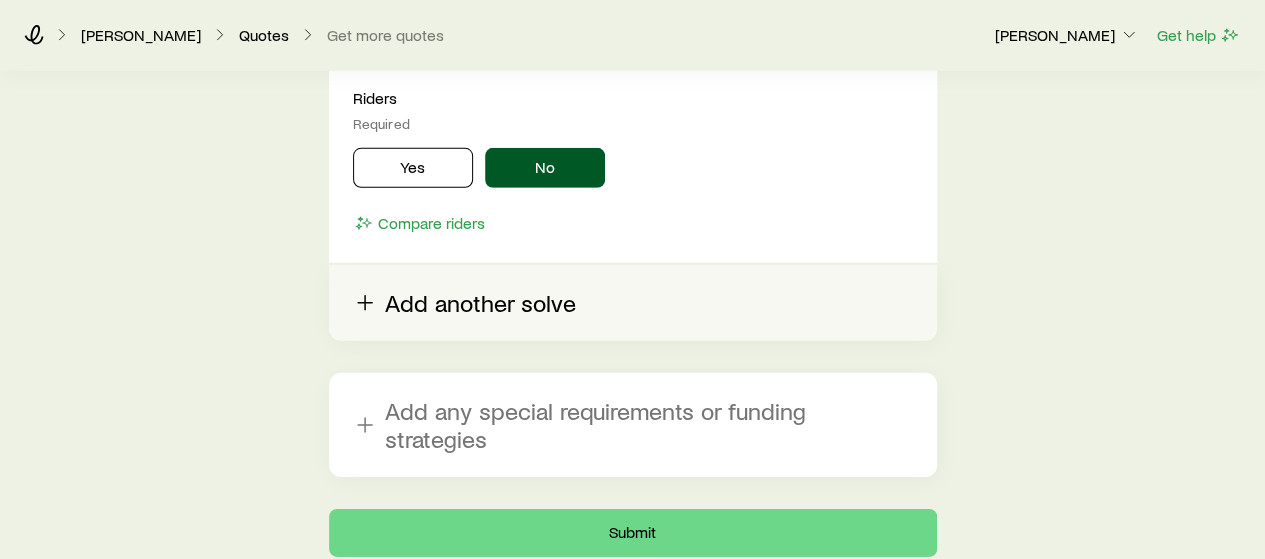 click on "Add another solve" at bounding box center (633, 303) 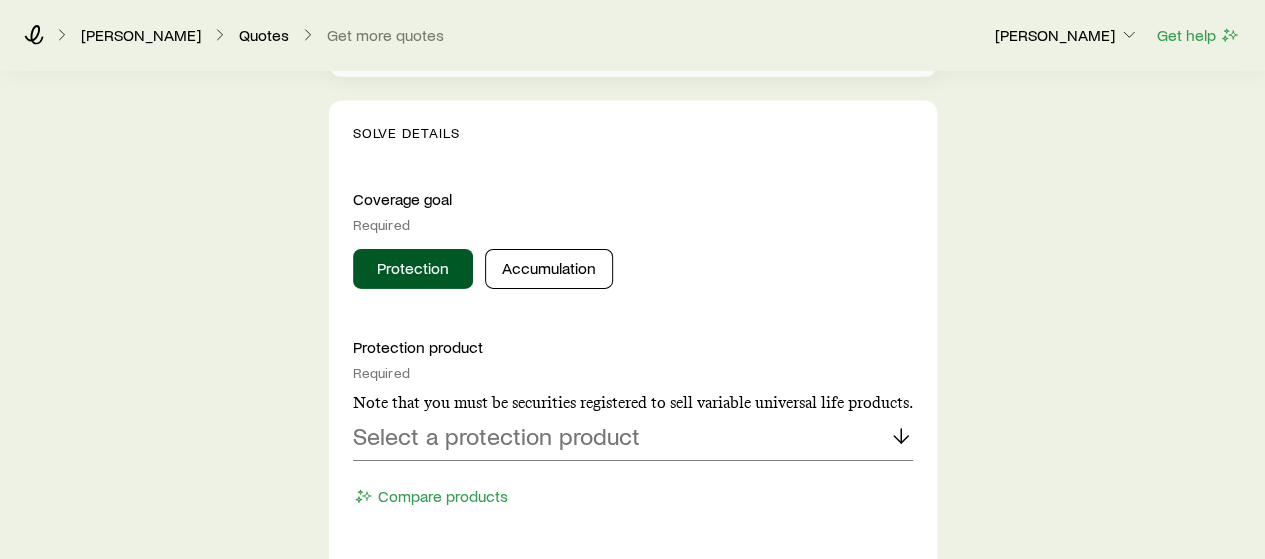 scroll, scrollTop: 3173, scrollLeft: 0, axis: vertical 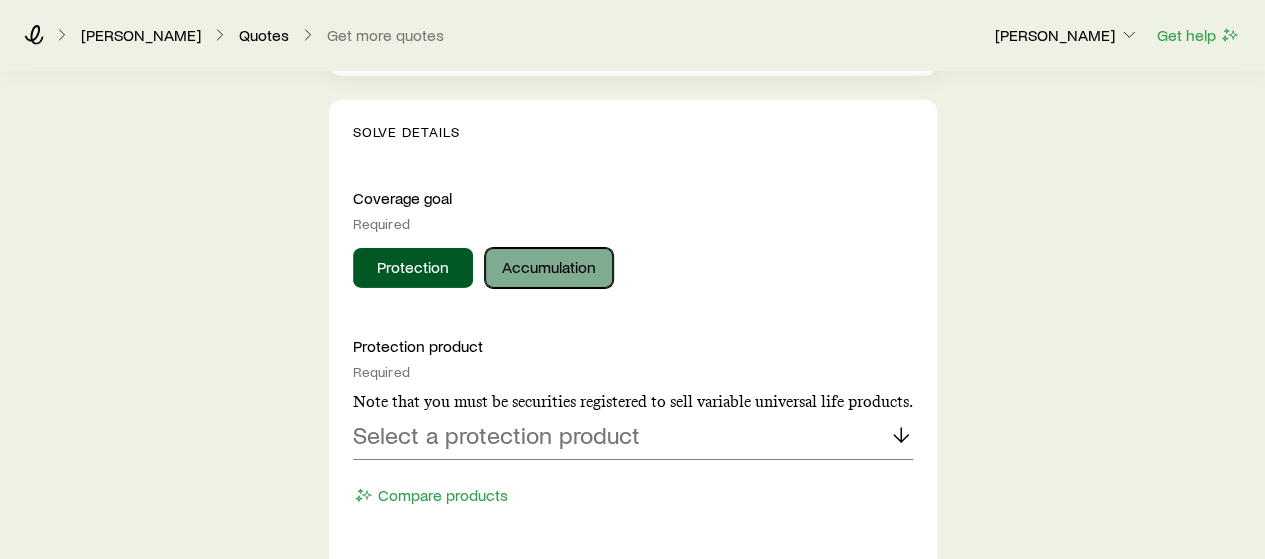 click on "Accumulation" at bounding box center [549, 268] 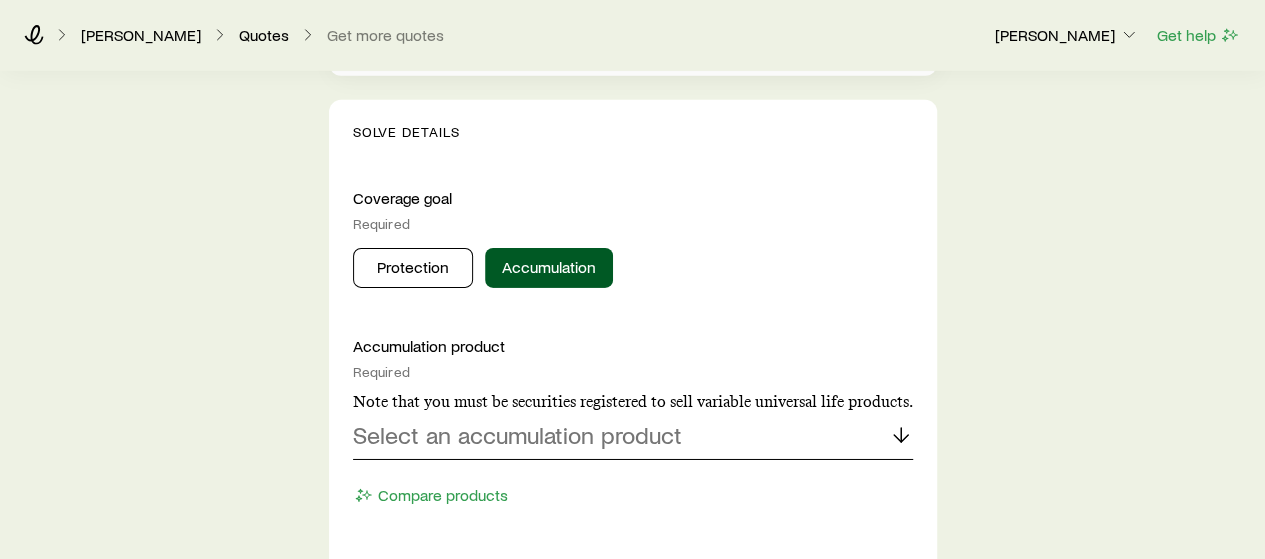 click on "Select an accumulation product" at bounding box center (517, 435) 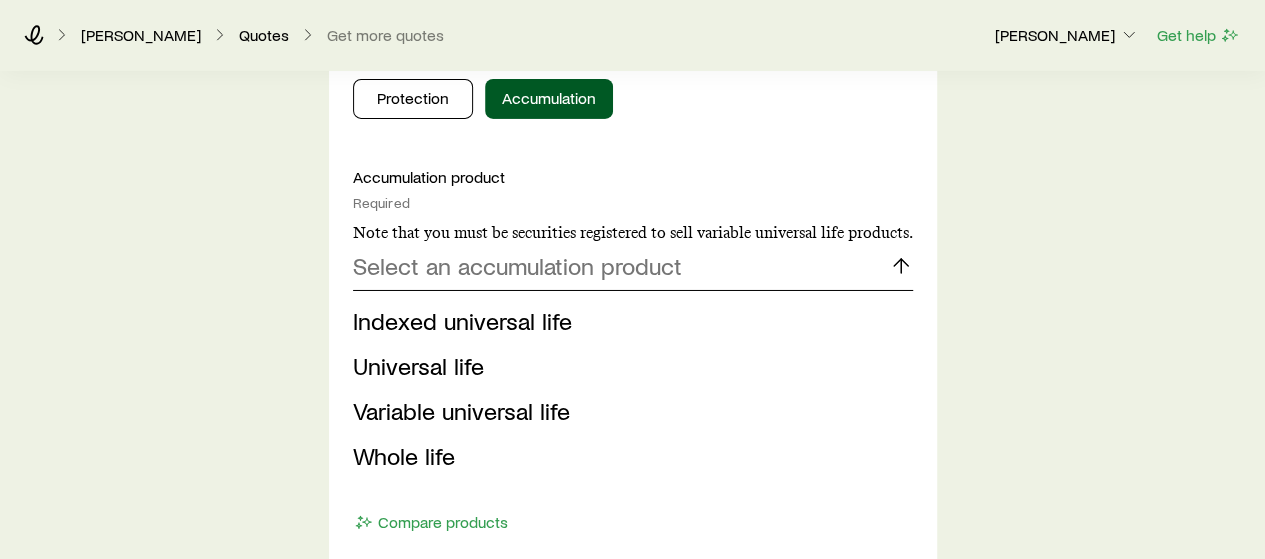 scroll, scrollTop: 3360, scrollLeft: 0, axis: vertical 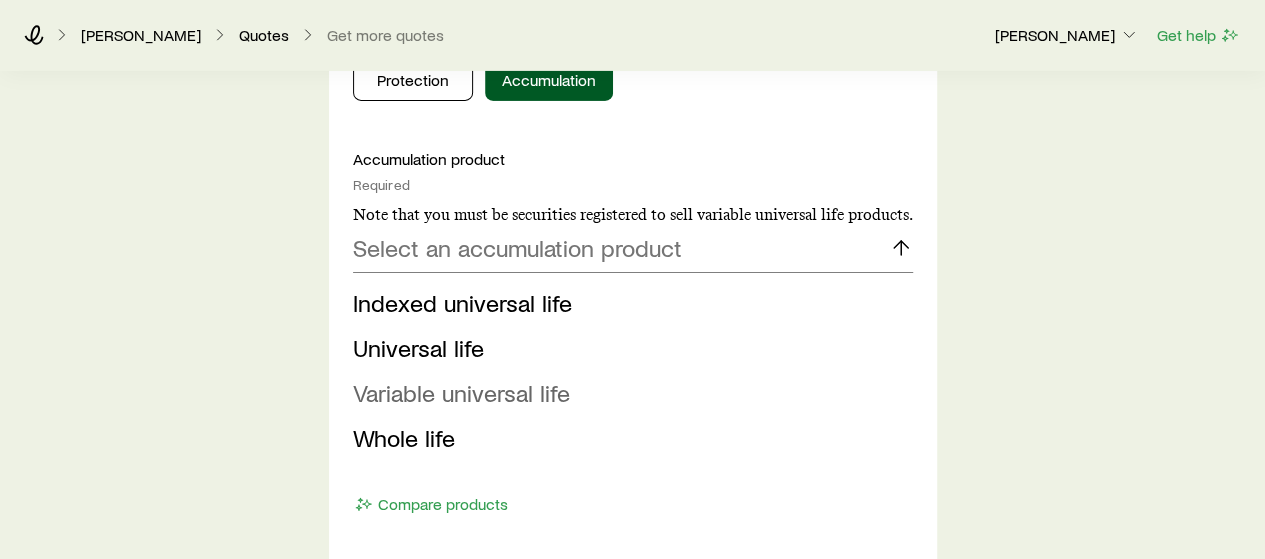 click on "Variable universal life" at bounding box center [461, 392] 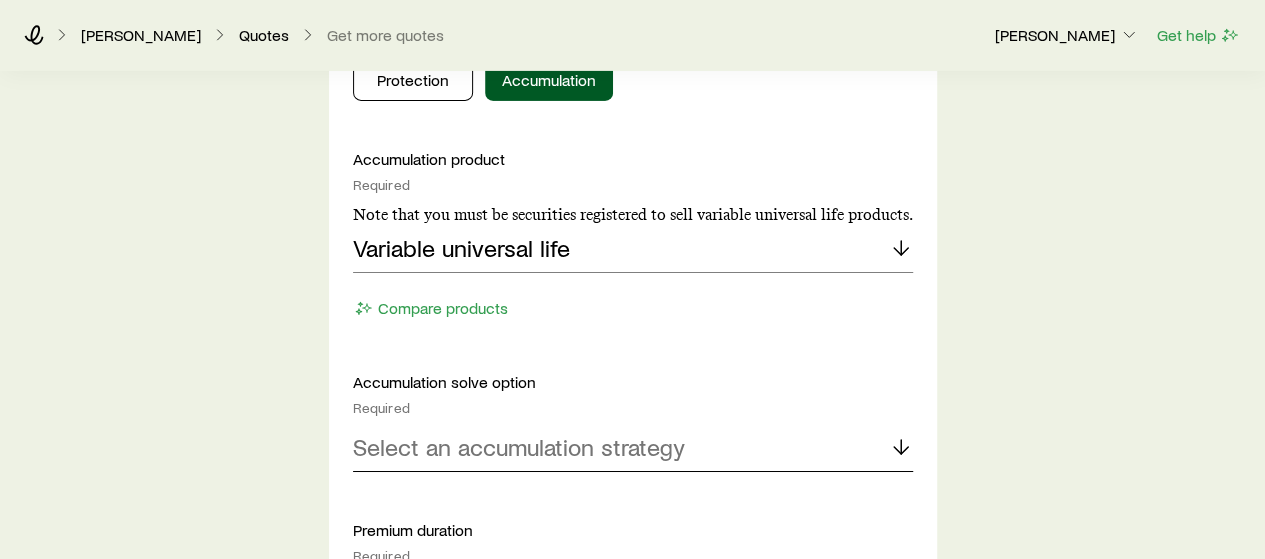 click on "Select an accumulation strategy" at bounding box center [519, 447] 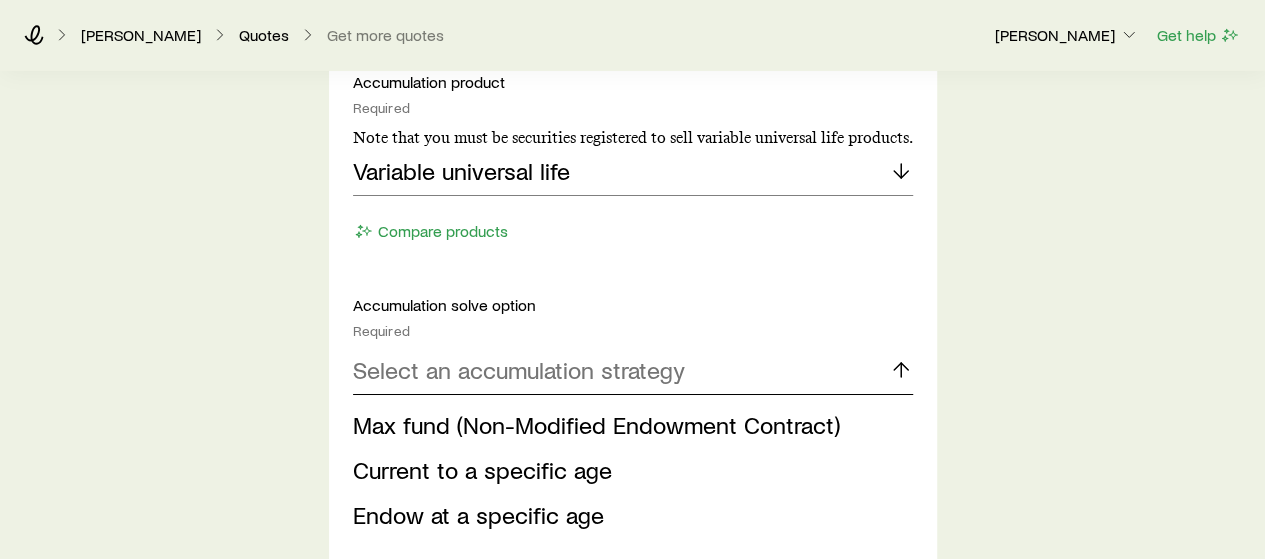 scroll, scrollTop: 3438, scrollLeft: 0, axis: vertical 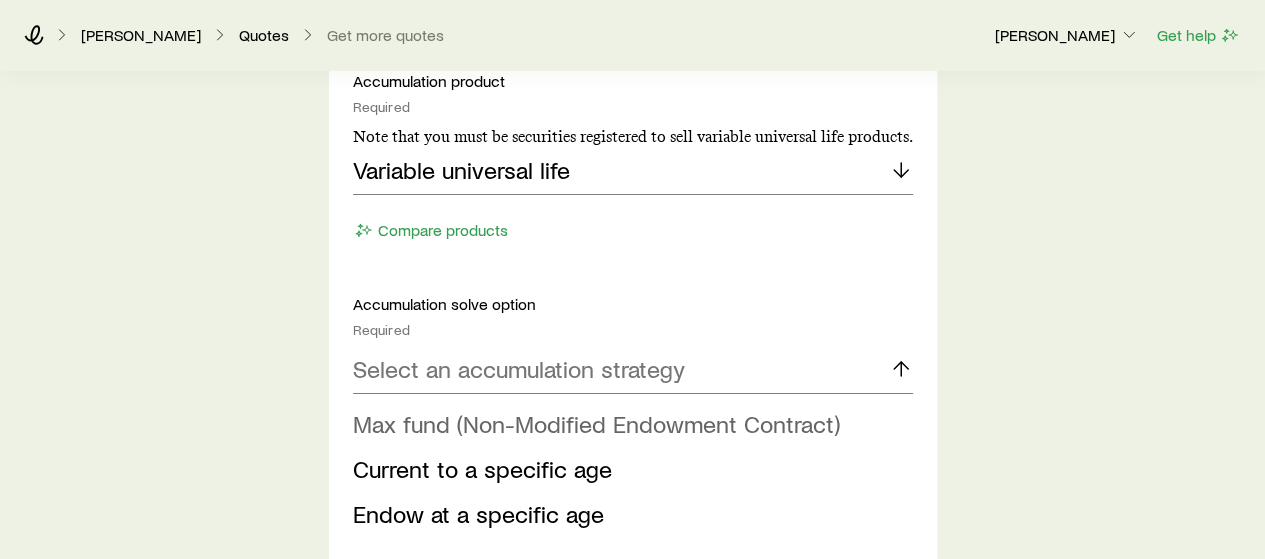 click on "Max fund (Non-Modified Endowment Contract)" at bounding box center [596, 423] 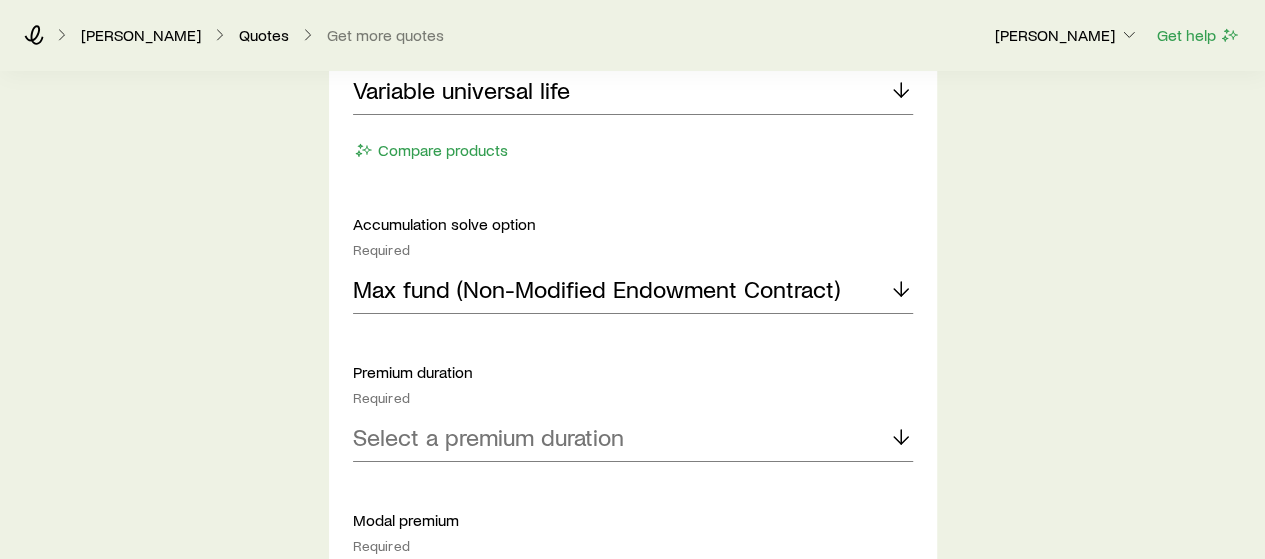 scroll, scrollTop: 3578, scrollLeft: 0, axis: vertical 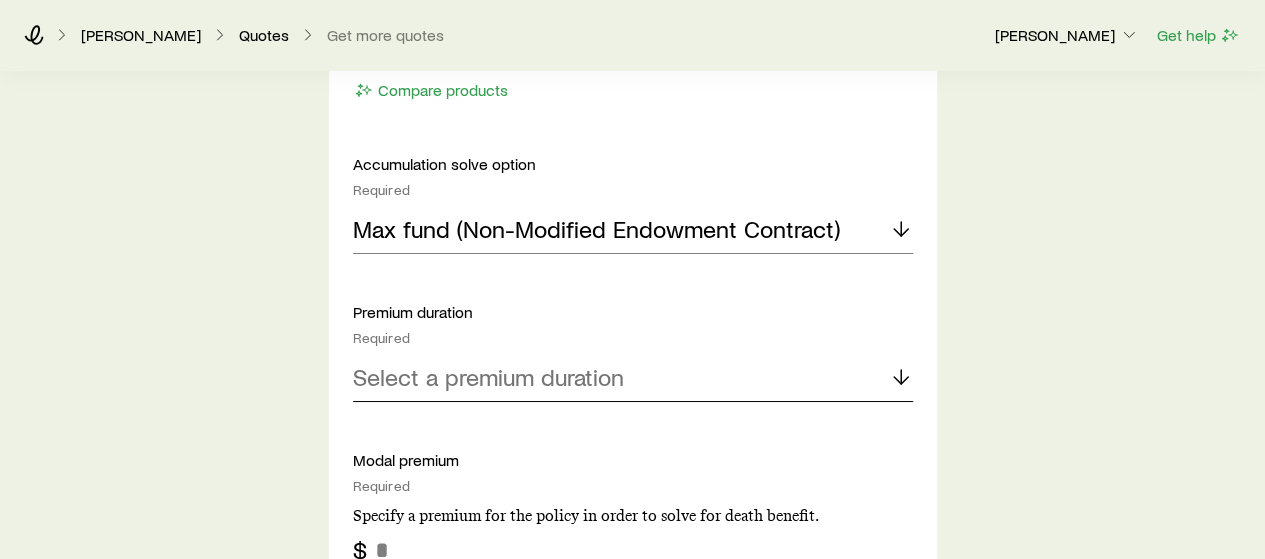 click on "Select a premium duration" at bounding box center (633, 378) 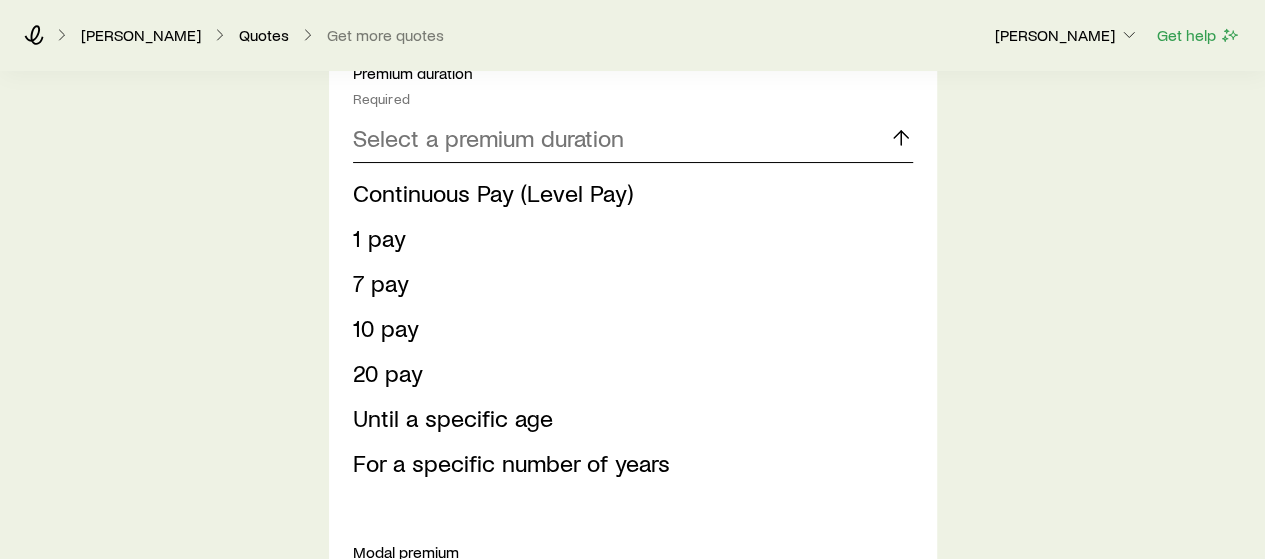 scroll, scrollTop: 3842, scrollLeft: 0, axis: vertical 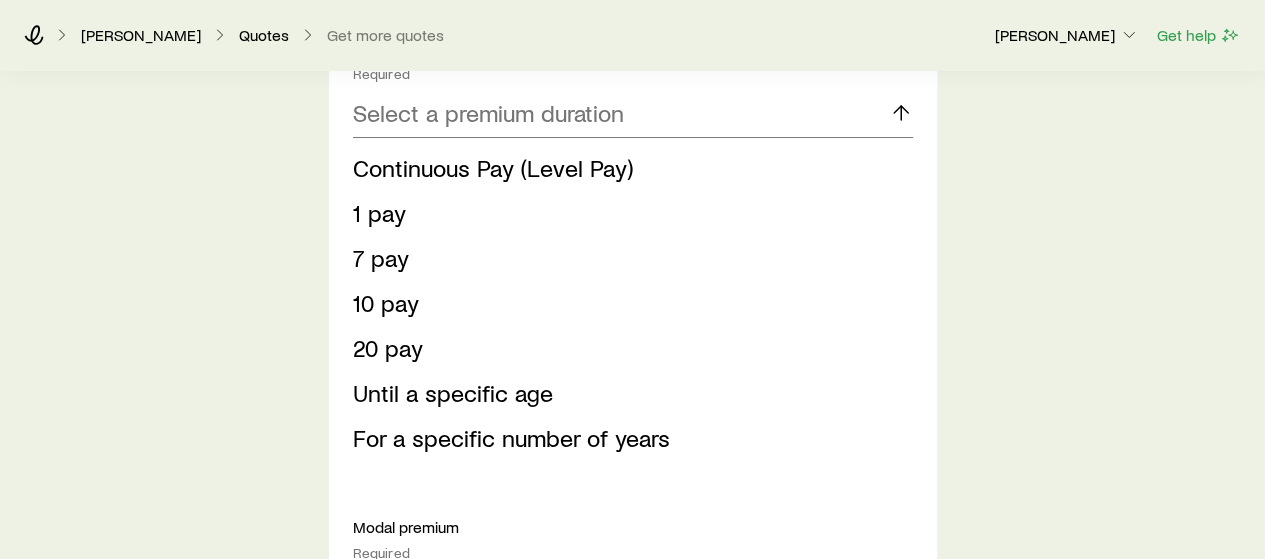 click on "Until a specific age" at bounding box center [453, 392] 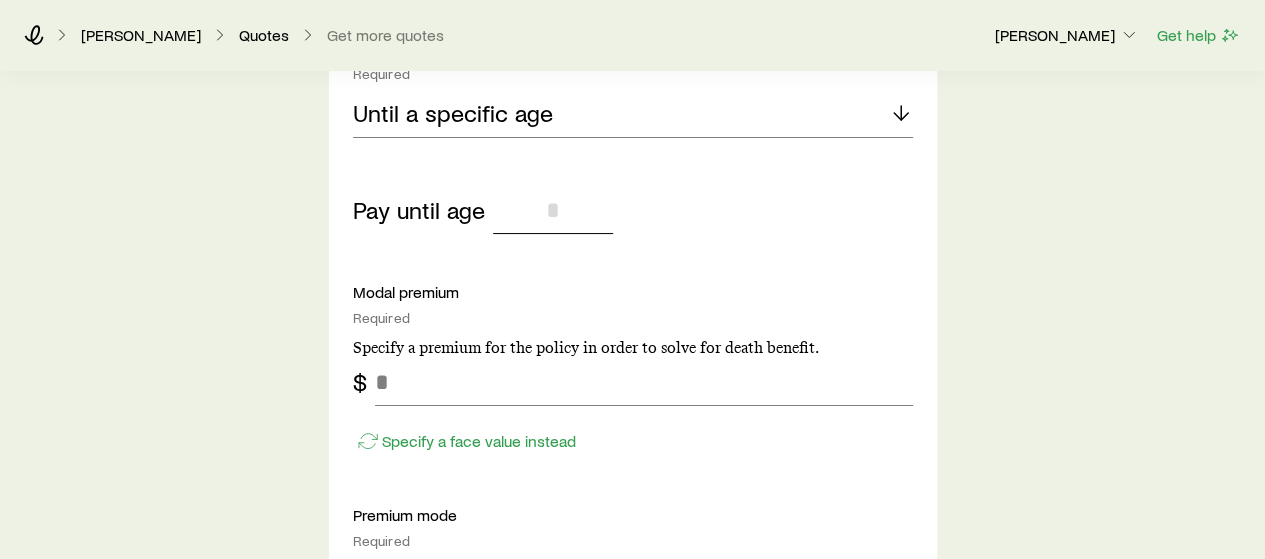 click at bounding box center (553, 210) 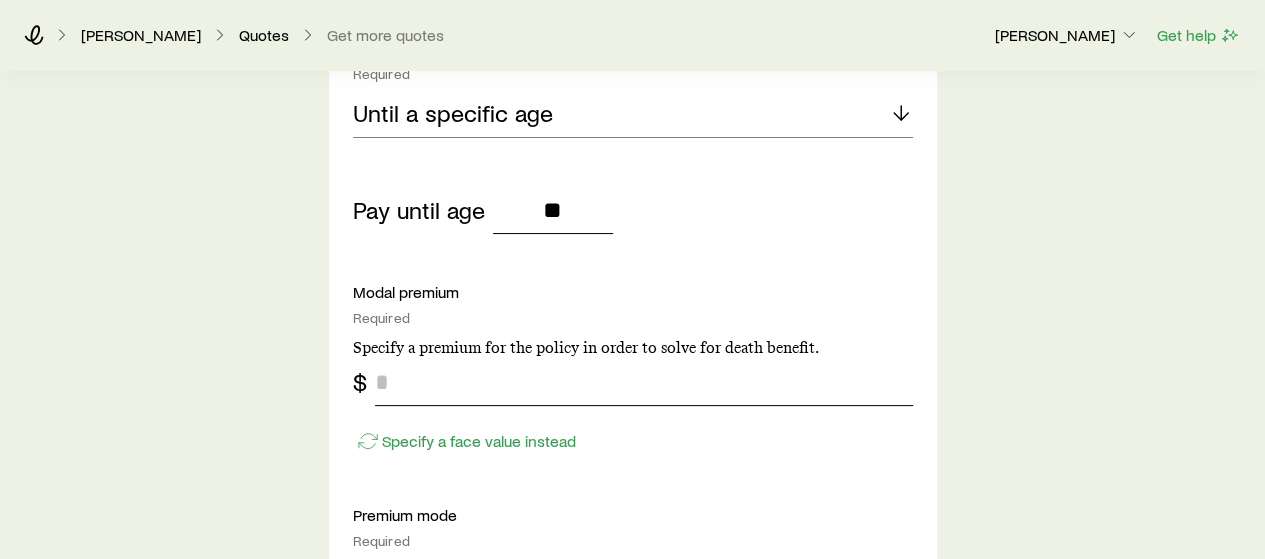 type on "**" 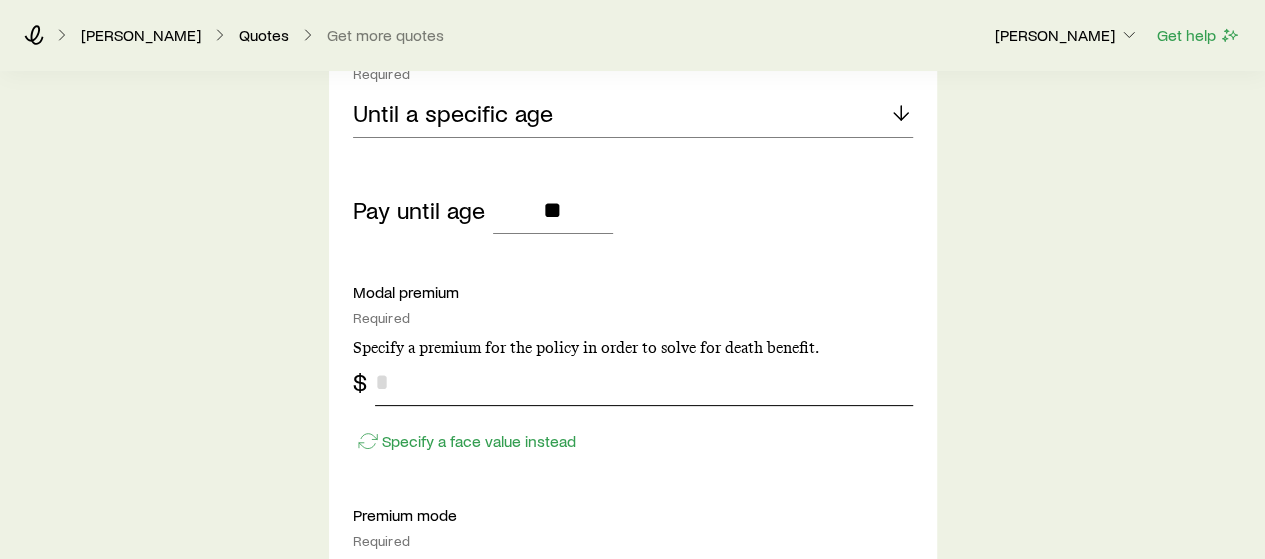 click at bounding box center [644, 382] 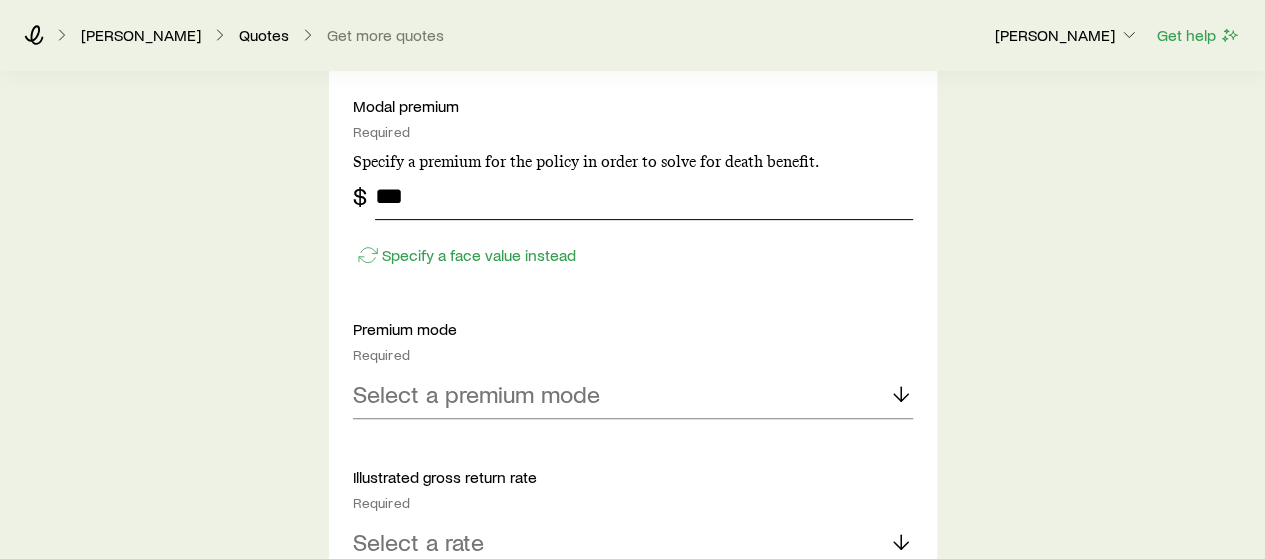 scroll, scrollTop: 4028, scrollLeft: 0, axis: vertical 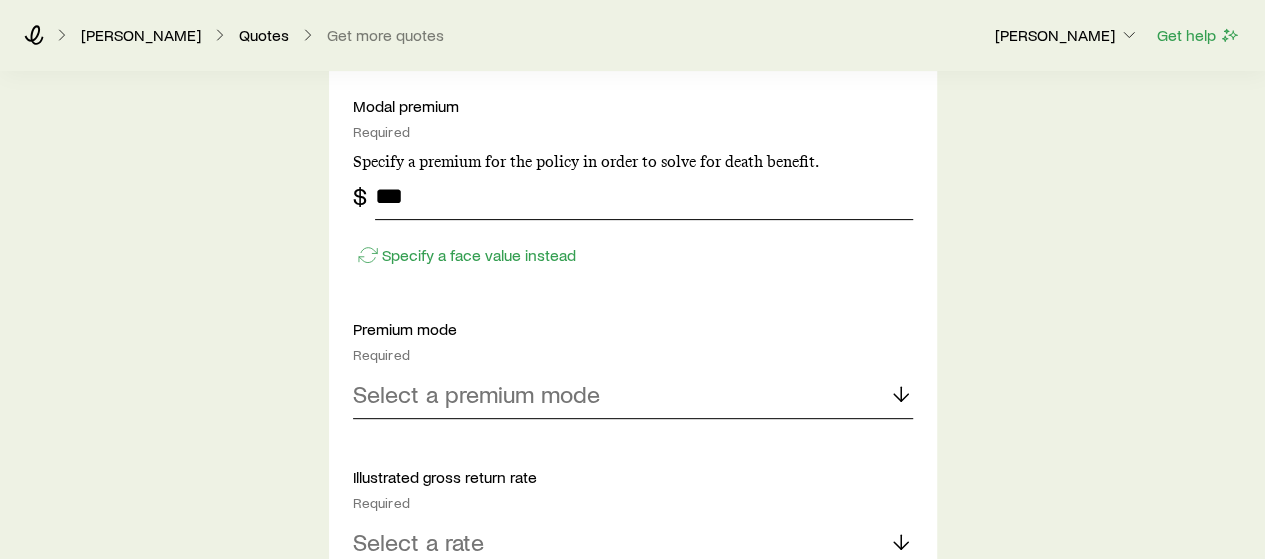 click on "Select a premium mode" at bounding box center [476, 394] 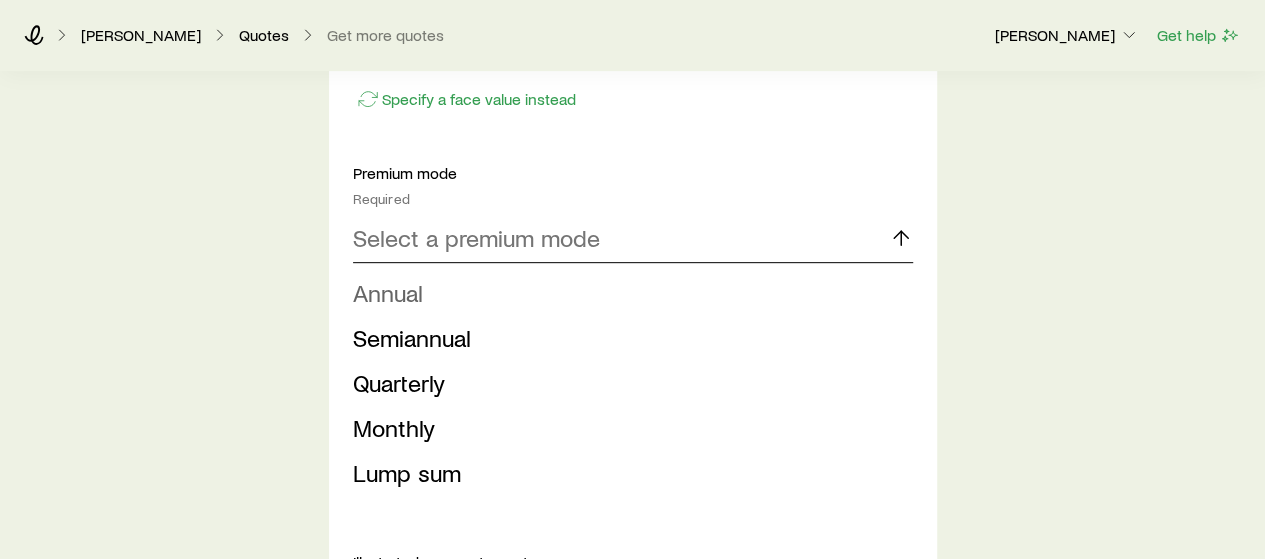 scroll, scrollTop: 4184, scrollLeft: 0, axis: vertical 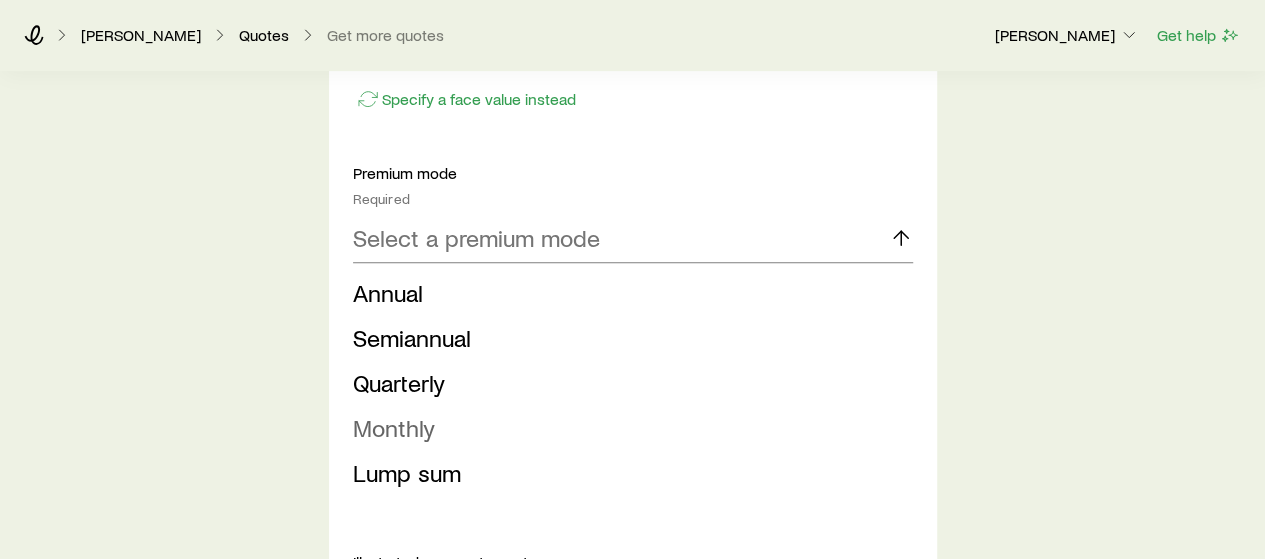 click on "Monthly" at bounding box center [627, 428] 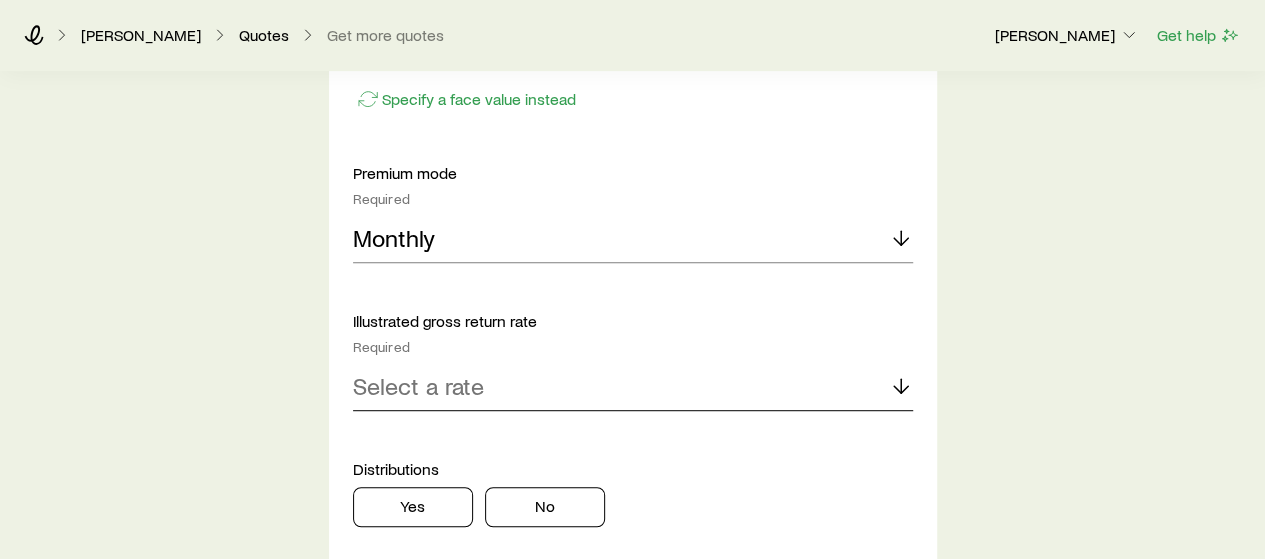 click on "Select a rate" at bounding box center (418, 386) 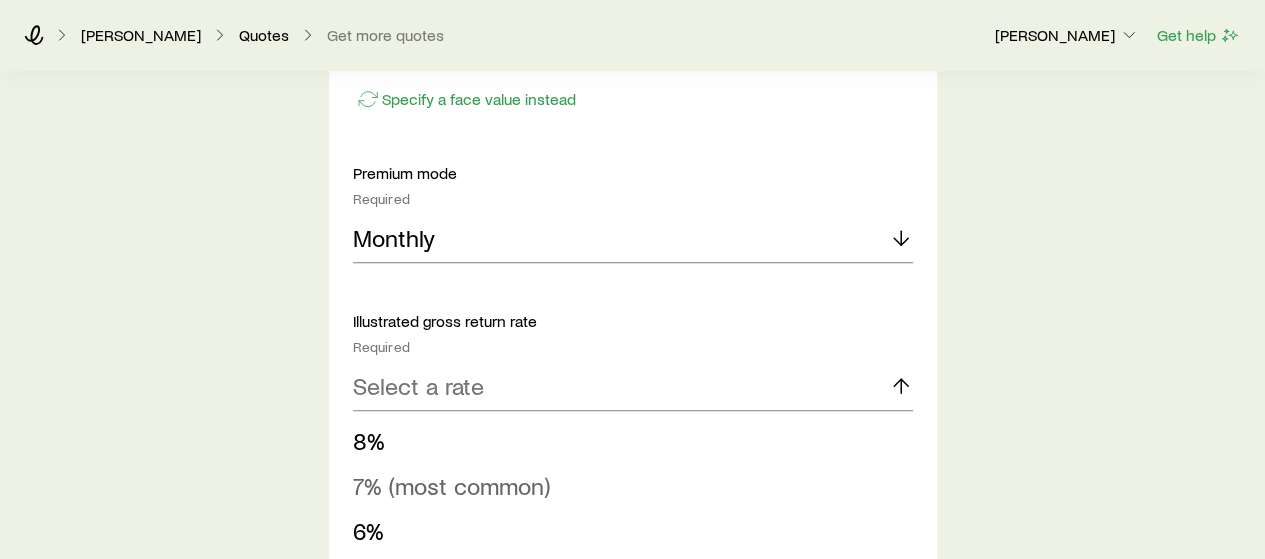 click on "7% (most common)" at bounding box center (451, 485) 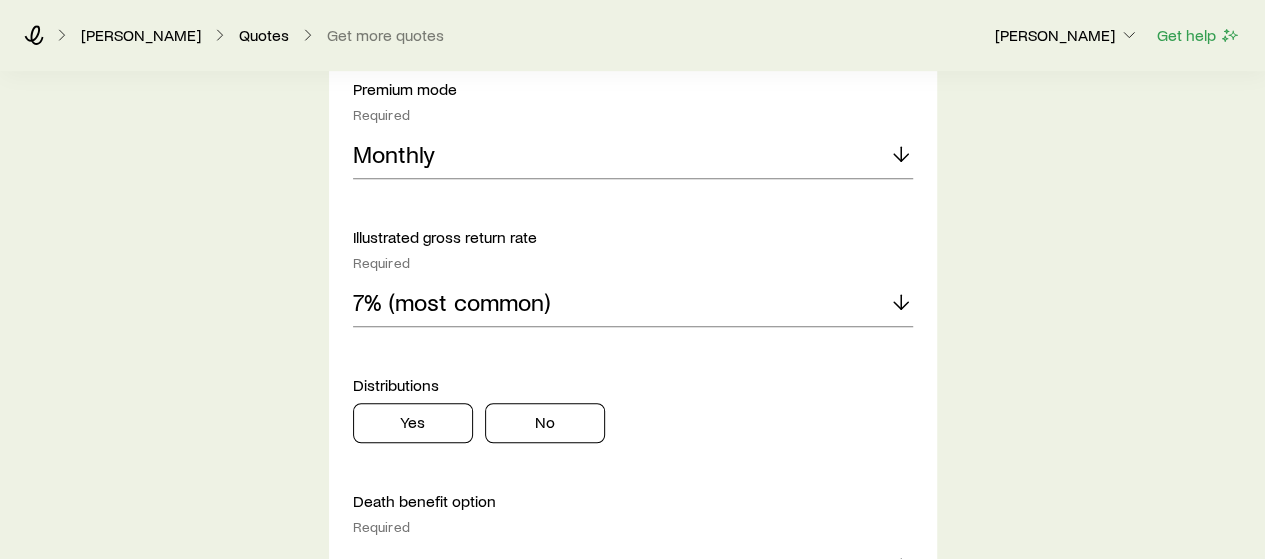 scroll, scrollTop: 4293, scrollLeft: 0, axis: vertical 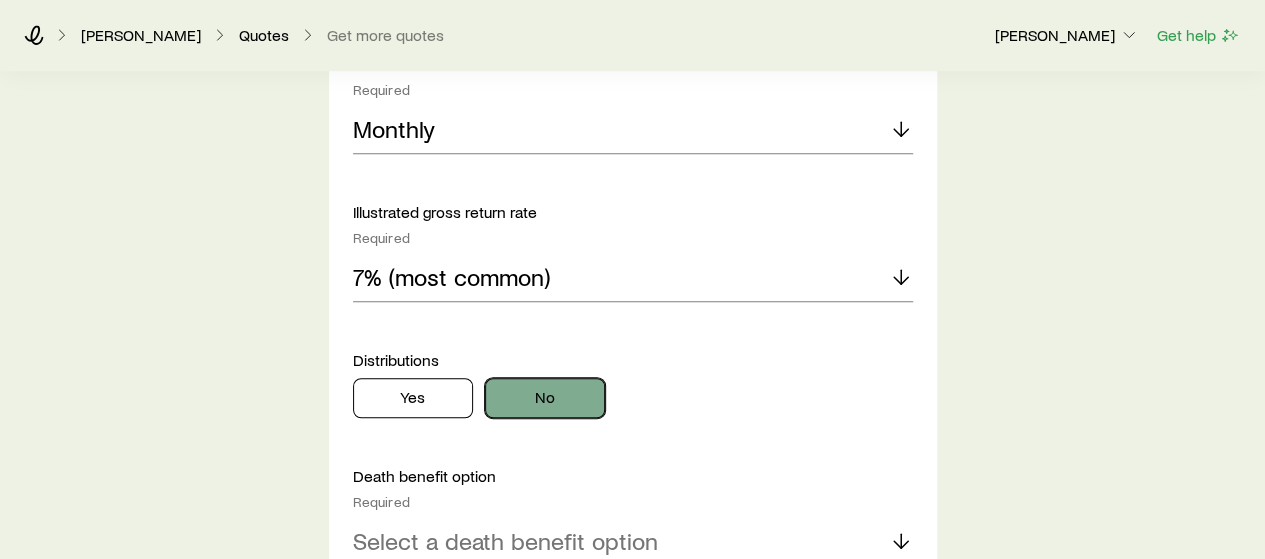 click on "No" at bounding box center [545, 398] 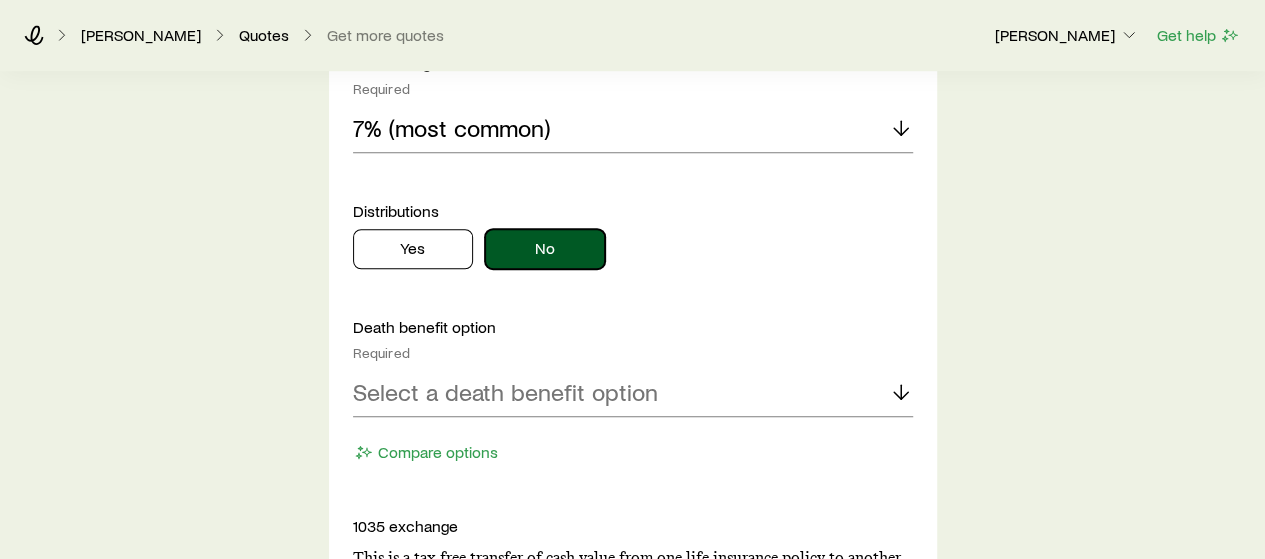 scroll, scrollTop: 4456, scrollLeft: 0, axis: vertical 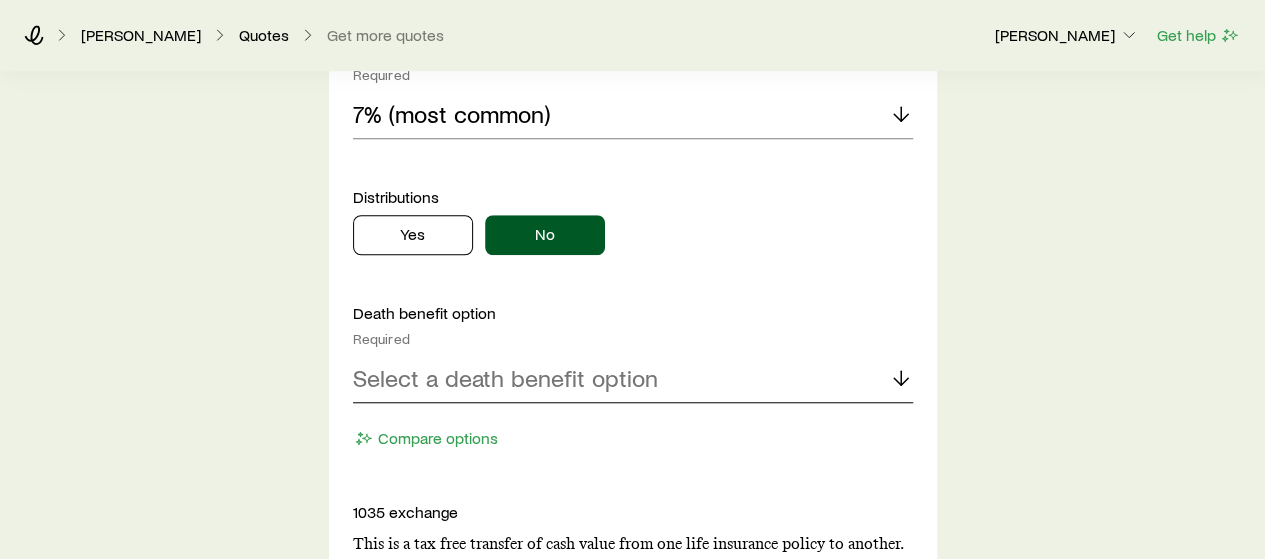 click on "Select a death benefit option" at bounding box center (505, 378) 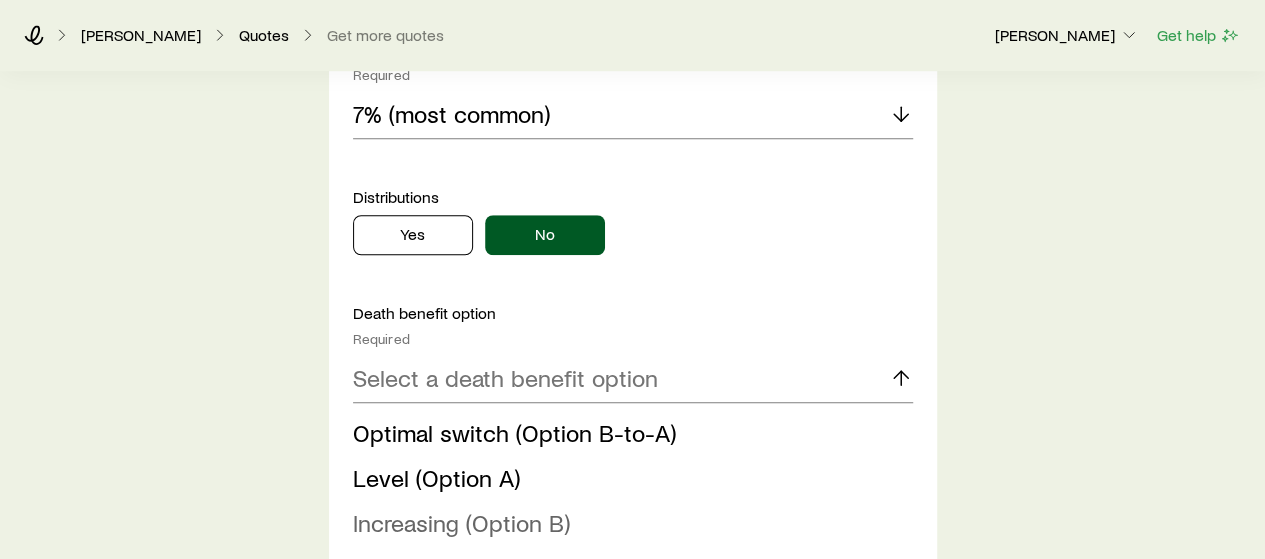 click on "Increasing (Option B)" at bounding box center (461, 522) 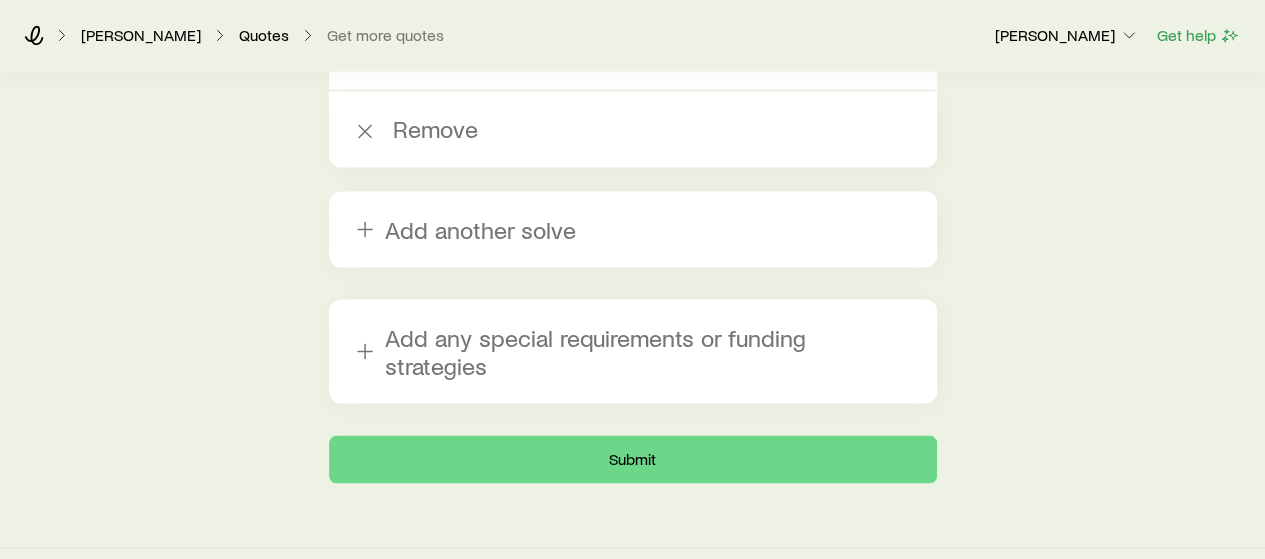 scroll, scrollTop: 5510, scrollLeft: 0, axis: vertical 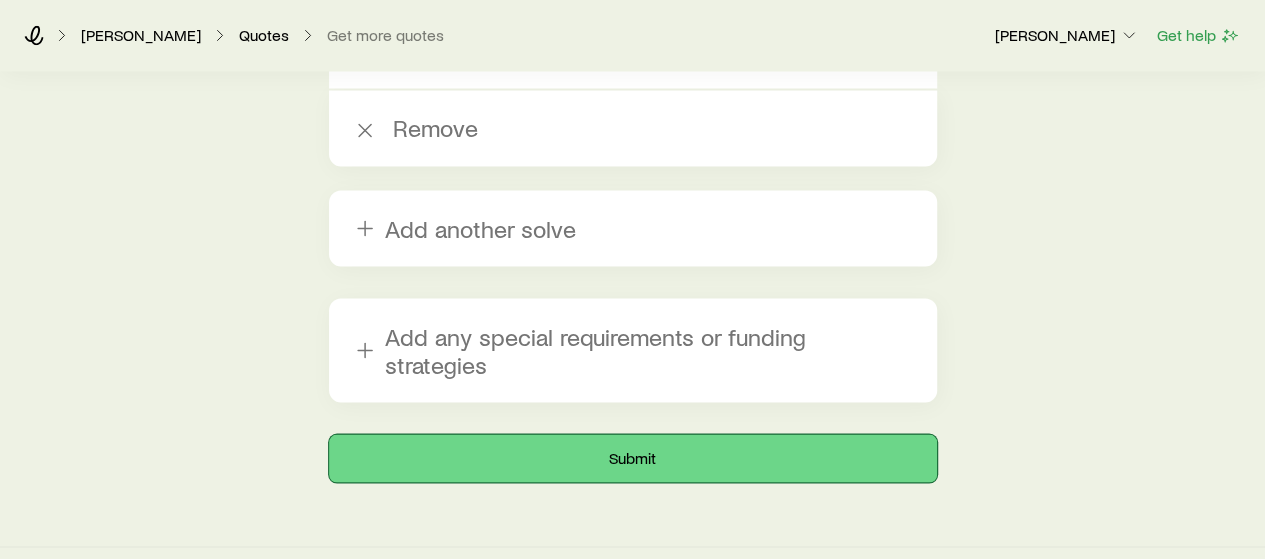 click on "Submit" at bounding box center (633, 458) 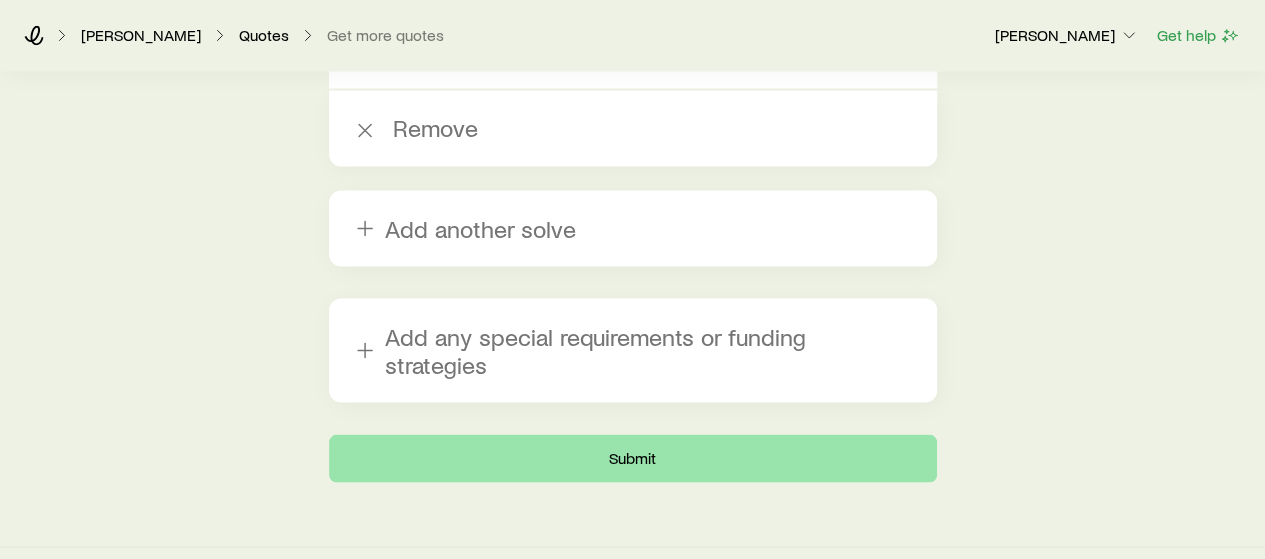 scroll, scrollTop: 0, scrollLeft: 0, axis: both 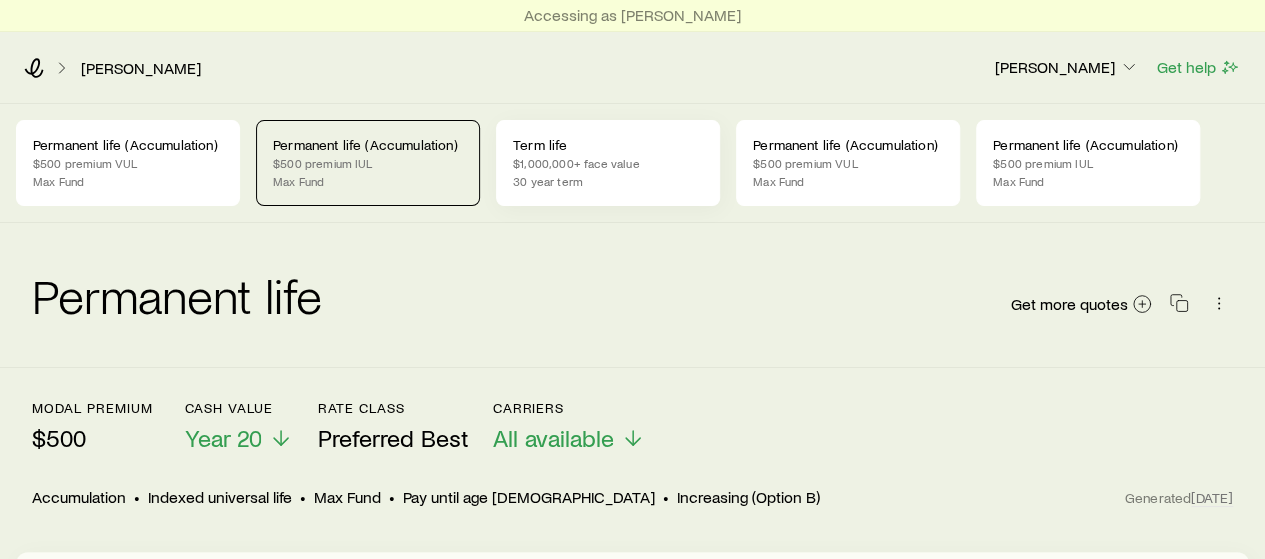 click on "$1,000,000+ face value" at bounding box center [608, 163] 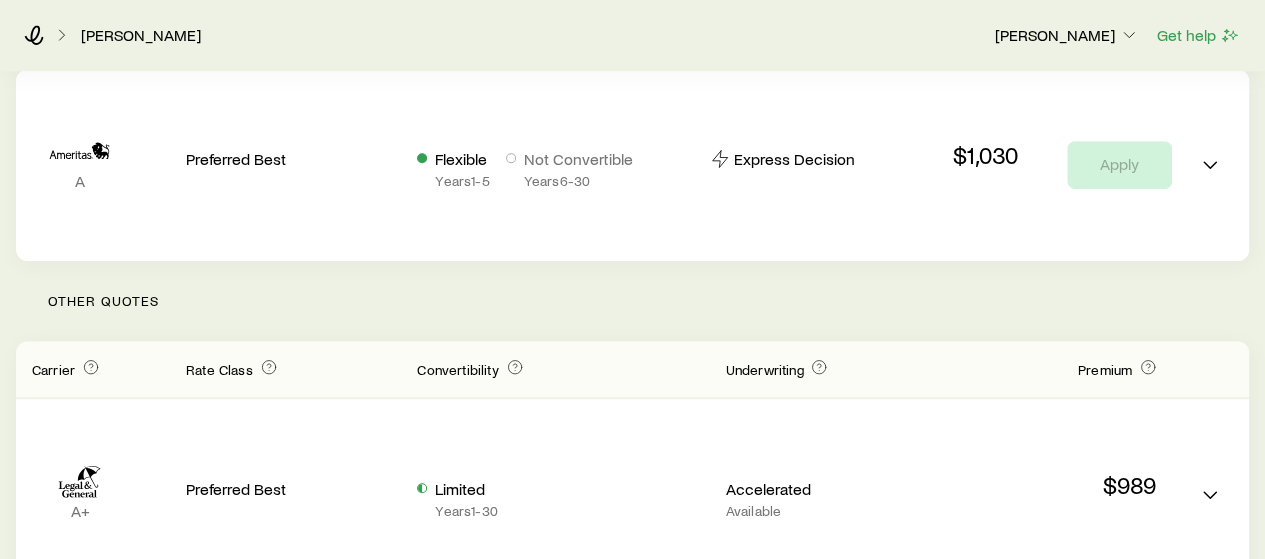 scroll, scrollTop: 536, scrollLeft: 0, axis: vertical 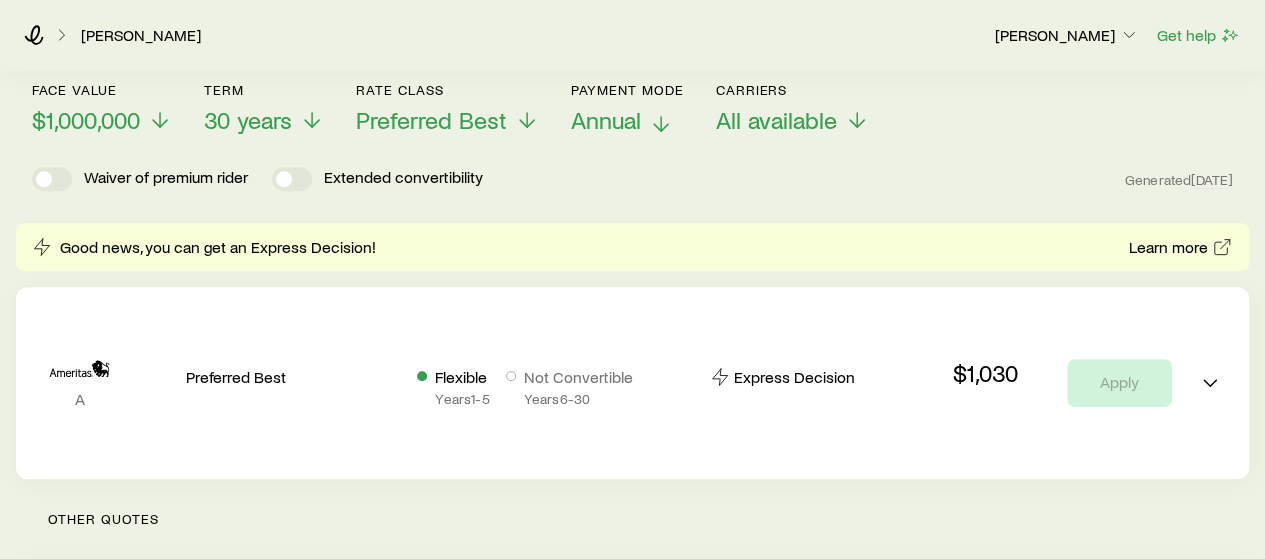 click on "Annual" at bounding box center [606, 120] 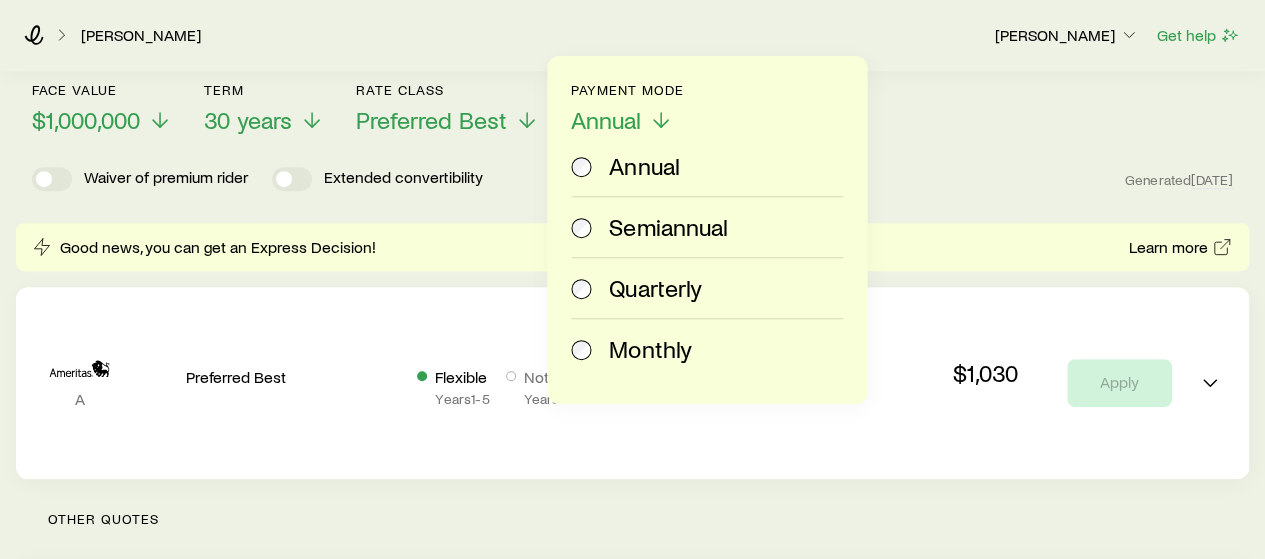 click on "Monthly" at bounding box center (650, 349) 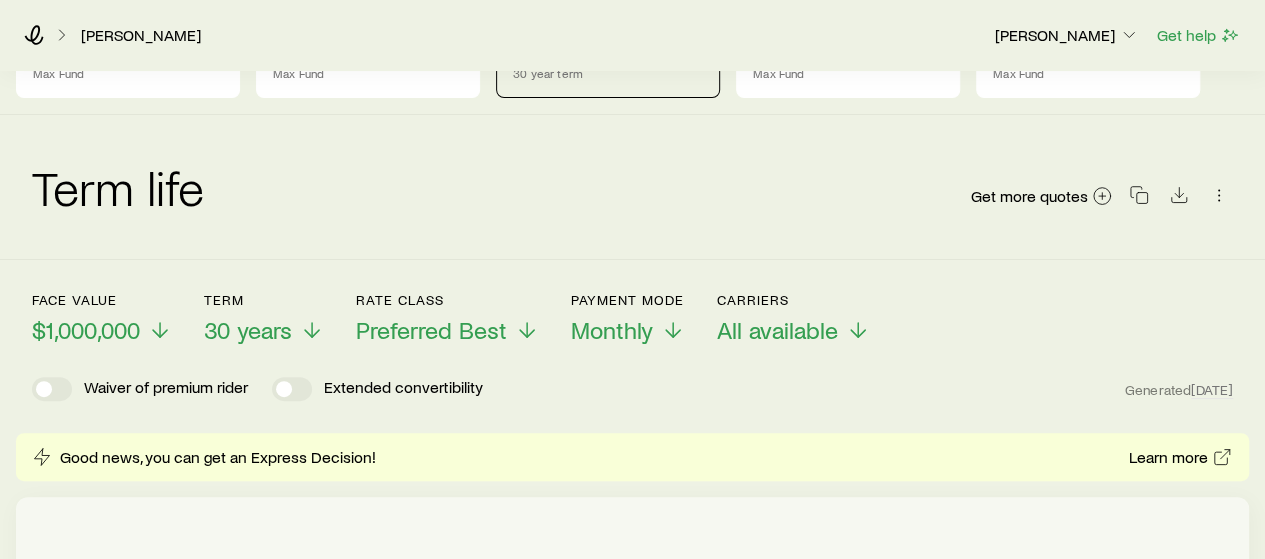 scroll, scrollTop: 101, scrollLeft: 0, axis: vertical 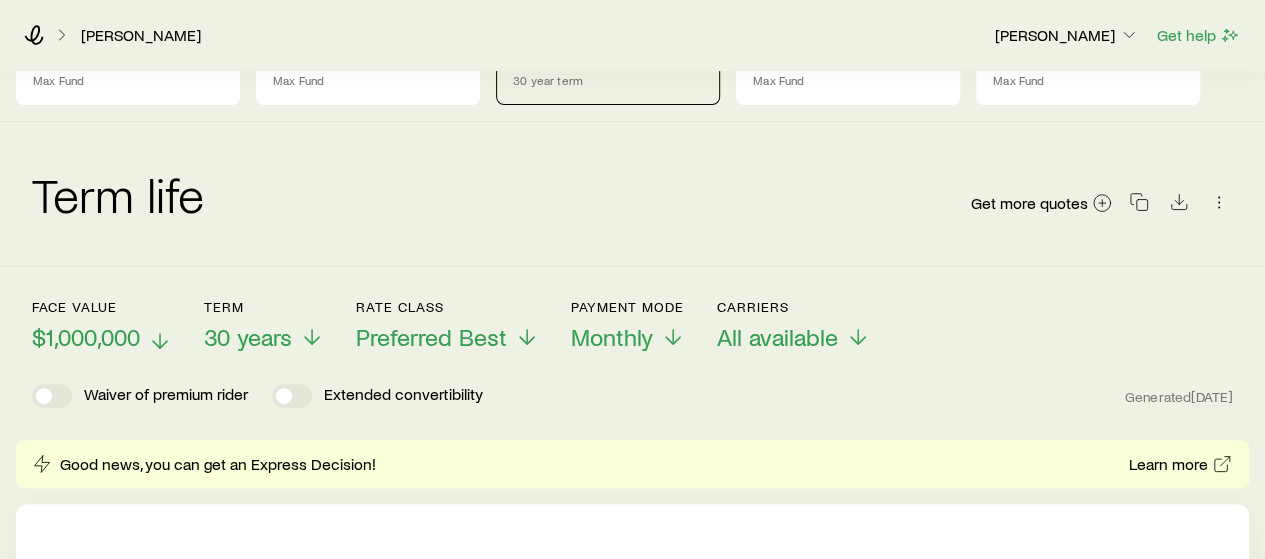click on "$1,000,000" at bounding box center [86, 337] 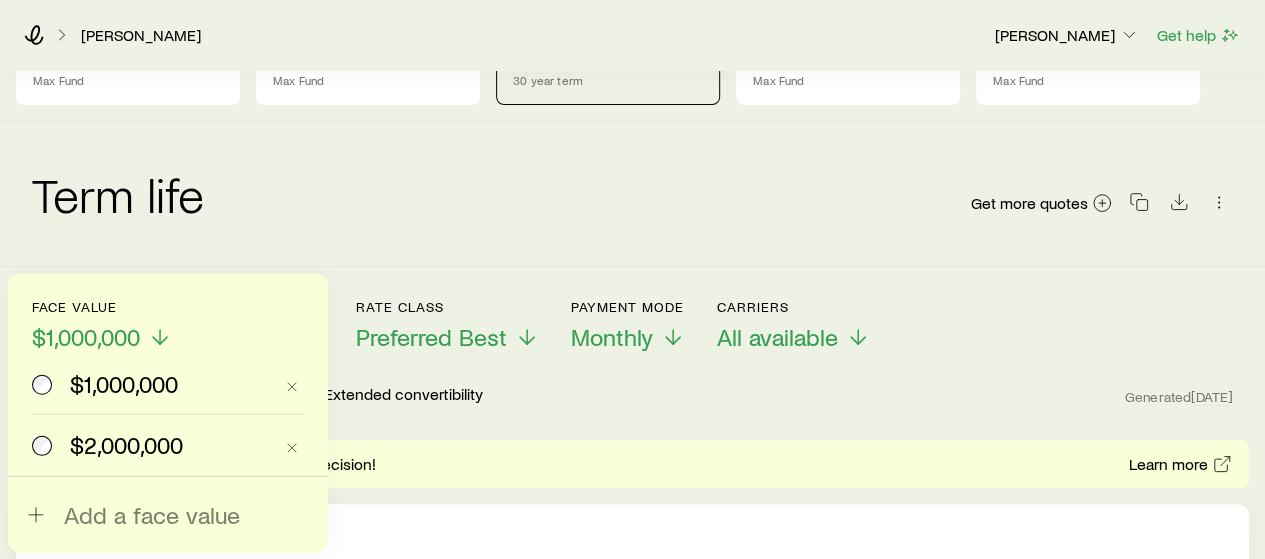 click on "$2,000,000" at bounding box center [126, 445] 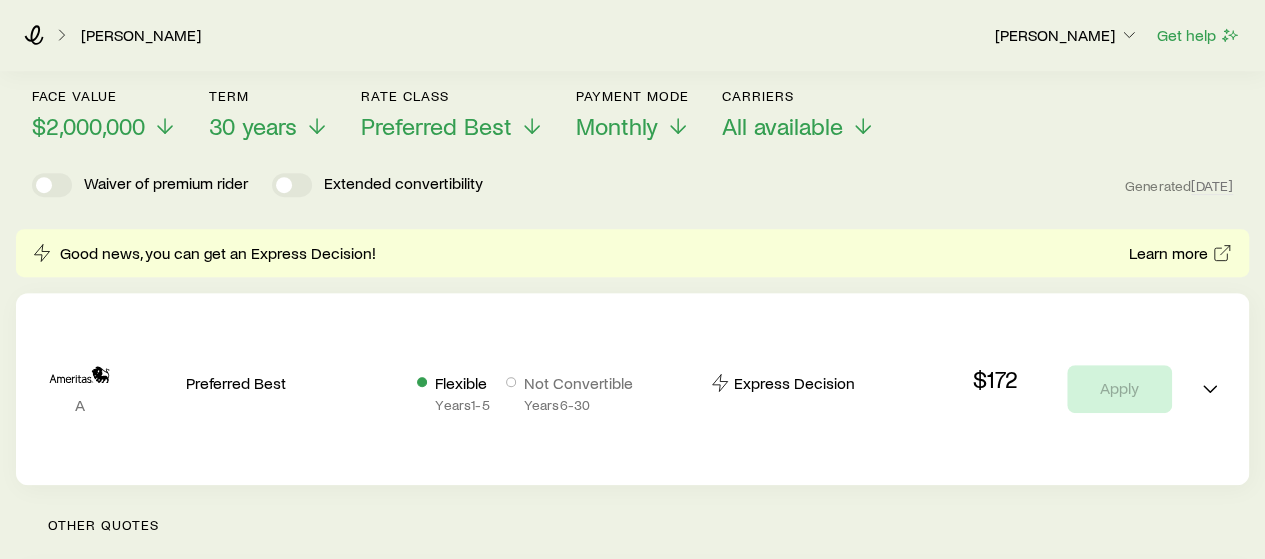 scroll, scrollTop: 311, scrollLeft: 0, axis: vertical 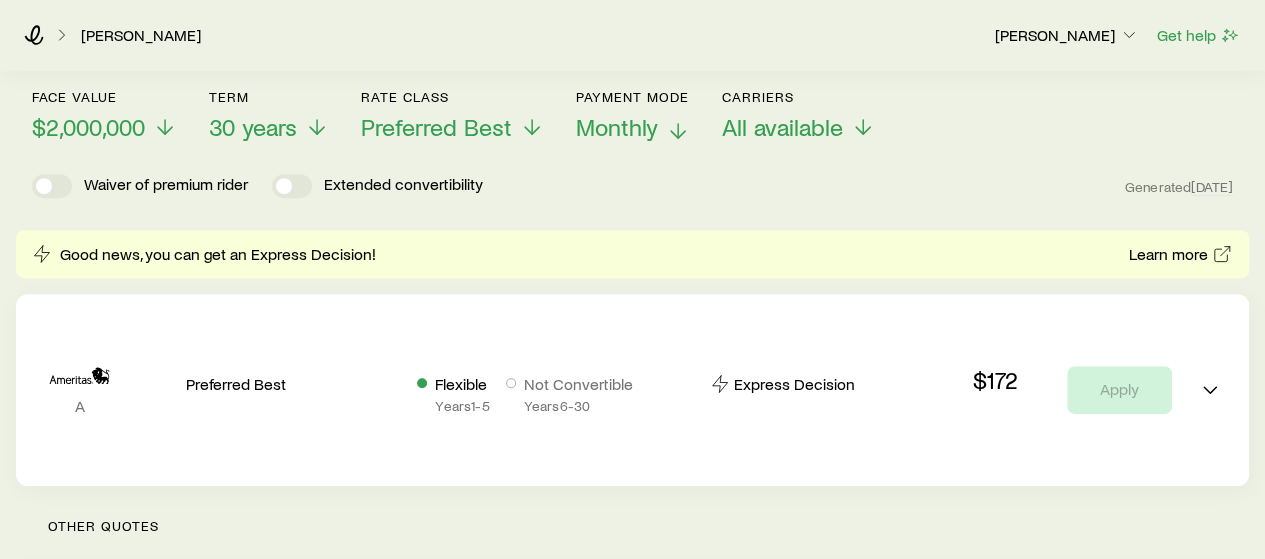 click on "Monthly" at bounding box center (617, 127) 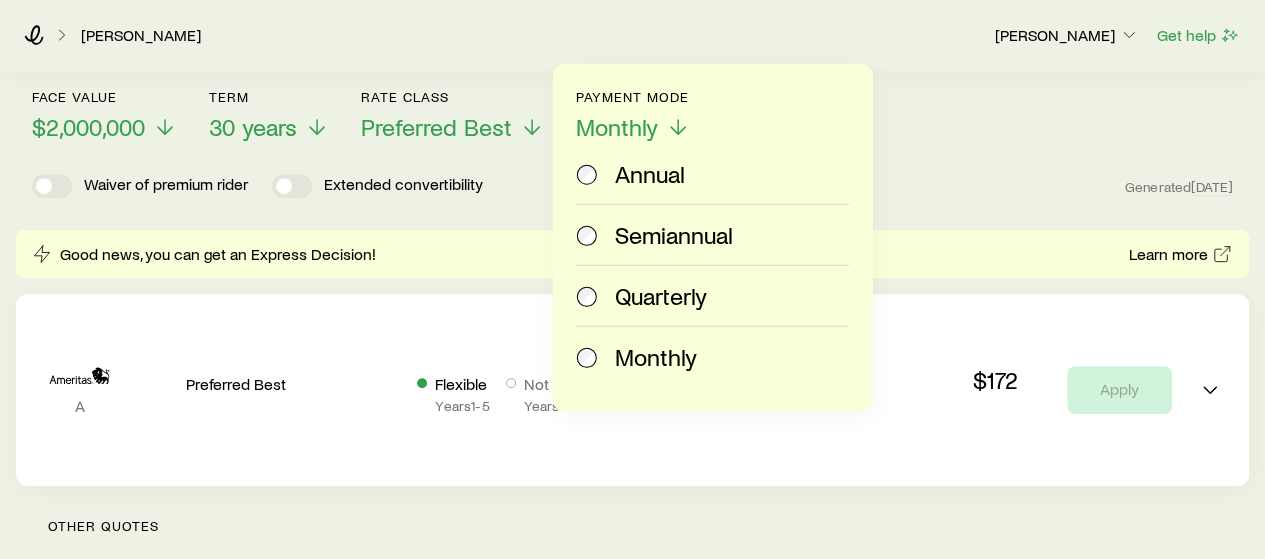 click on "Annual" at bounding box center (650, 174) 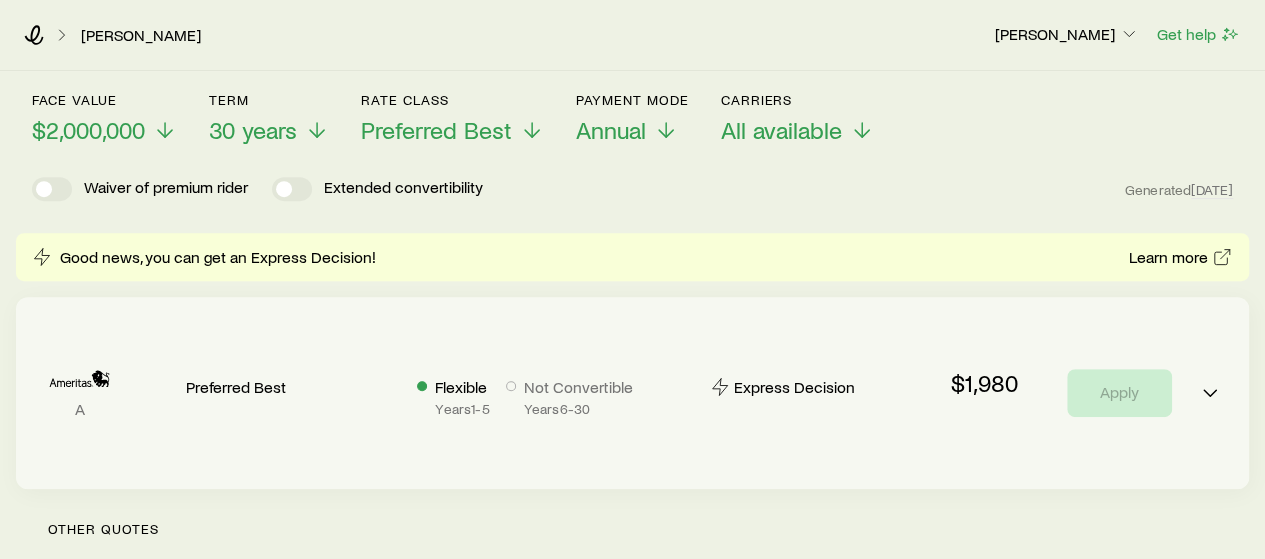scroll, scrollTop: 0, scrollLeft: 0, axis: both 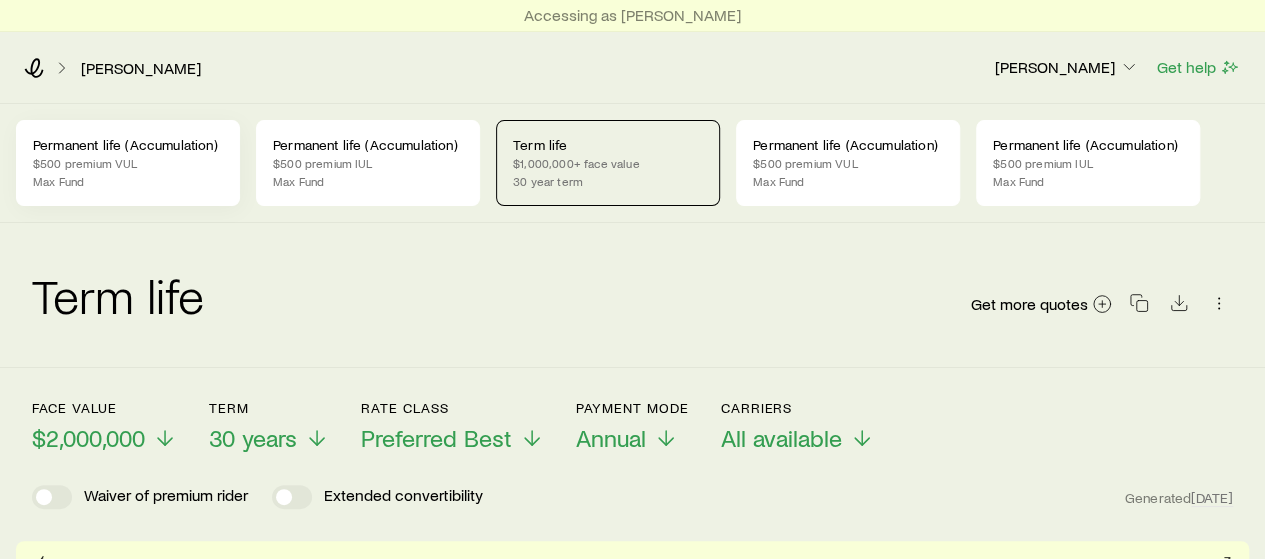click on "$500 premium VUL" at bounding box center (128, 163) 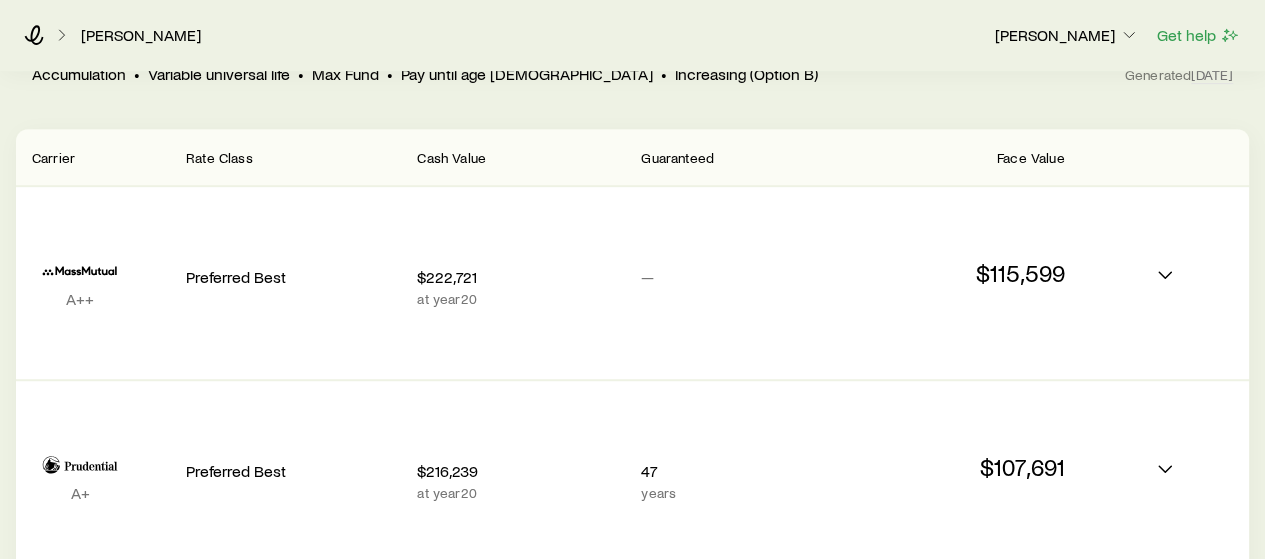 scroll, scrollTop: 428, scrollLeft: 0, axis: vertical 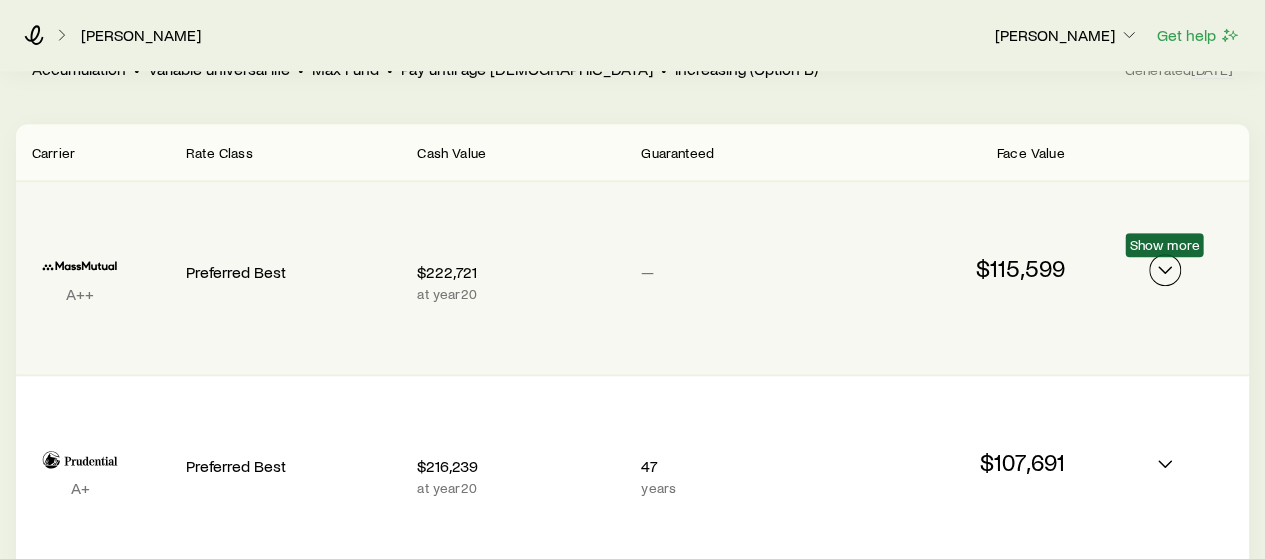 click 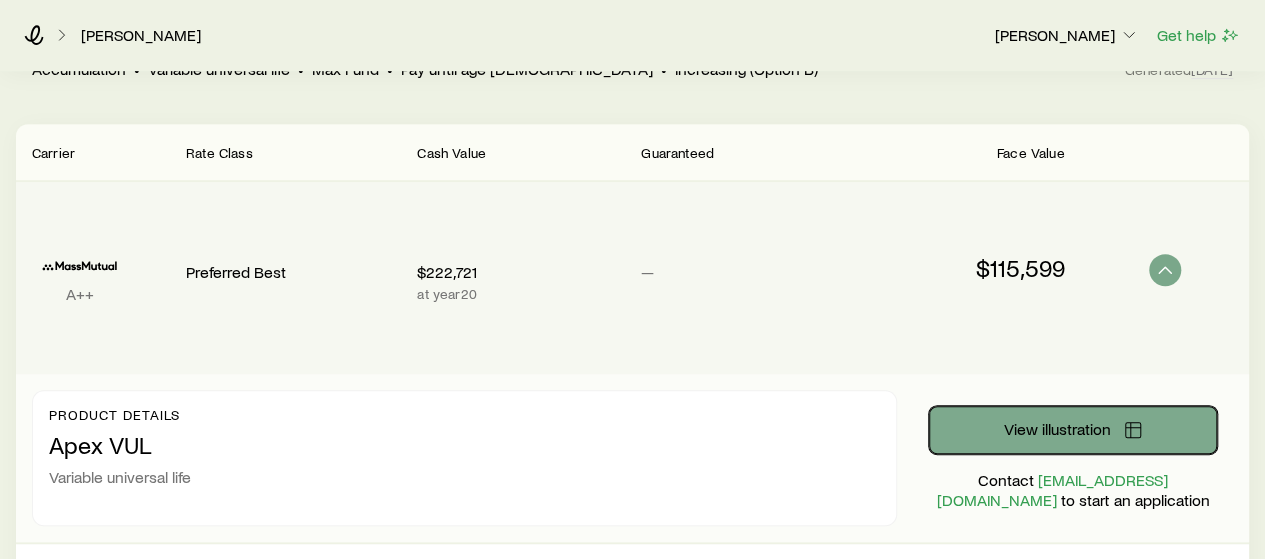 click on "View illustration" at bounding box center (1057, 429) 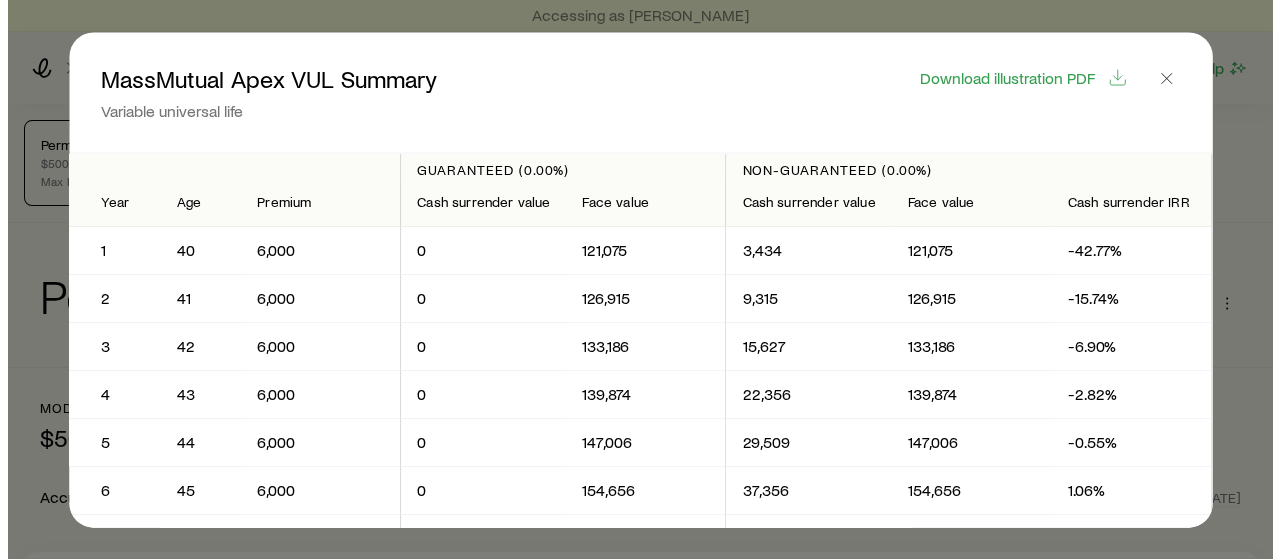 scroll, scrollTop: 0, scrollLeft: 0, axis: both 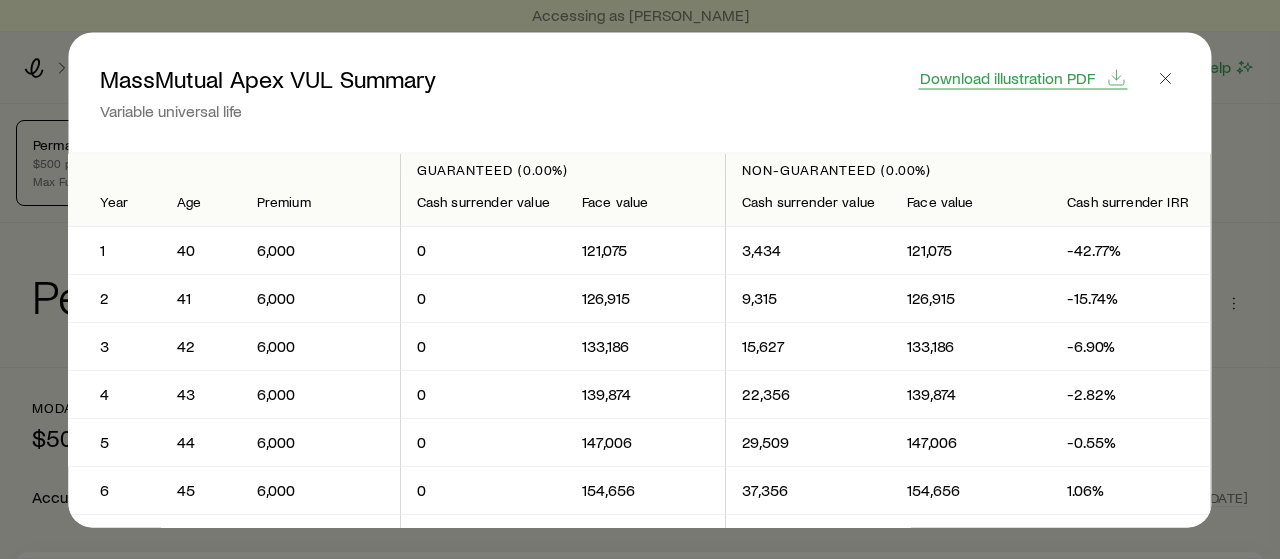 click on "Download illustration PDF" at bounding box center [1007, 77] 